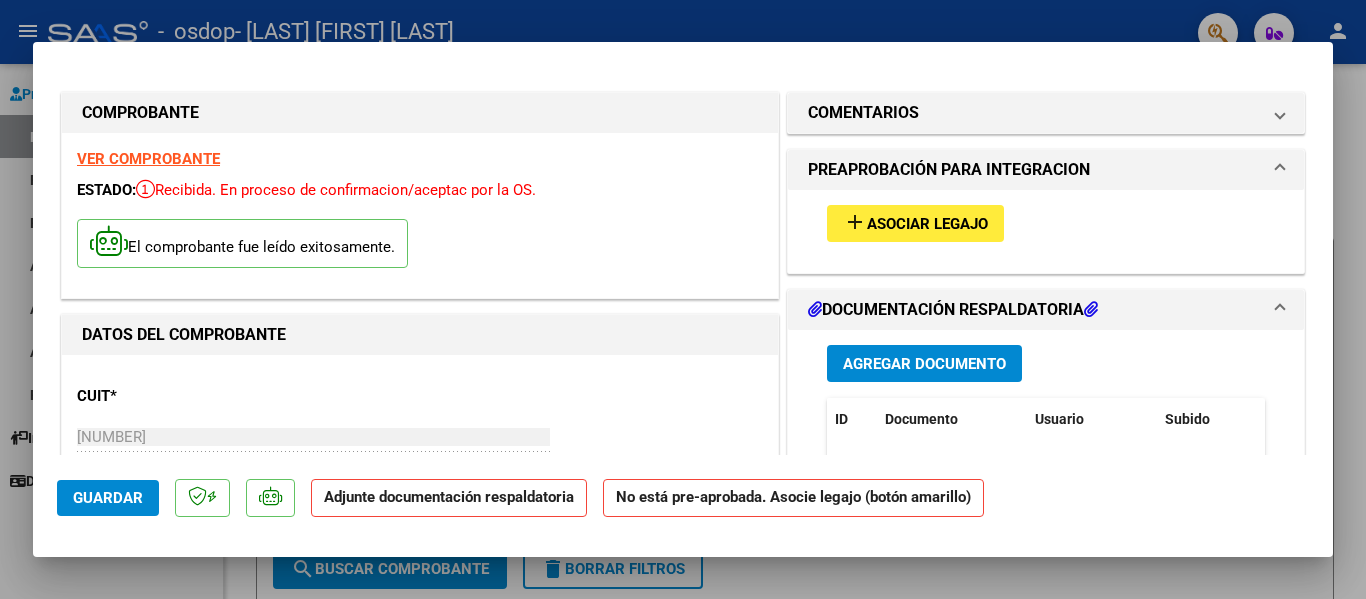 scroll, scrollTop: 0, scrollLeft: 0, axis: both 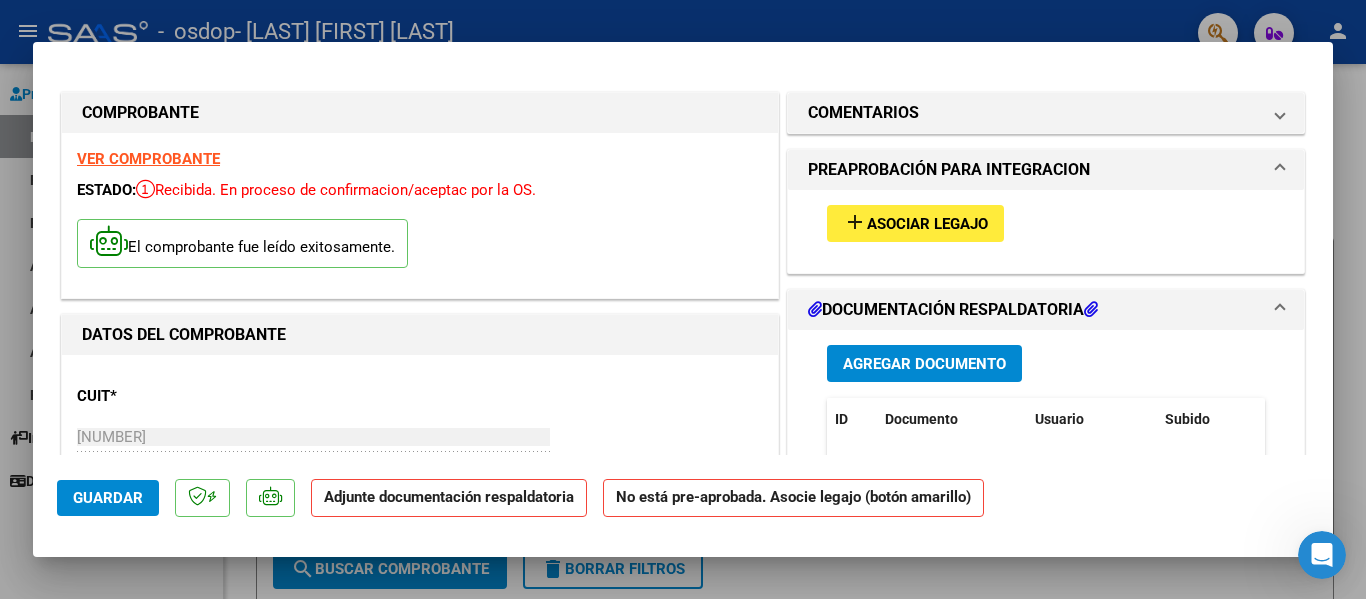 click at bounding box center (683, 299) 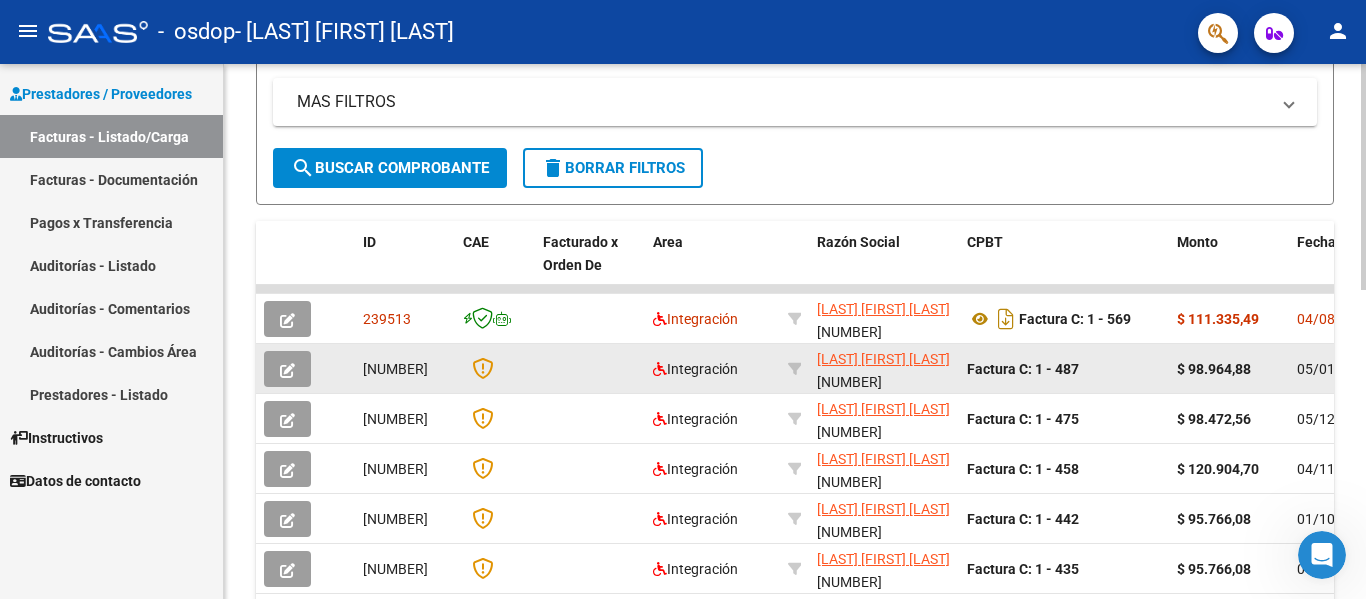 scroll, scrollTop: 400, scrollLeft: 0, axis: vertical 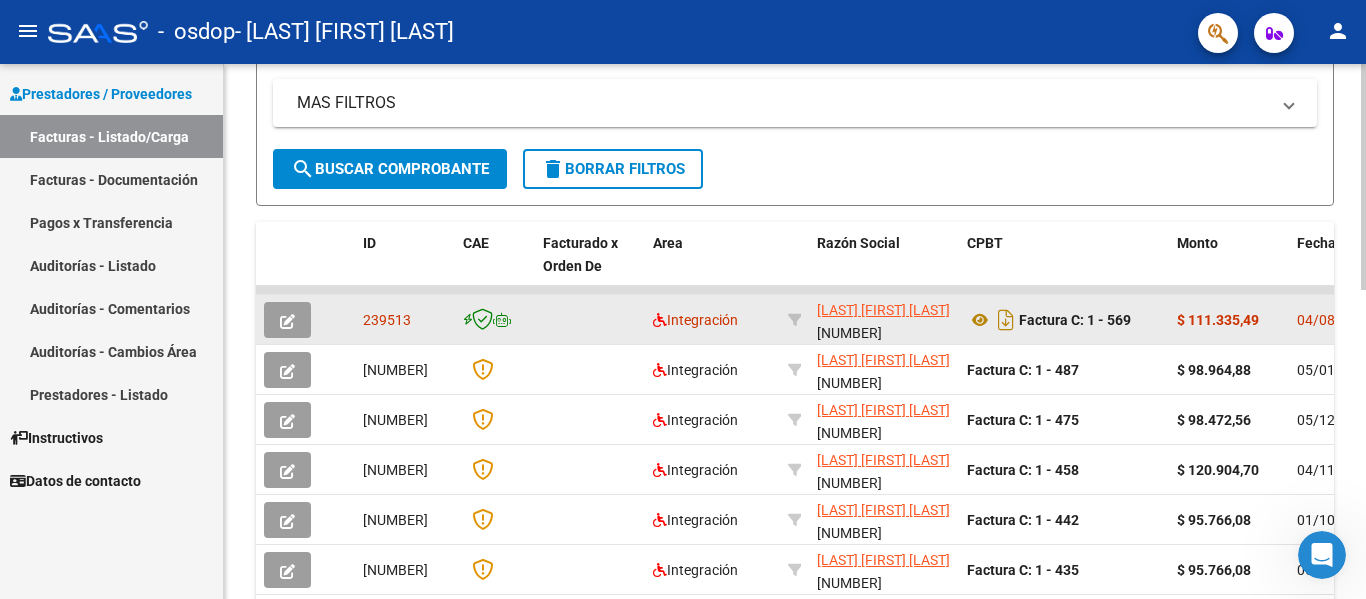 click 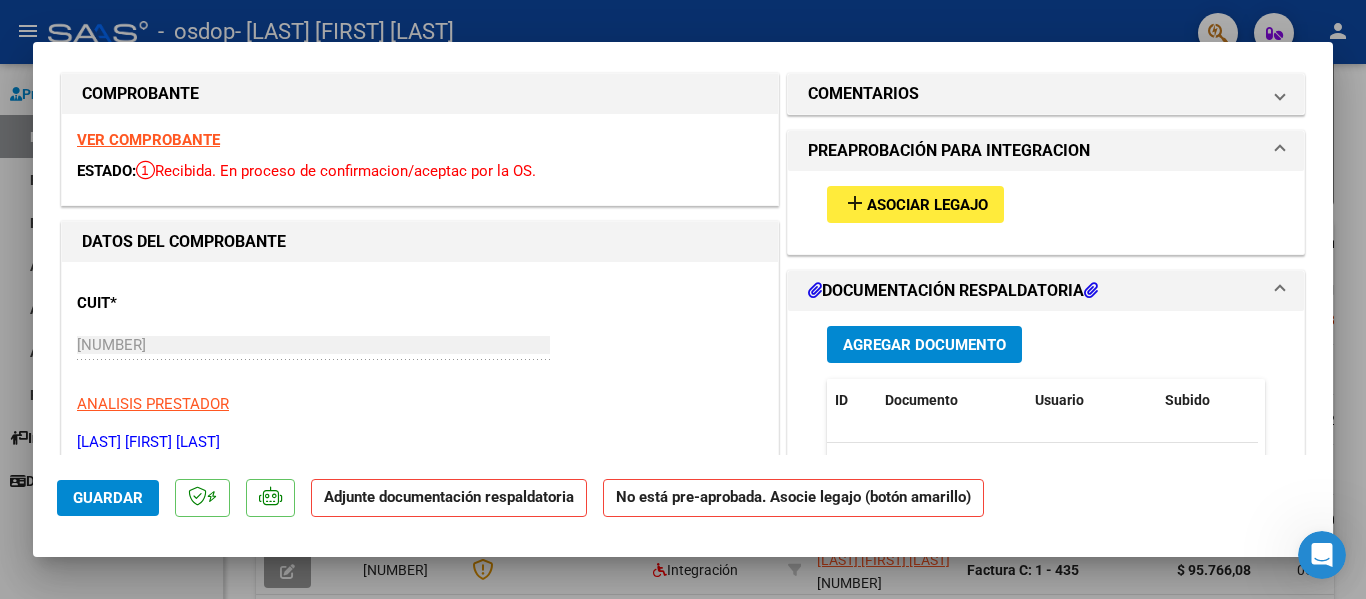 scroll, scrollTop: 0, scrollLeft: 0, axis: both 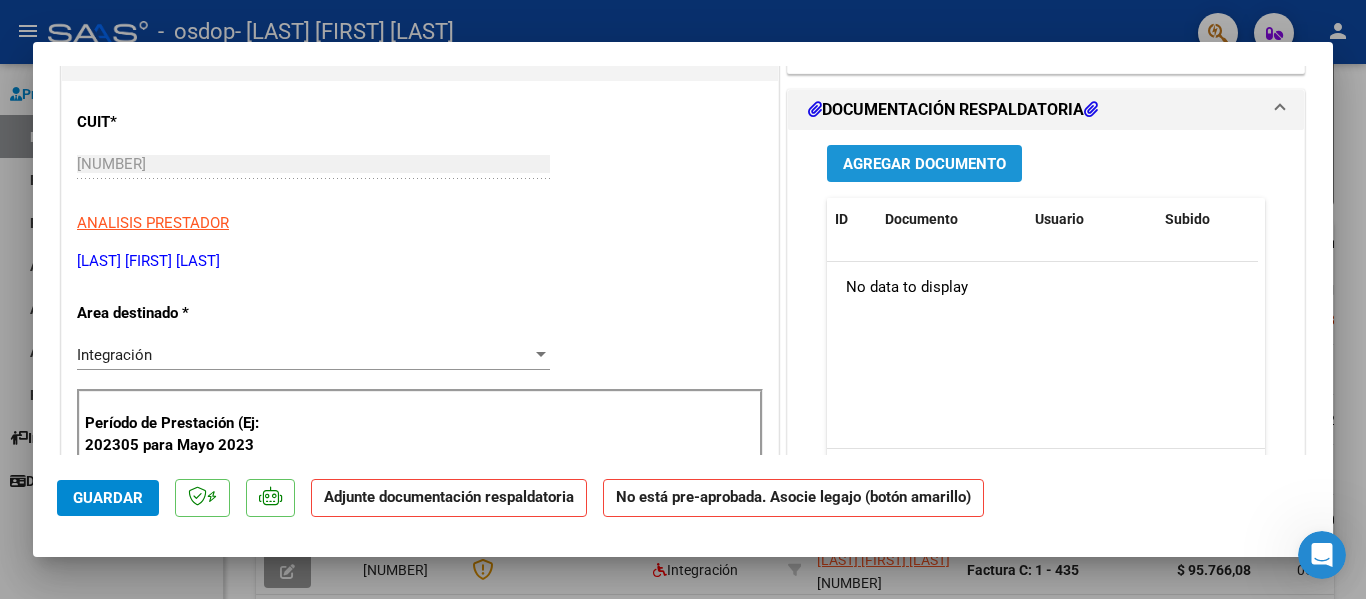 click on "Agregar Documento" at bounding box center [924, 164] 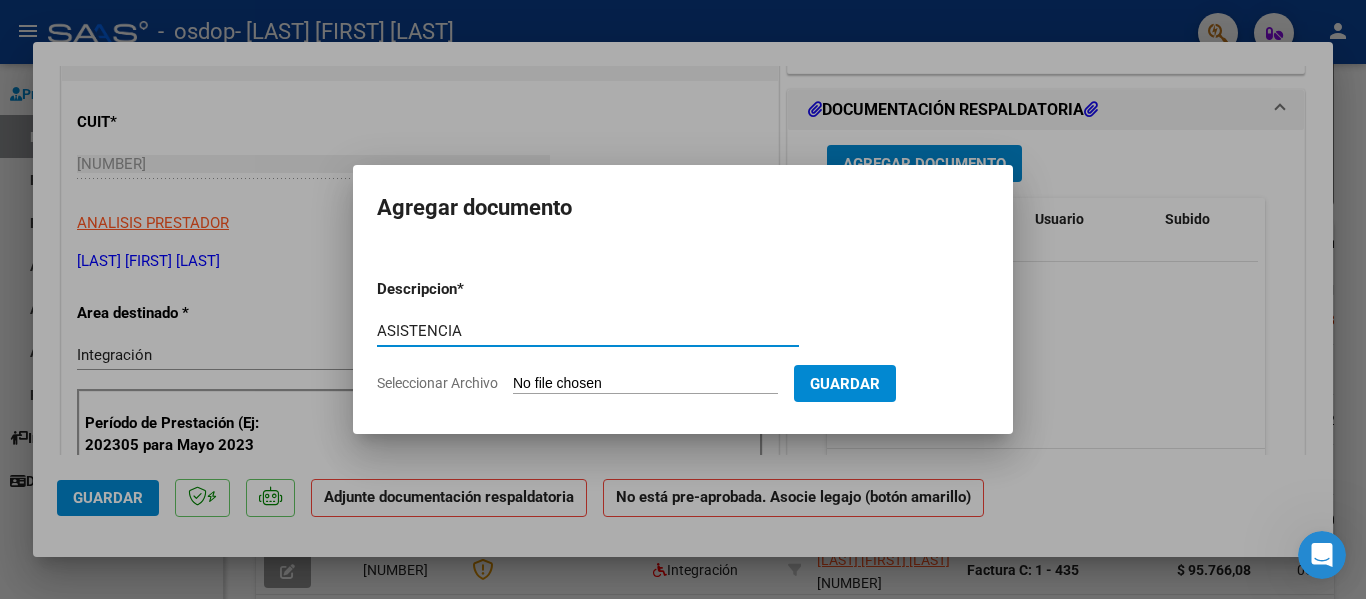 type on "ASISTENCIA" 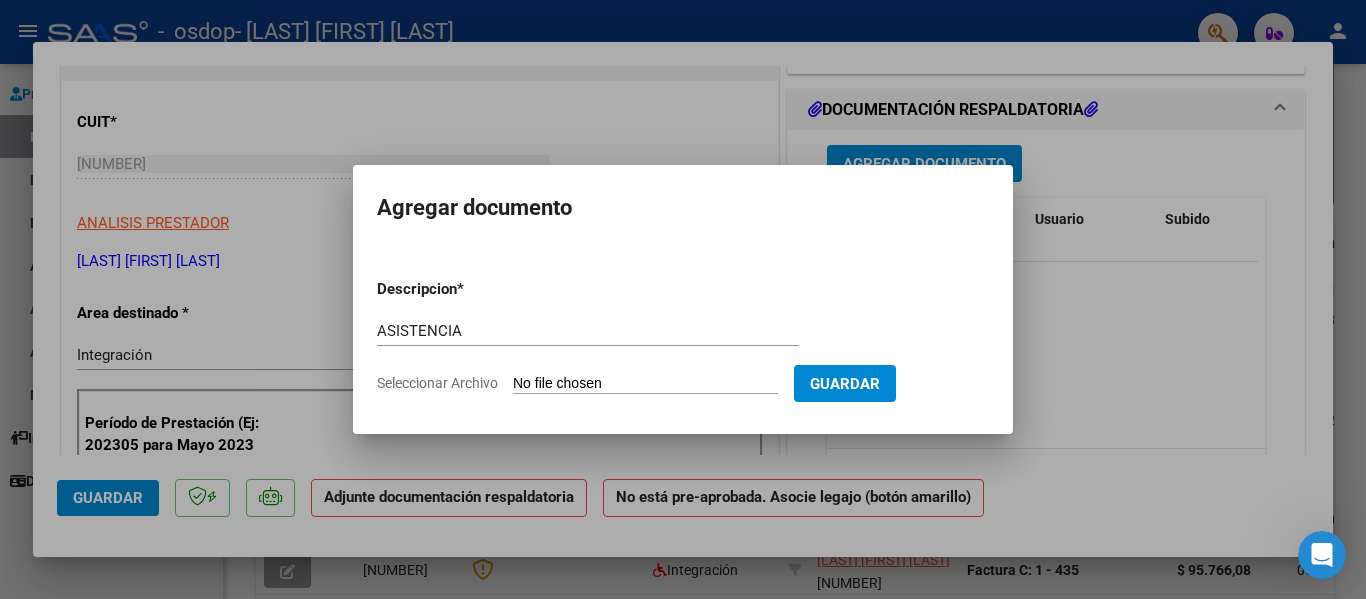 type on "C:\fakepath\[LAST] [NUMBER].pdf" 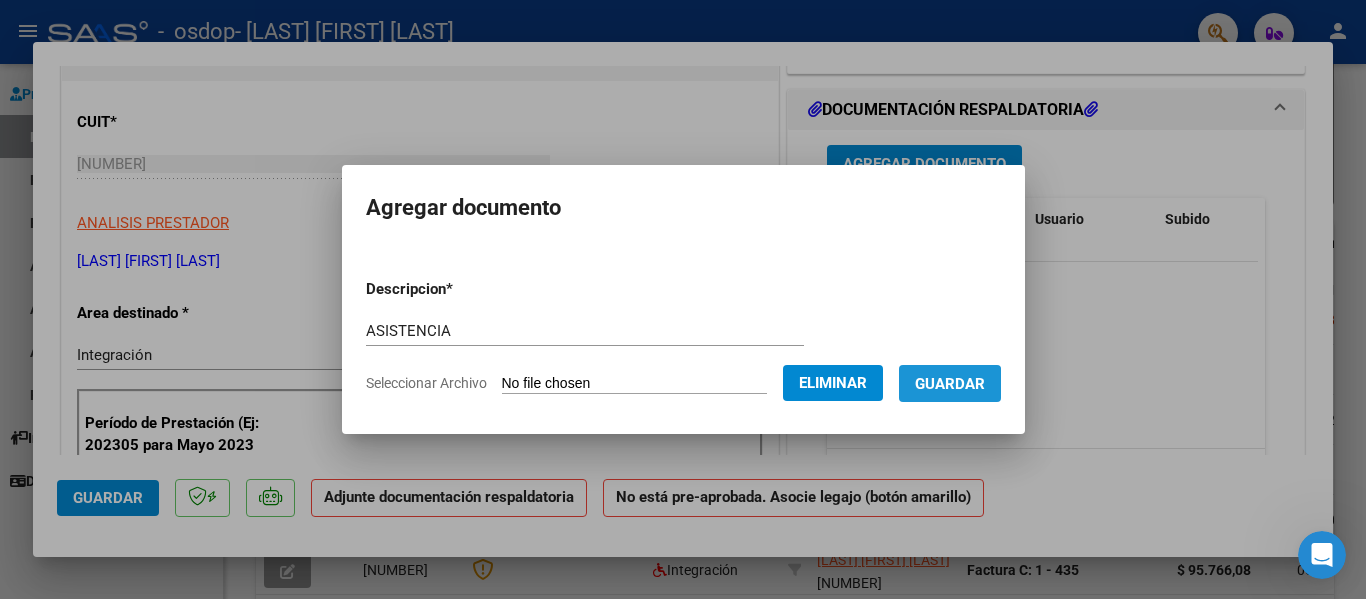 click on "Guardar" at bounding box center (950, 384) 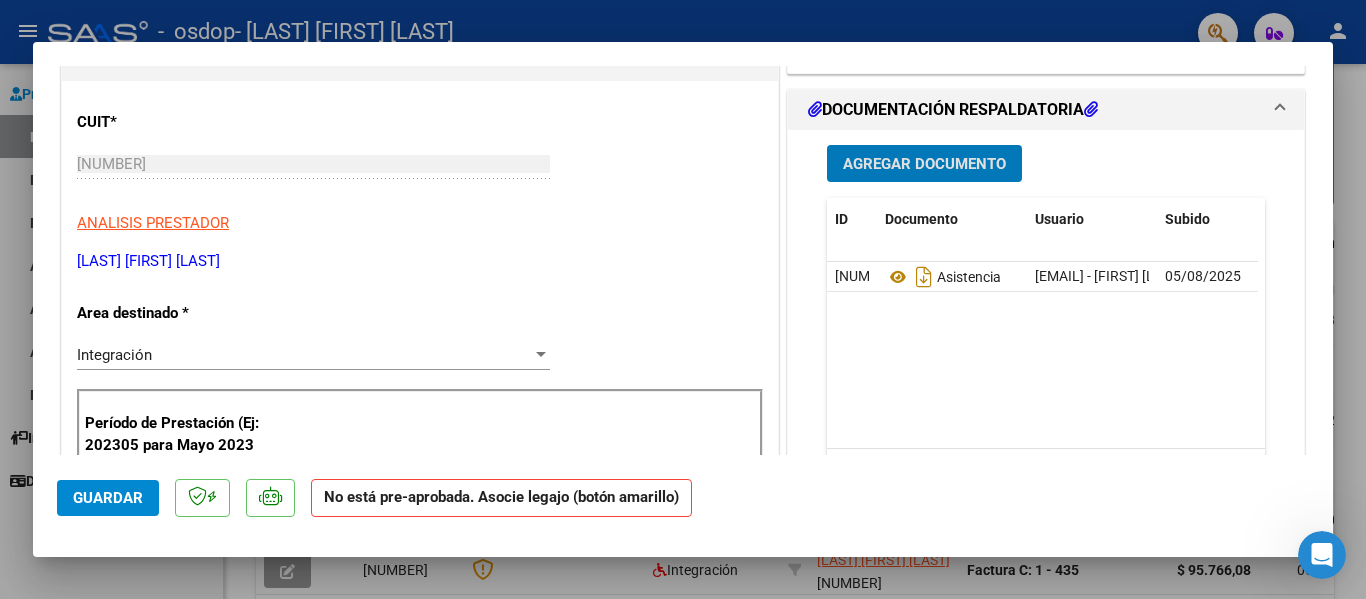 click on "Agregar Documento" at bounding box center (924, 164) 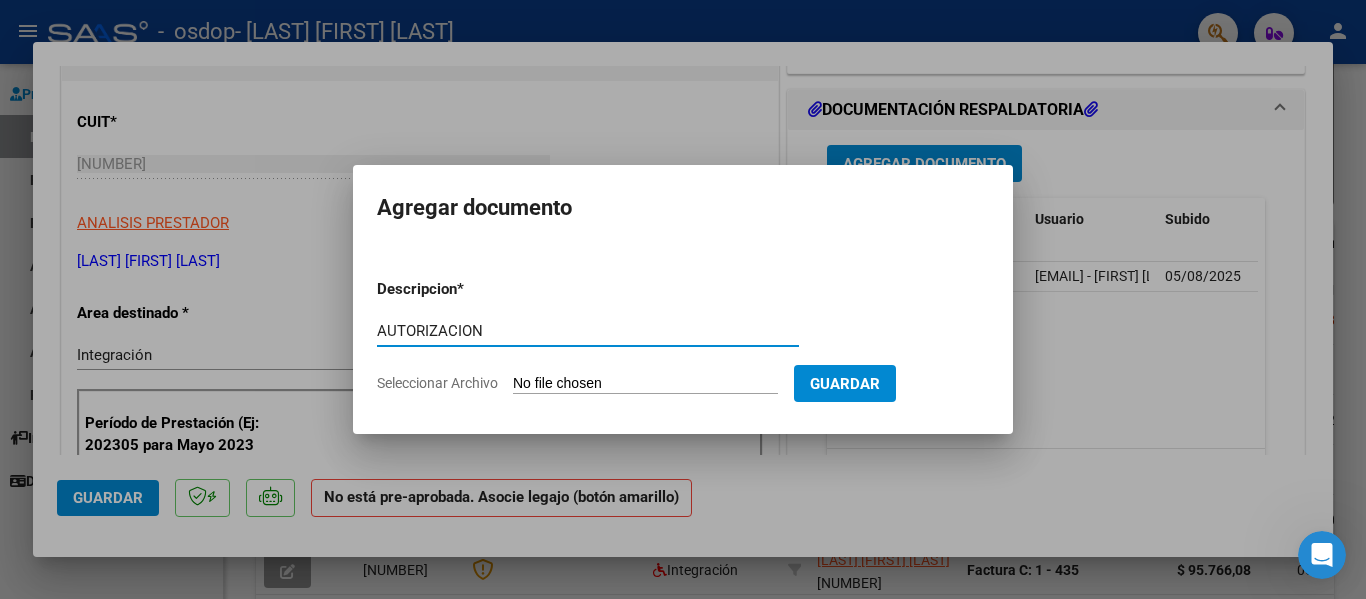 type on "AUTORIZACION" 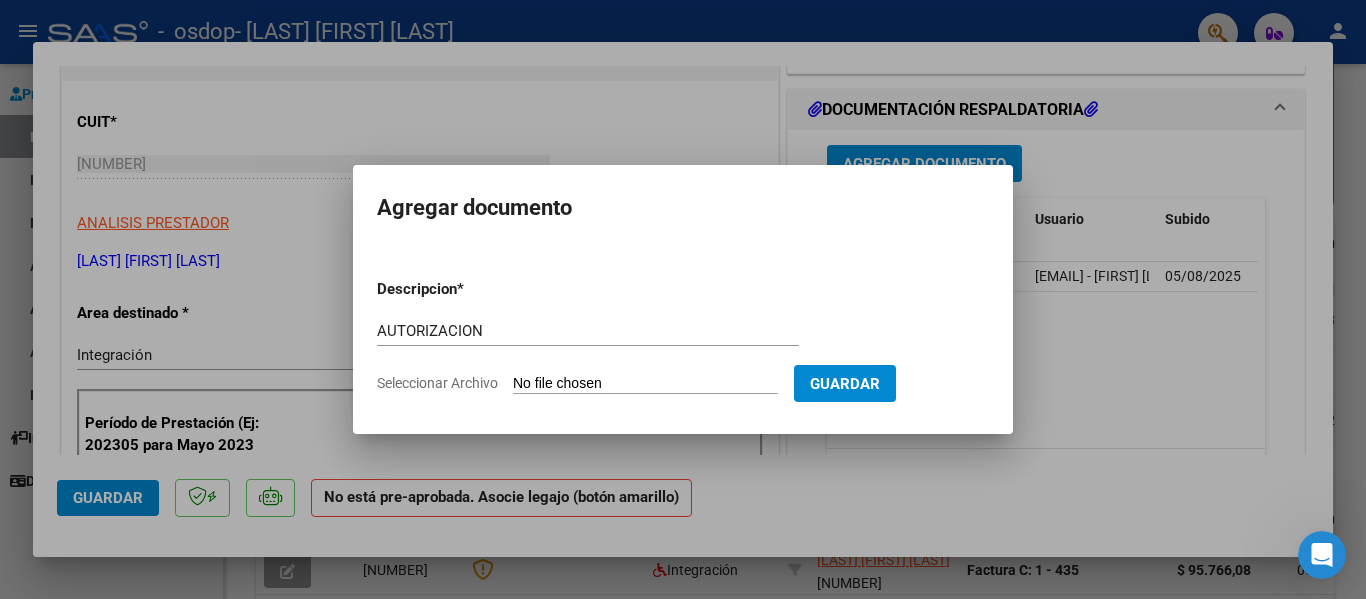 type on "C:\fakepath\AUTORIZACION ACOSTA.png" 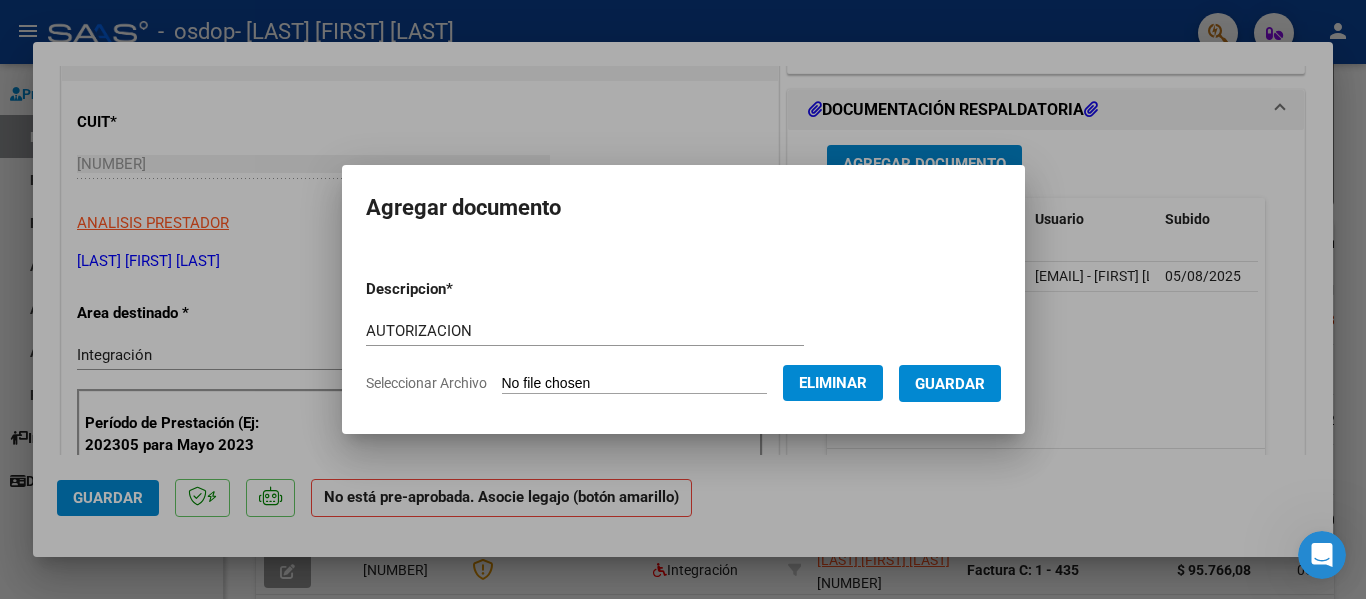 click on "Guardar" at bounding box center (950, 384) 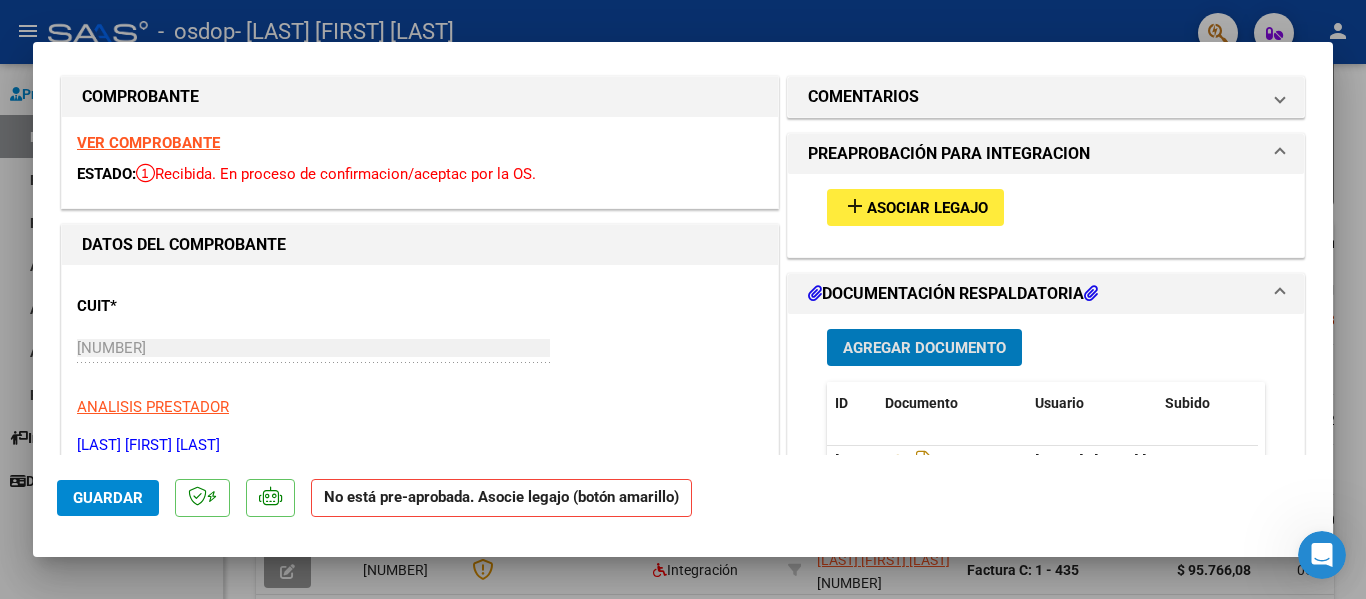 scroll, scrollTop: 0, scrollLeft: 0, axis: both 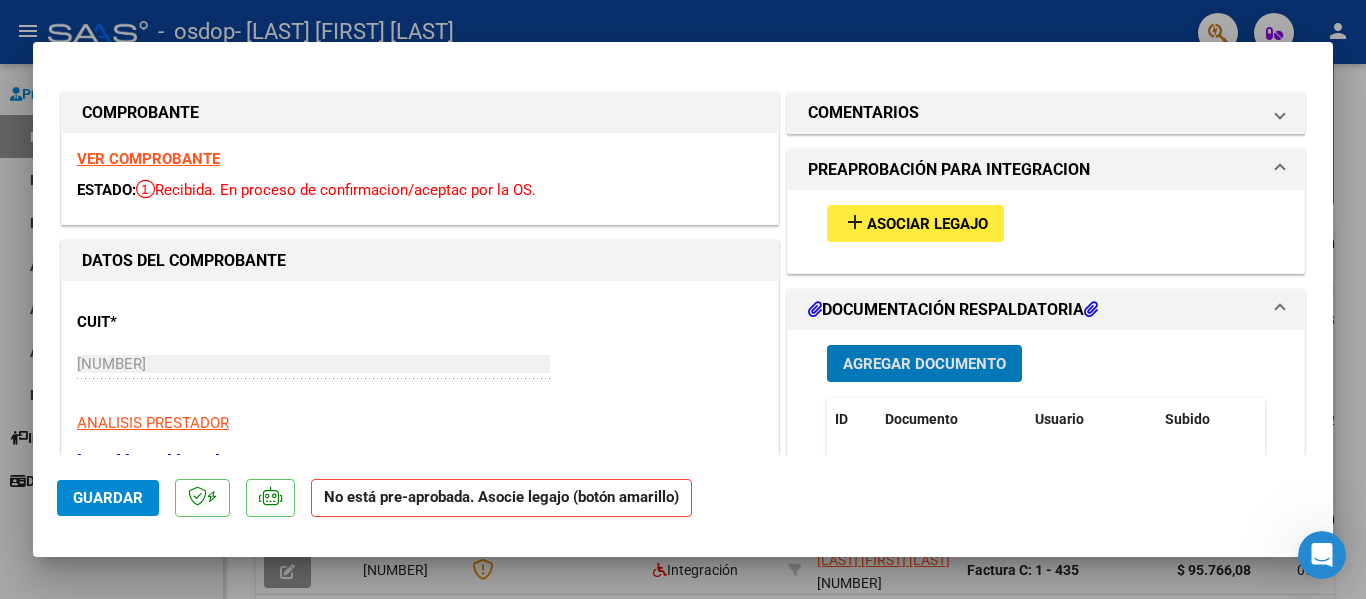 click on "Asociar Legajo" at bounding box center (927, 224) 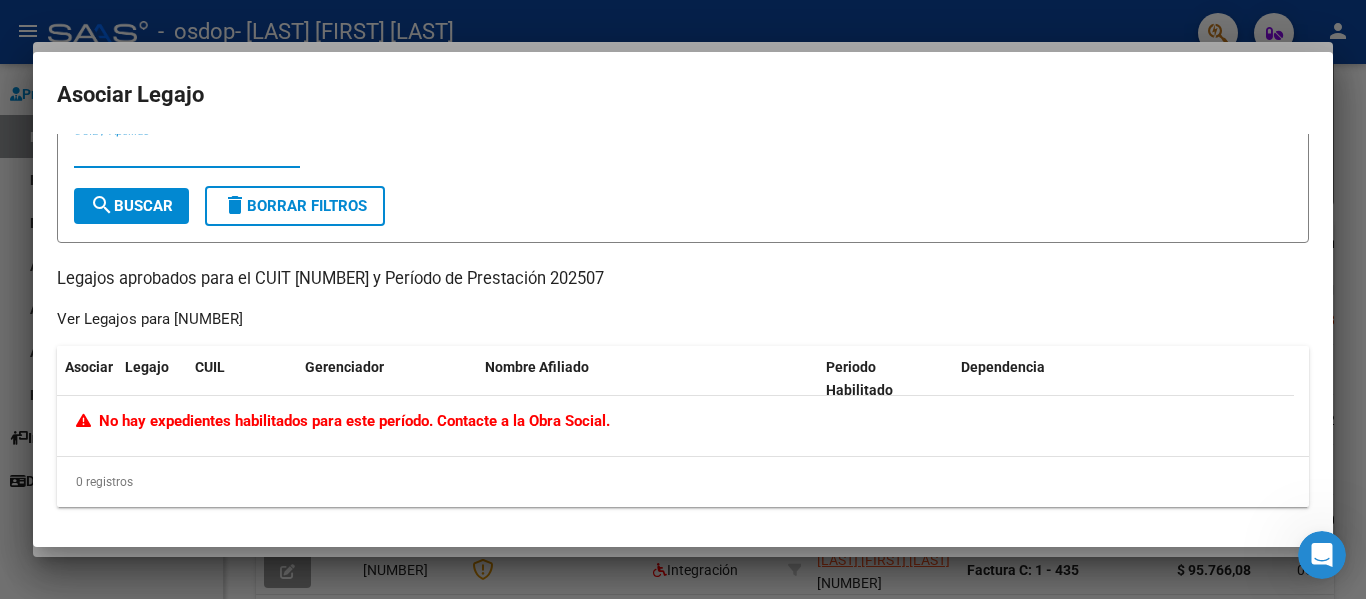 scroll, scrollTop: 0, scrollLeft: 0, axis: both 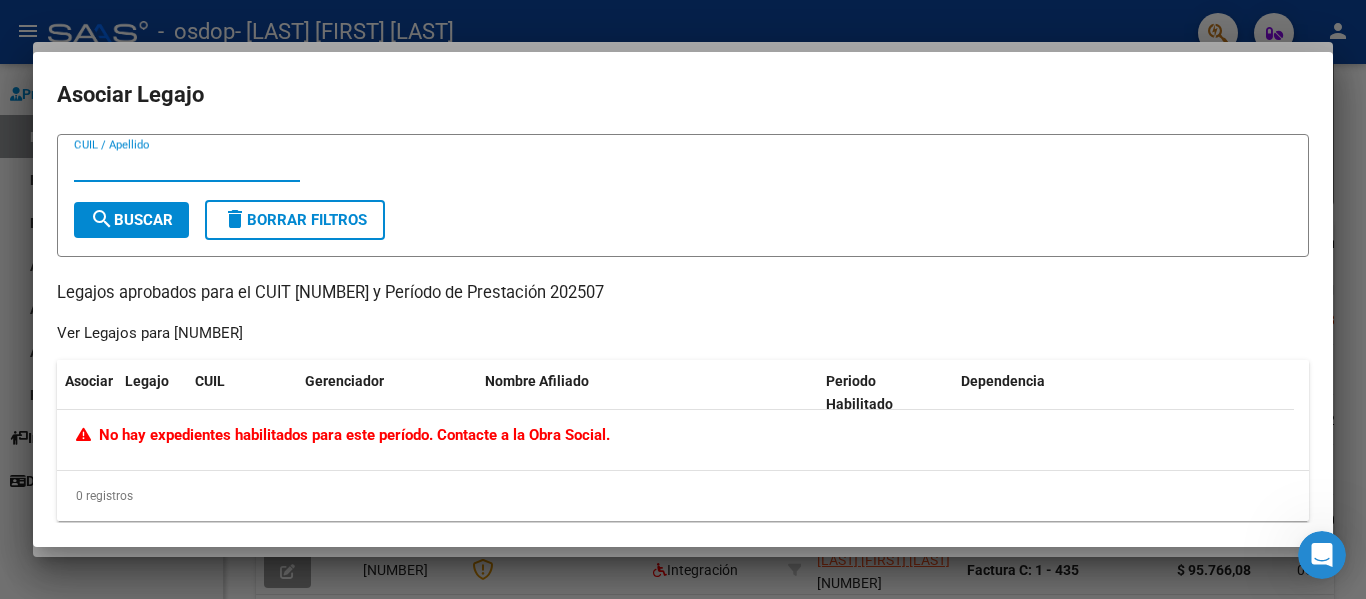 click on "CUIL / Apellido" at bounding box center (187, 166) 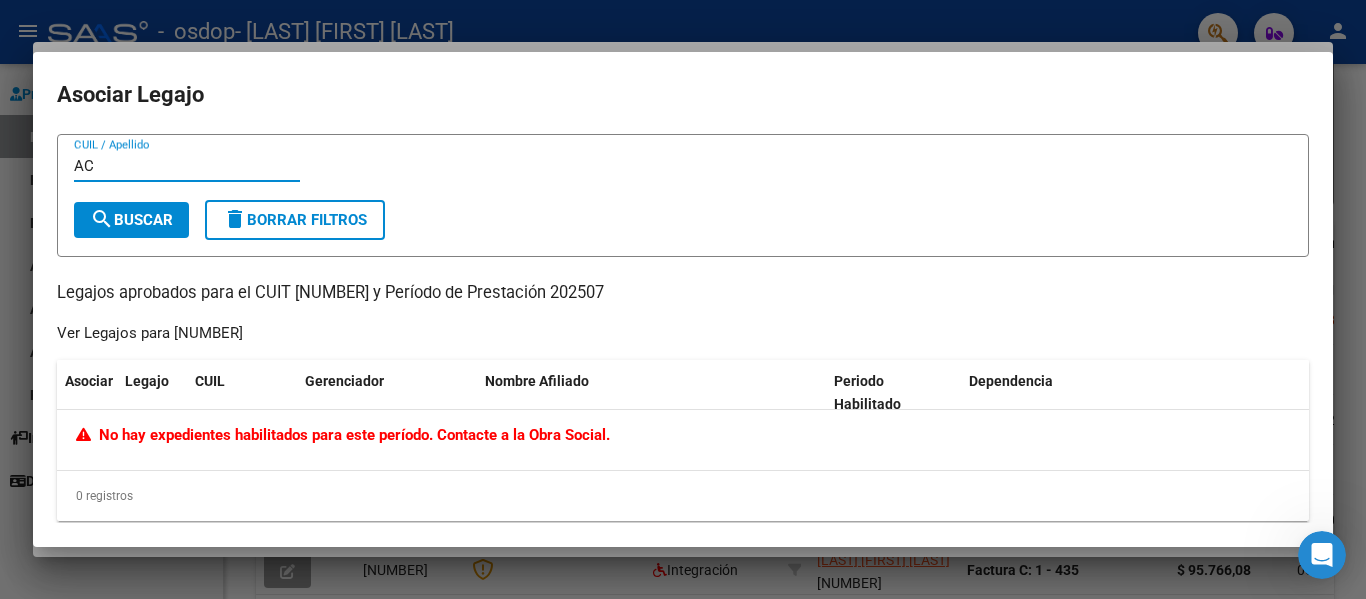 type on "A" 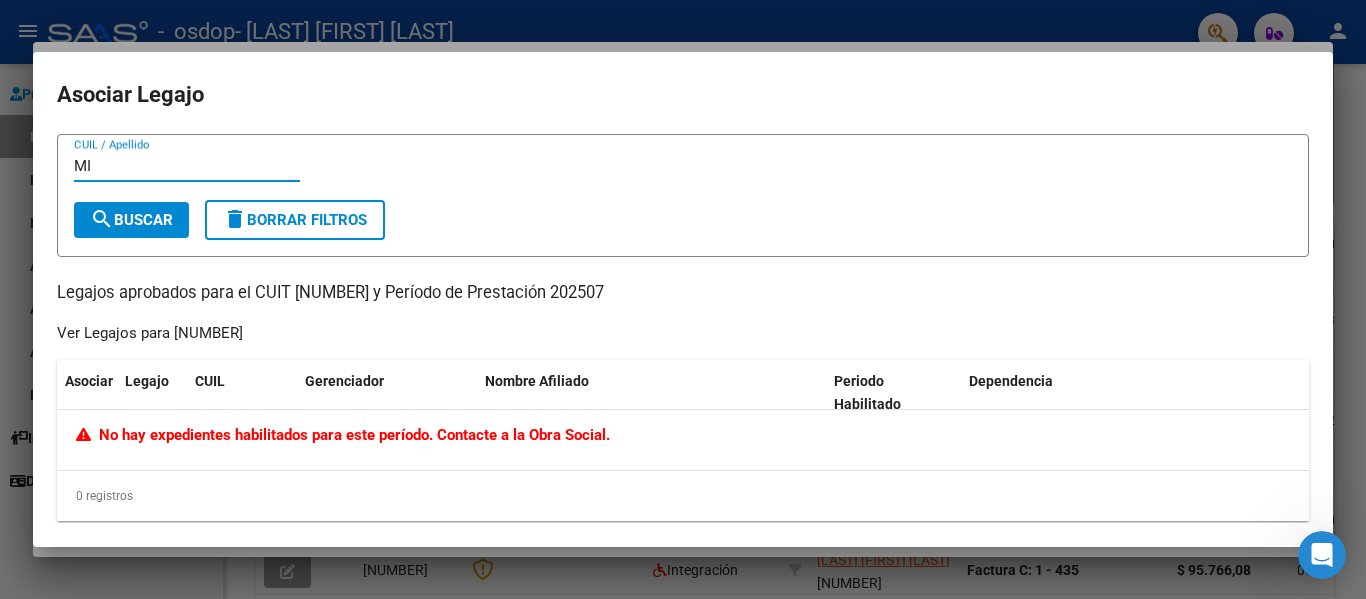 type on "M" 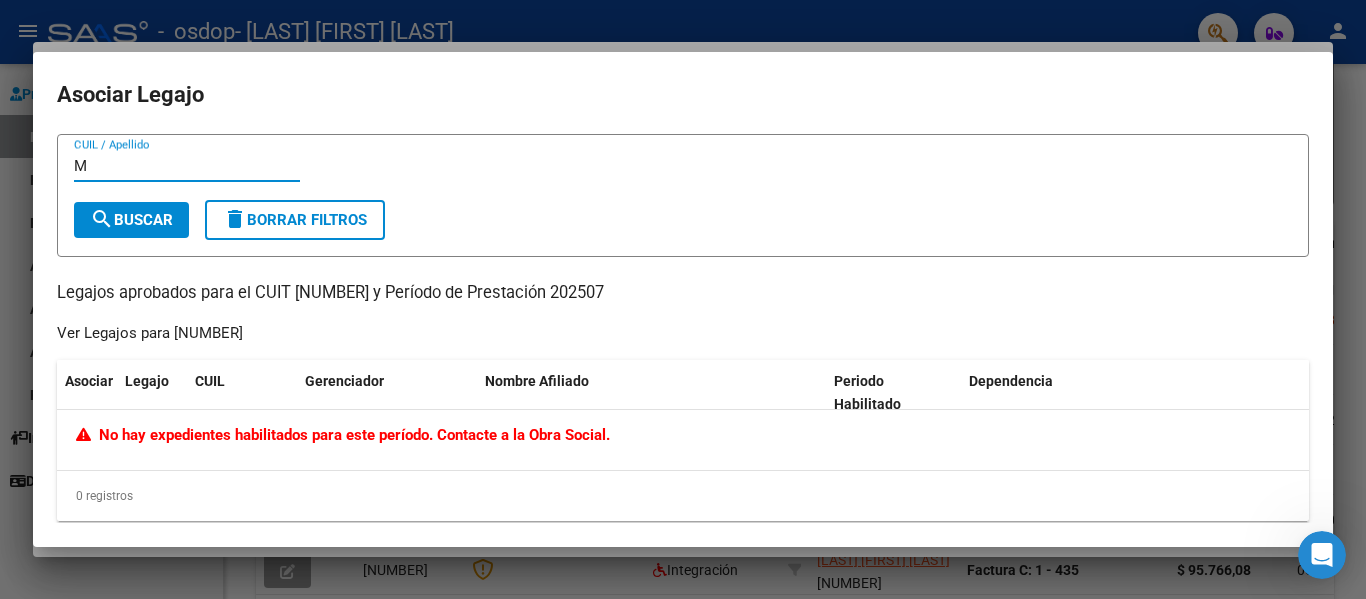 type 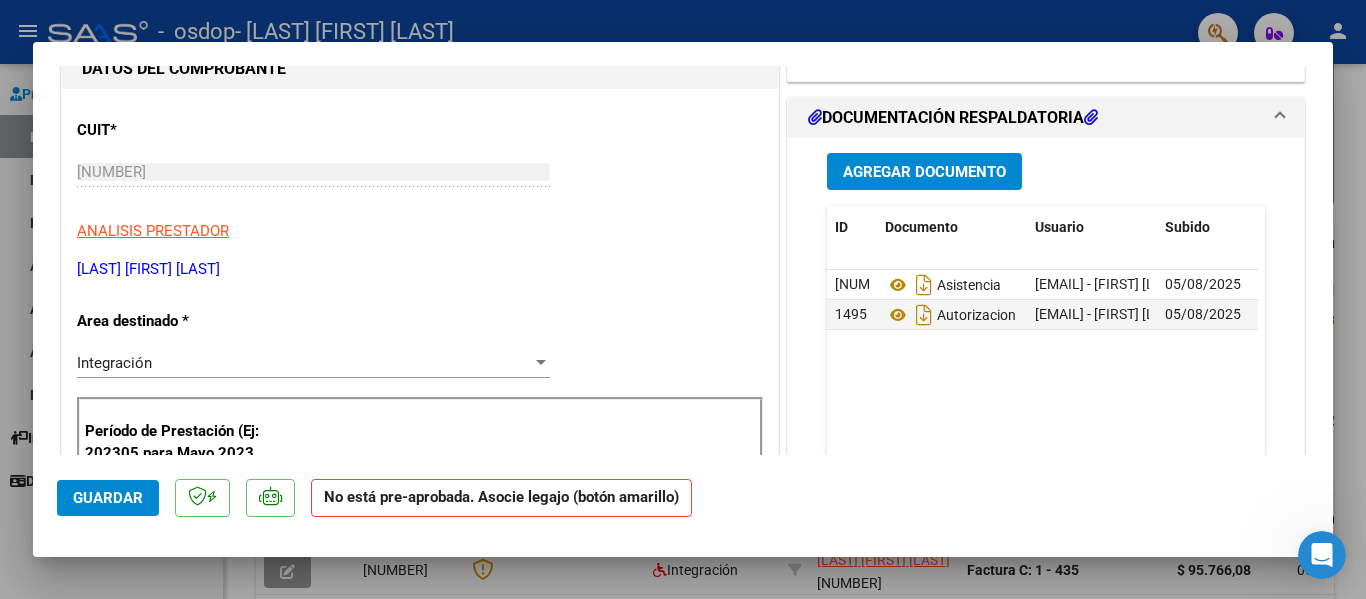 scroll, scrollTop: 200, scrollLeft: 0, axis: vertical 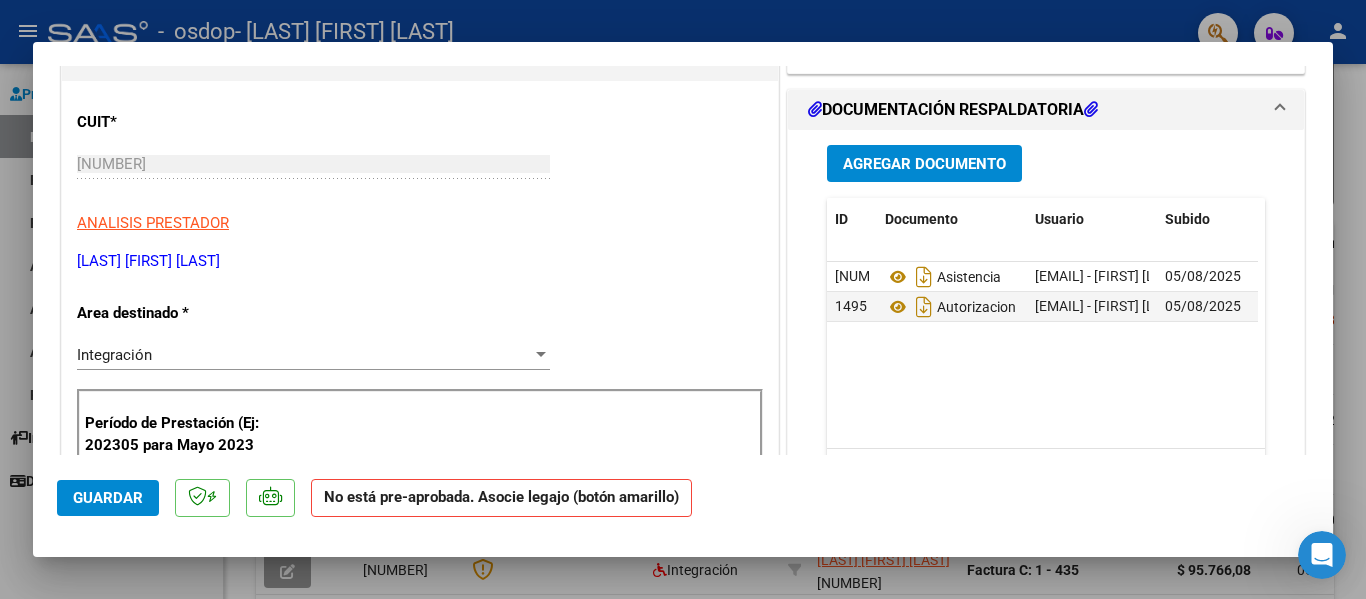 click on "Guardar" 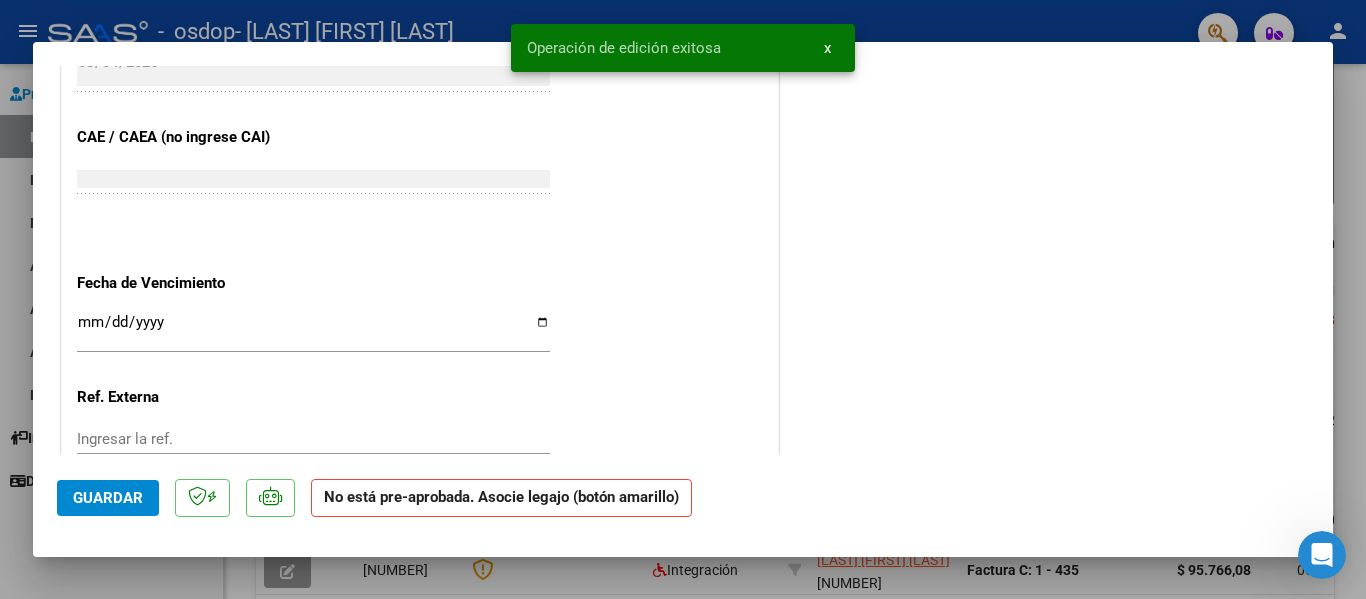 scroll, scrollTop: 1275, scrollLeft: 0, axis: vertical 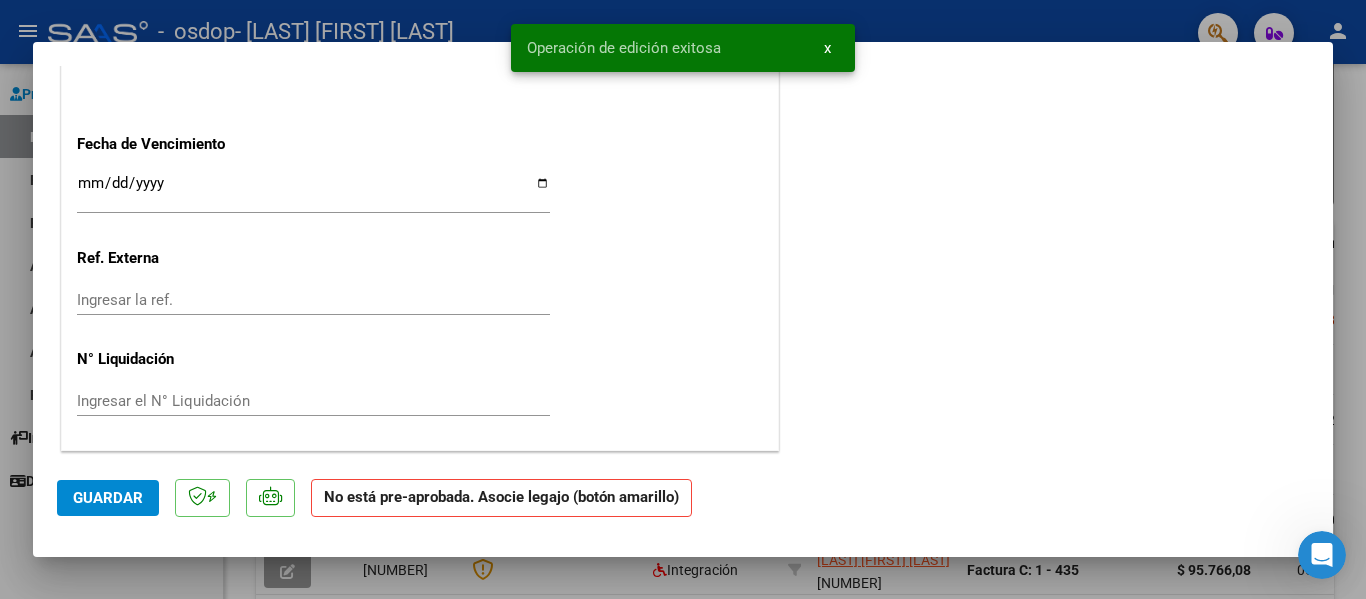 click at bounding box center (683, 299) 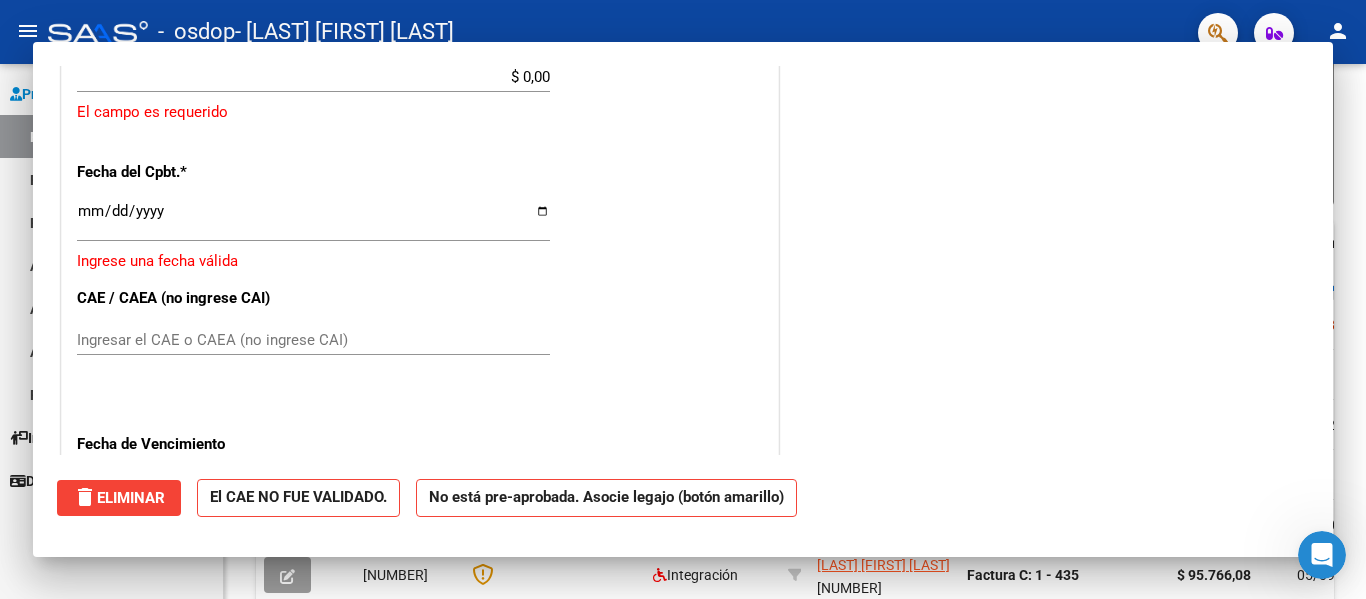scroll, scrollTop: 1310, scrollLeft: 0, axis: vertical 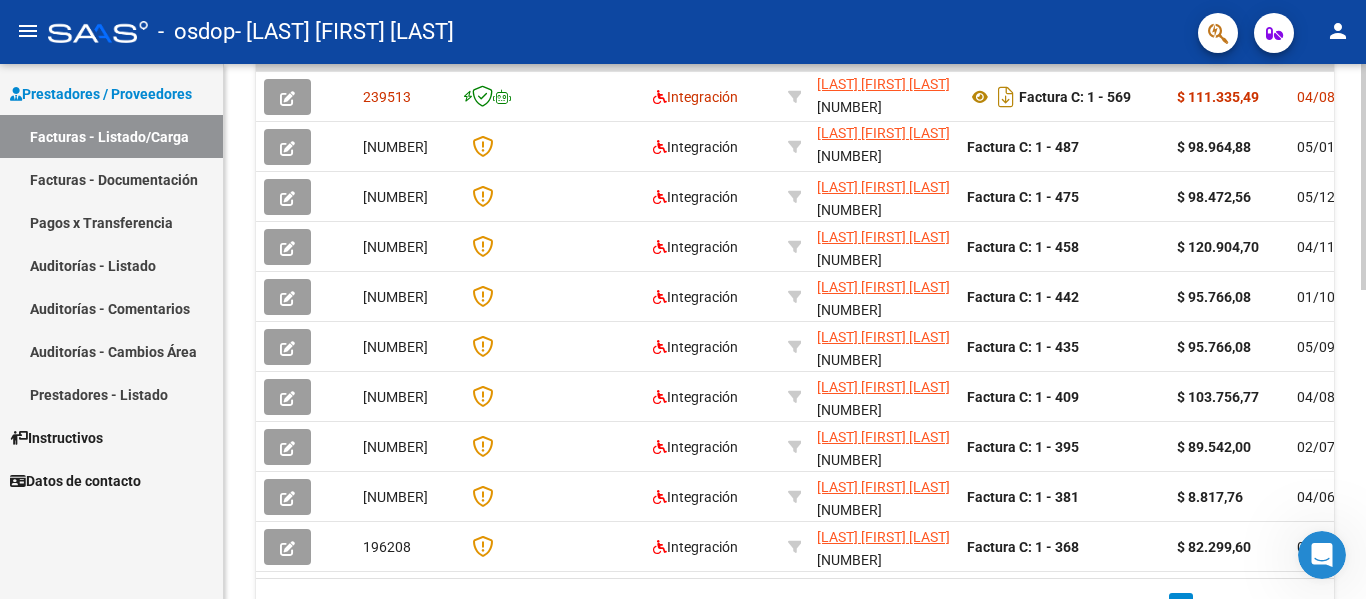 click 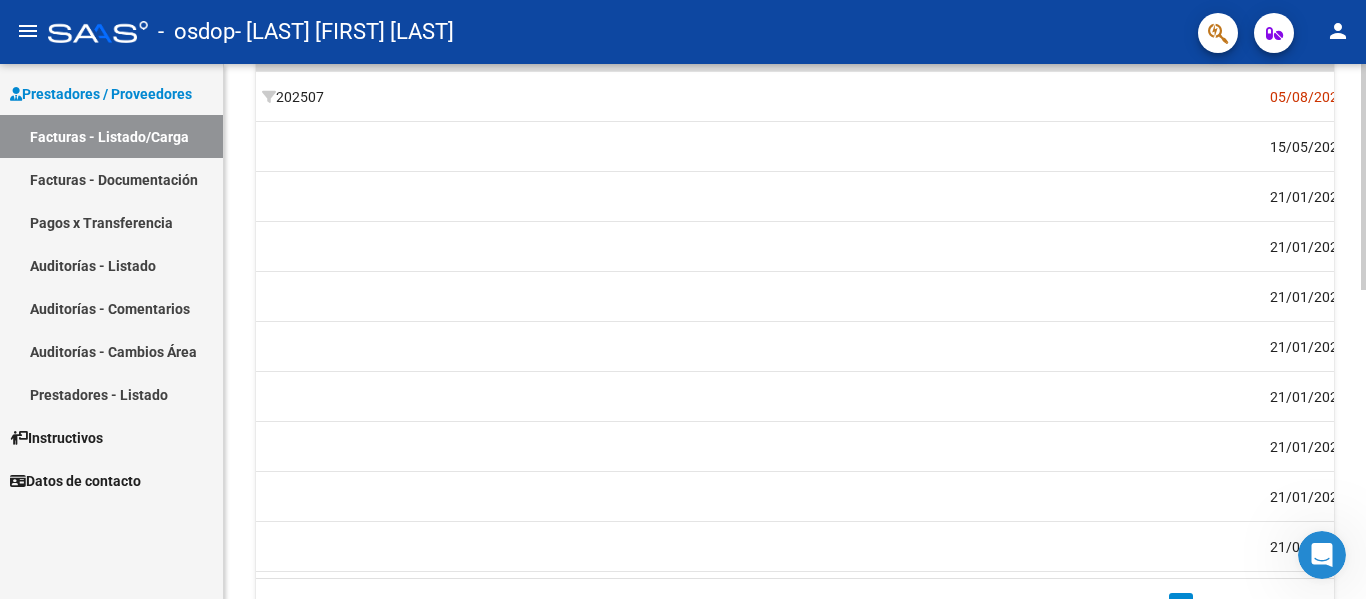 scroll, scrollTop: 0, scrollLeft: 2604, axis: horizontal 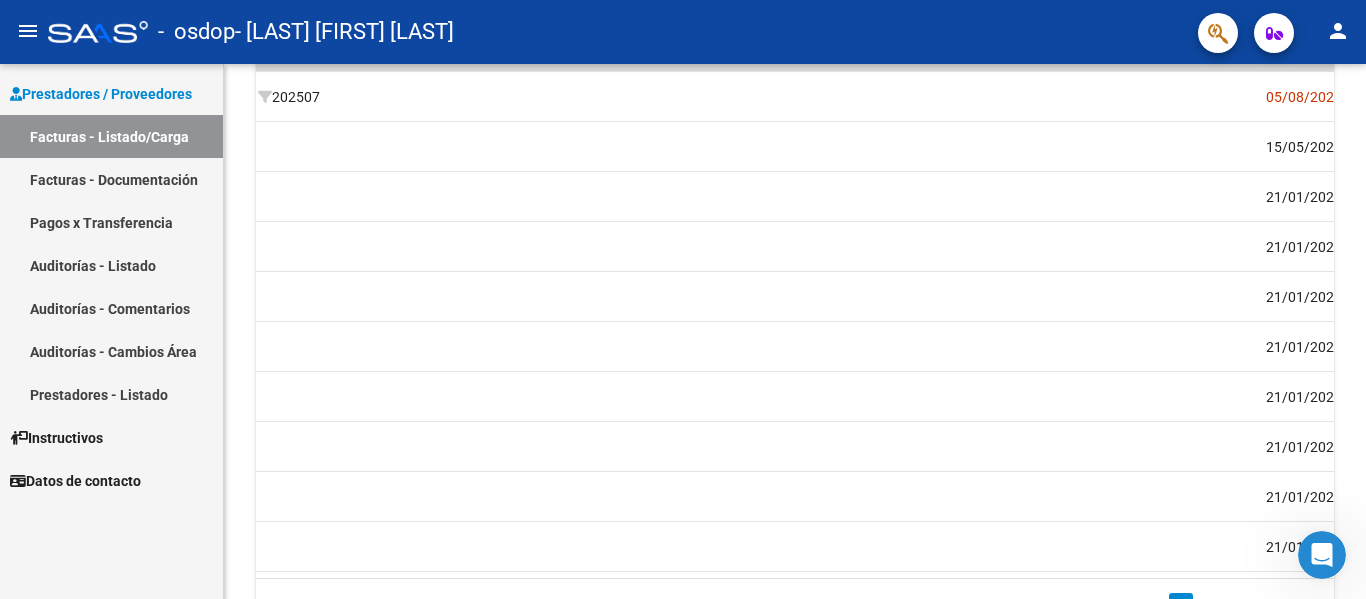 click on "Instructivos" at bounding box center (56, 438) 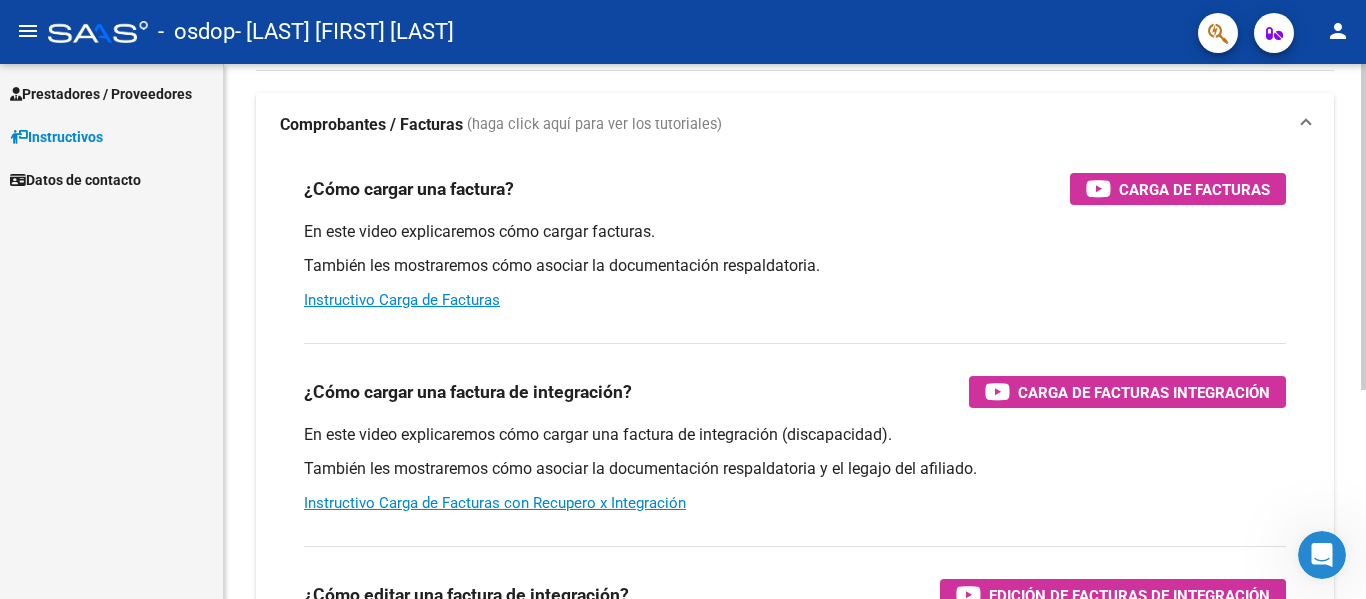 scroll, scrollTop: 242, scrollLeft: 0, axis: vertical 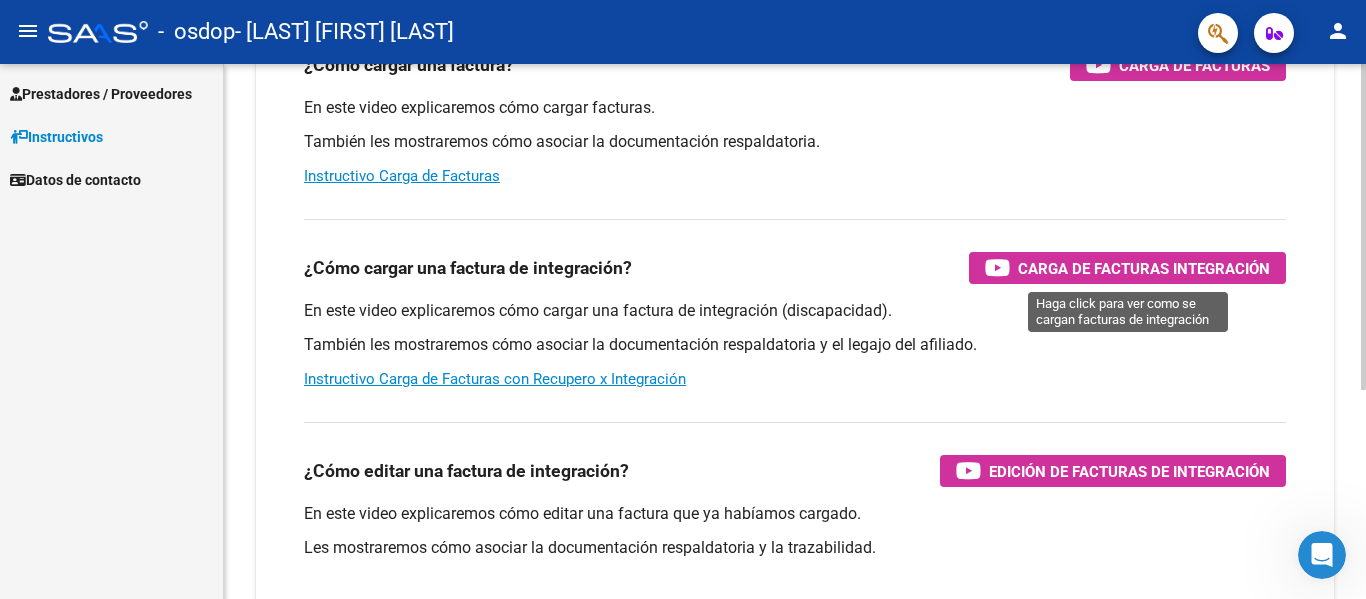 click on "Carga de Facturas Integración" at bounding box center [1144, 268] 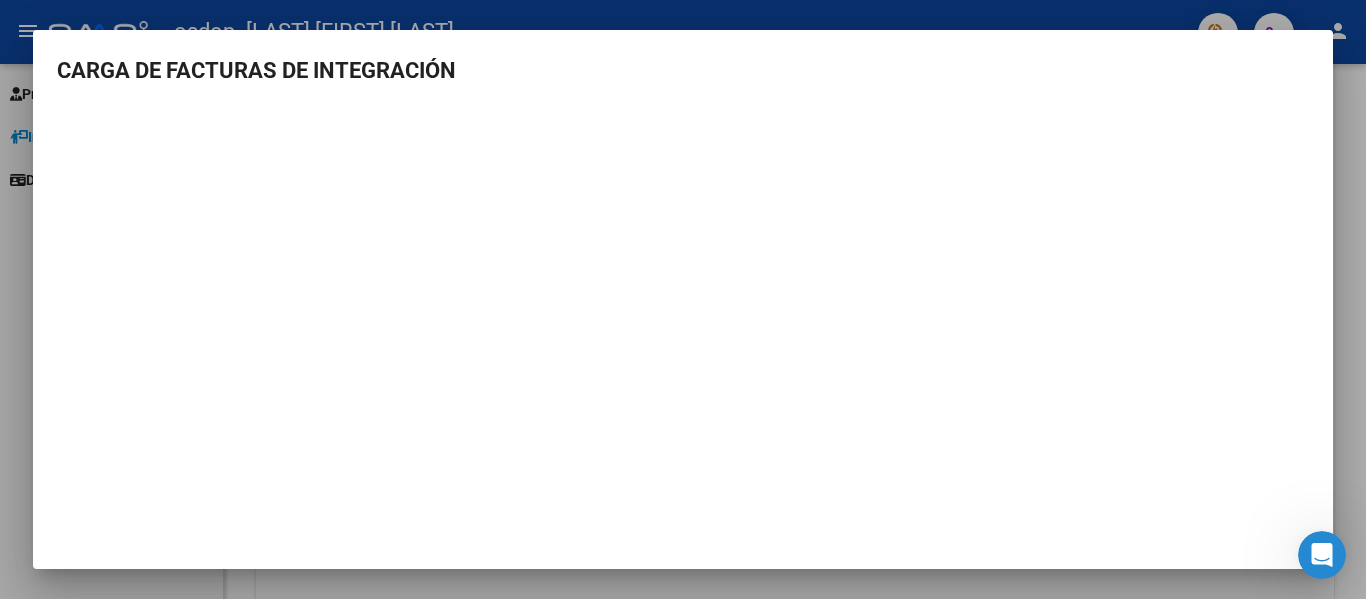 scroll, scrollTop: 9, scrollLeft: 0, axis: vertical 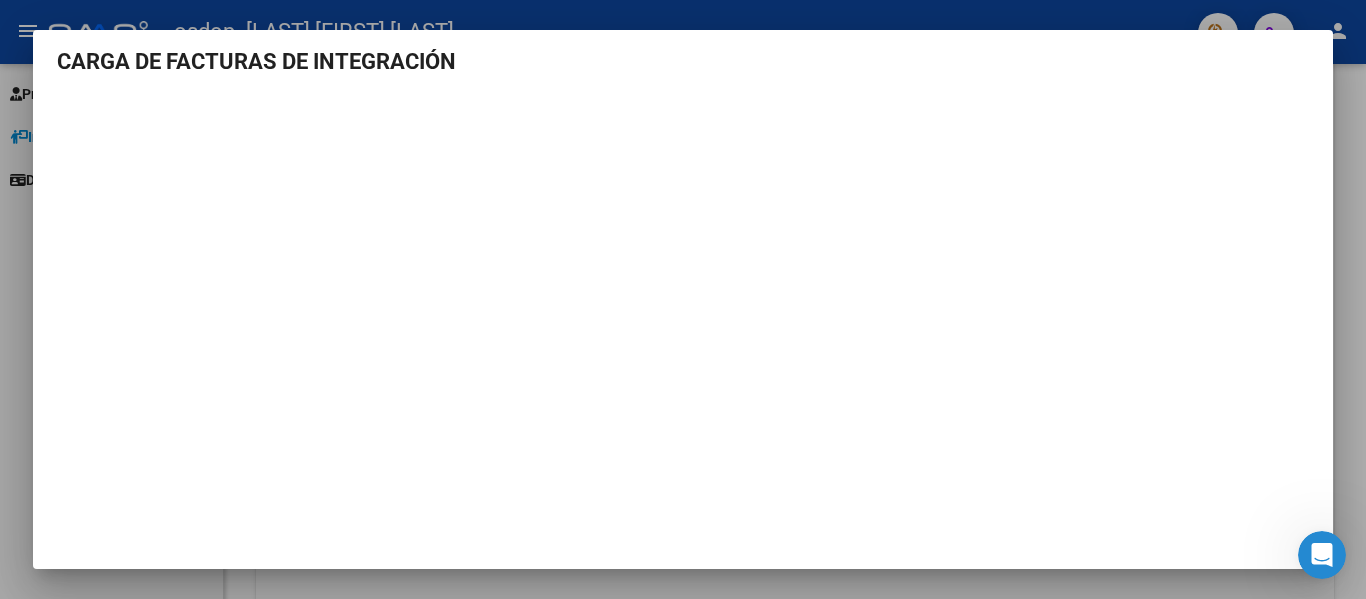 click at bounding box center [683, 299] 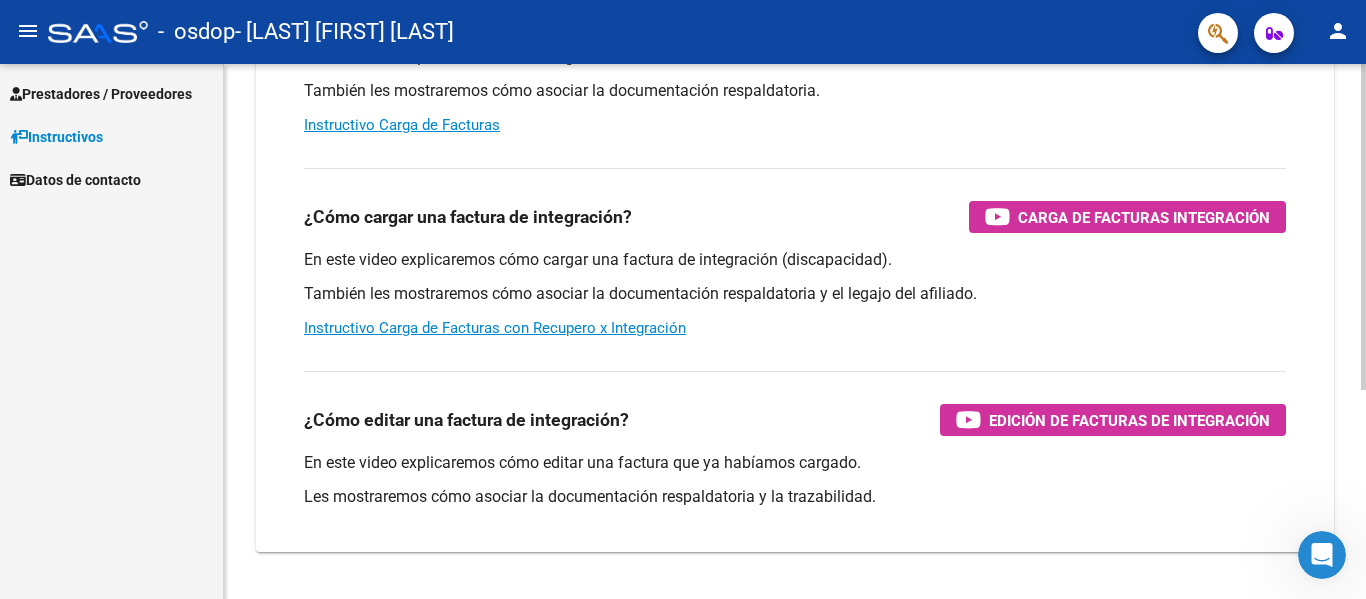 scroll, scrollTop: 342, scrollLeft: 0, axis: vertical 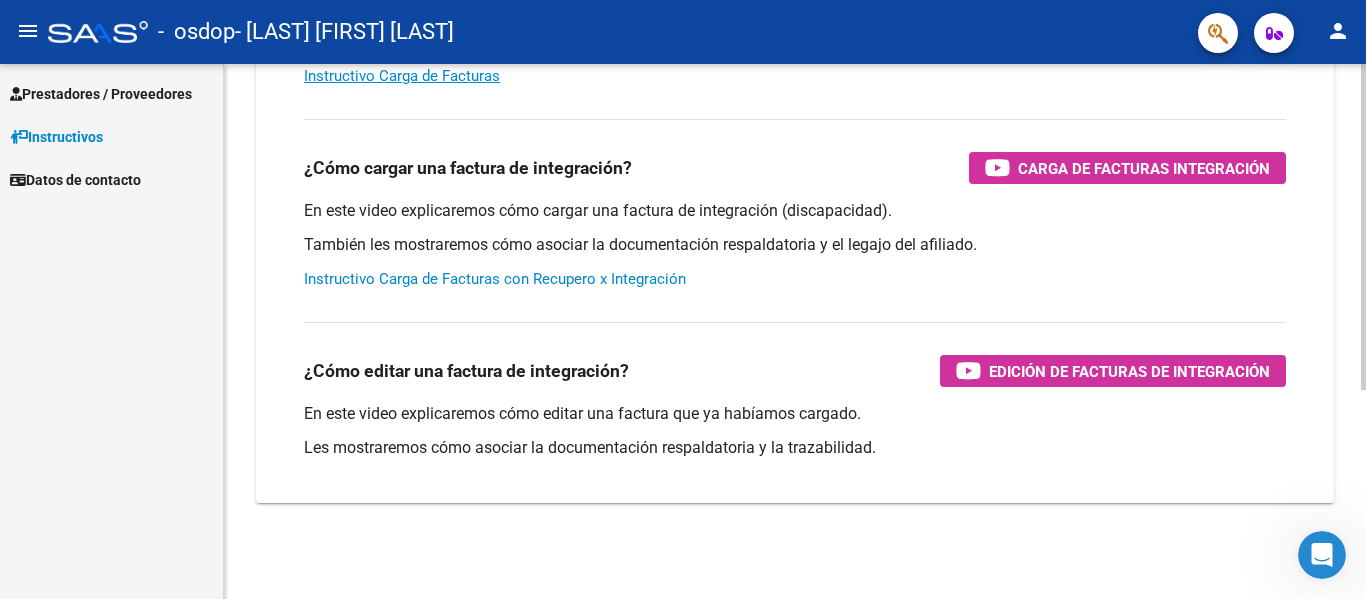 click on "Instructivo Carga de Facturas con Recupero x Integración" at bounding box center (495, 279) 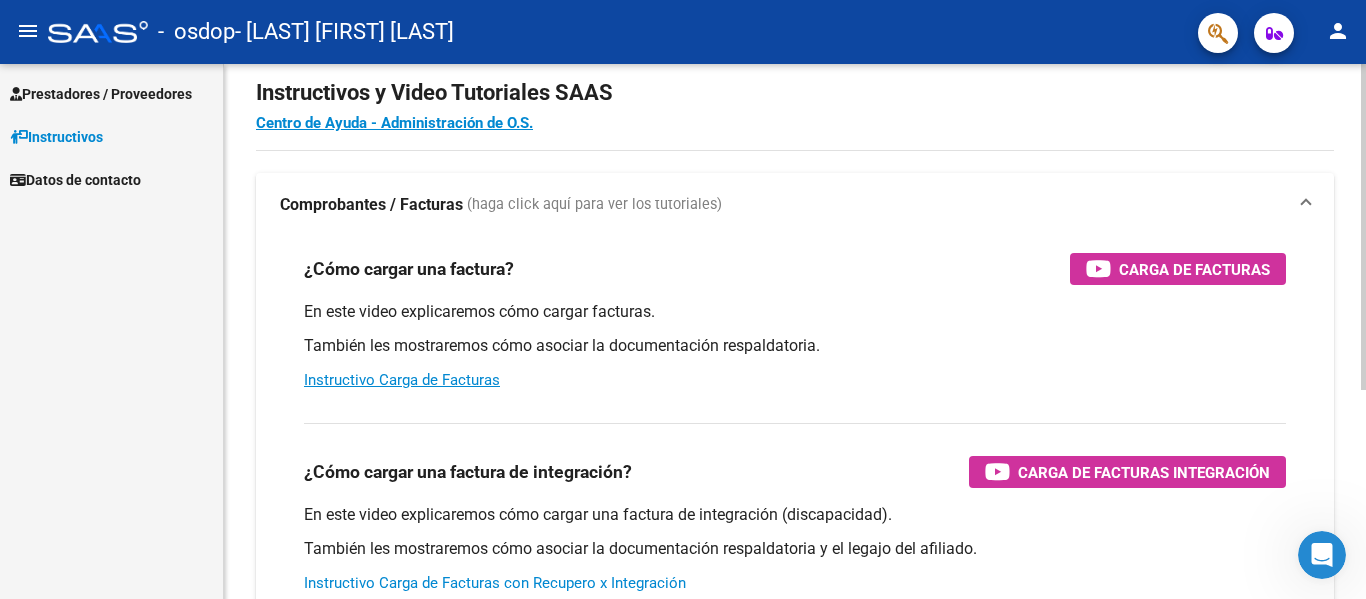scroll, scrollTop: 0, scrollLeft: 0, axis: both 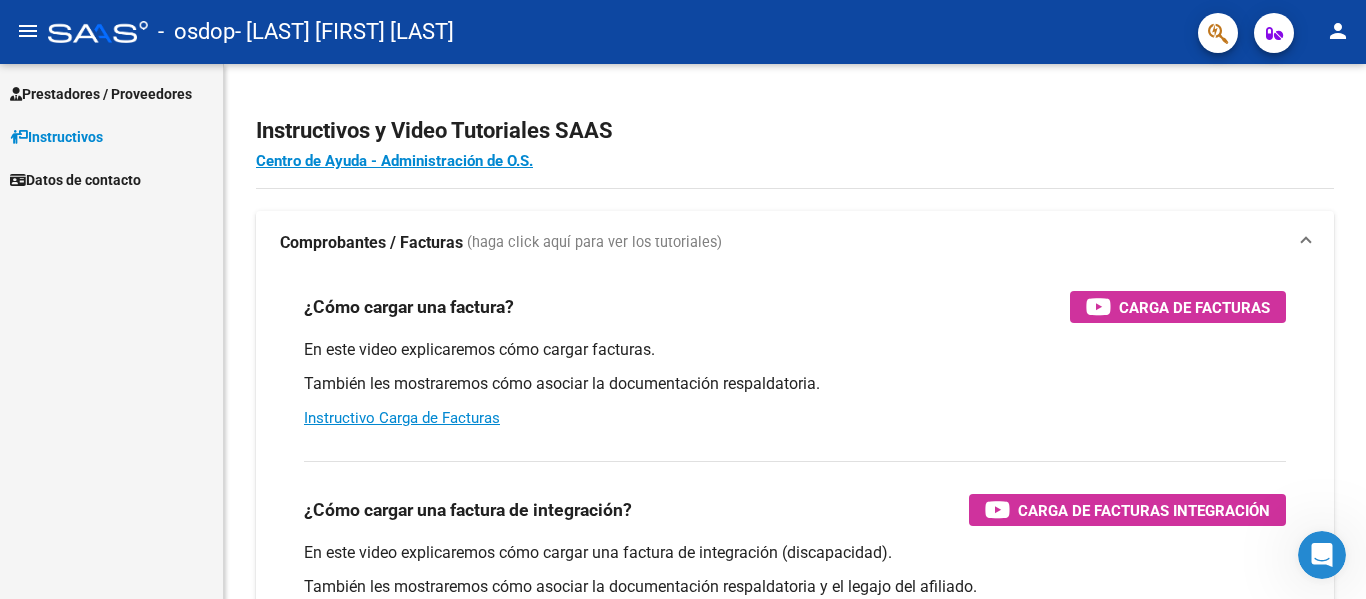 click on "Prestadores / Proveedores" at bounding box center [101, 94] 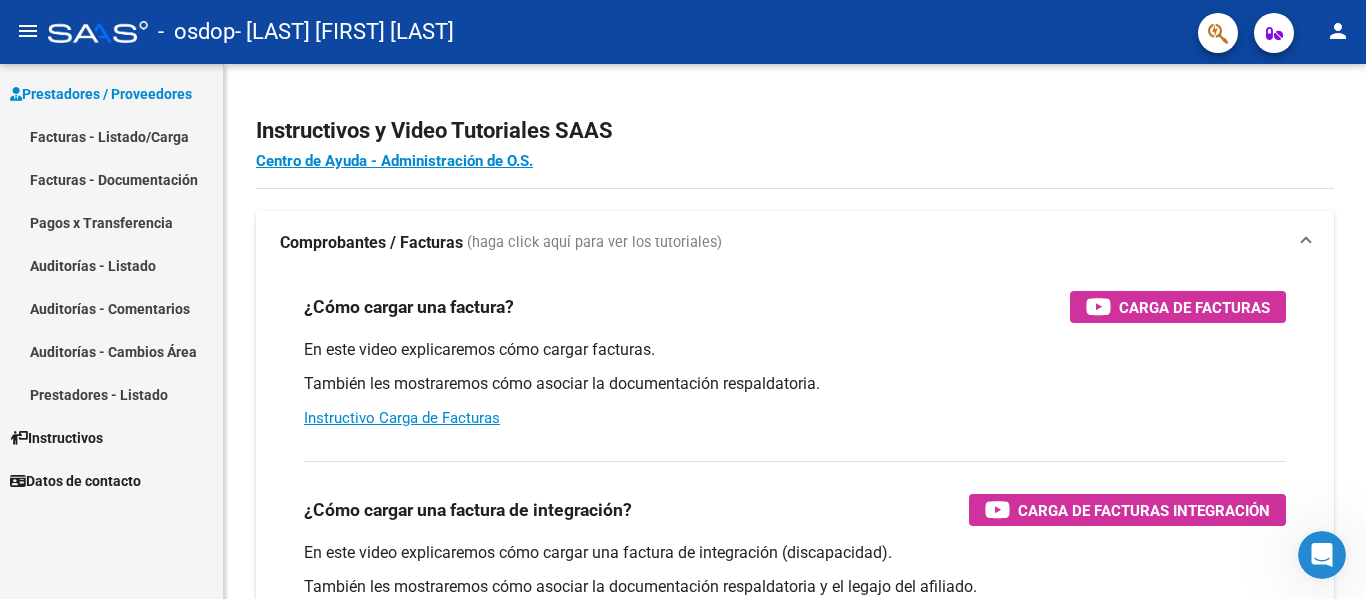click on "Facturas - Listado/Carga" at bounding box center (111, 136) 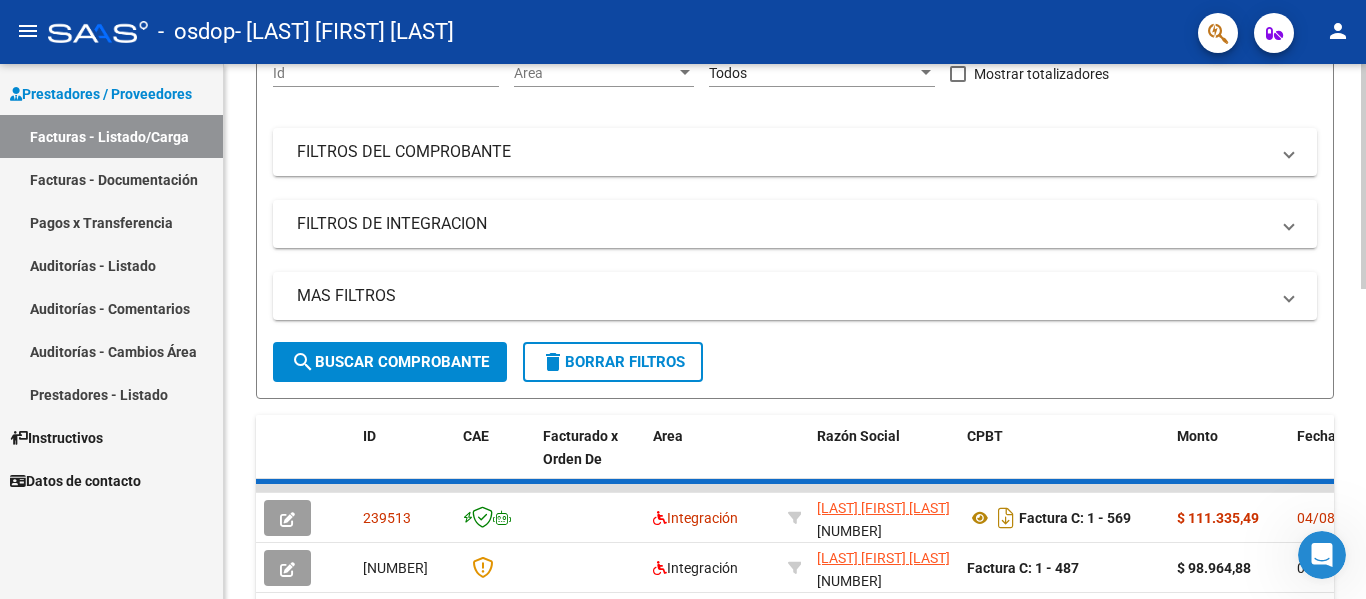 scroll, scrollTop: 507, scrollLeft: 0, axis: vertical 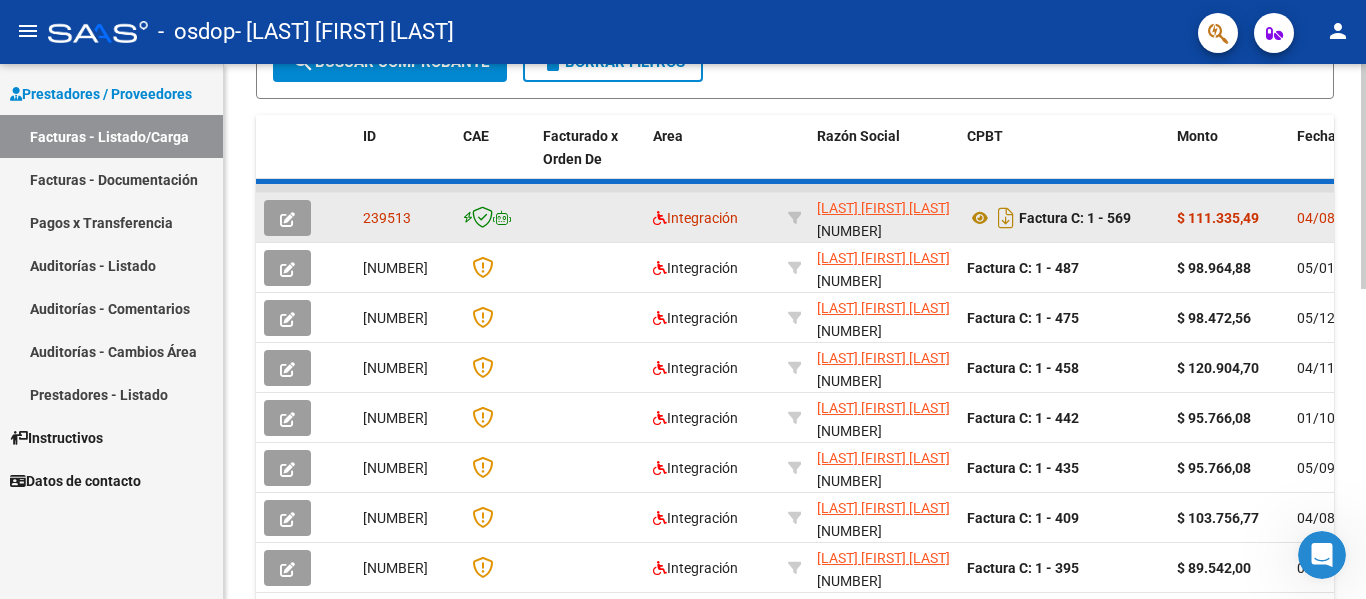 click 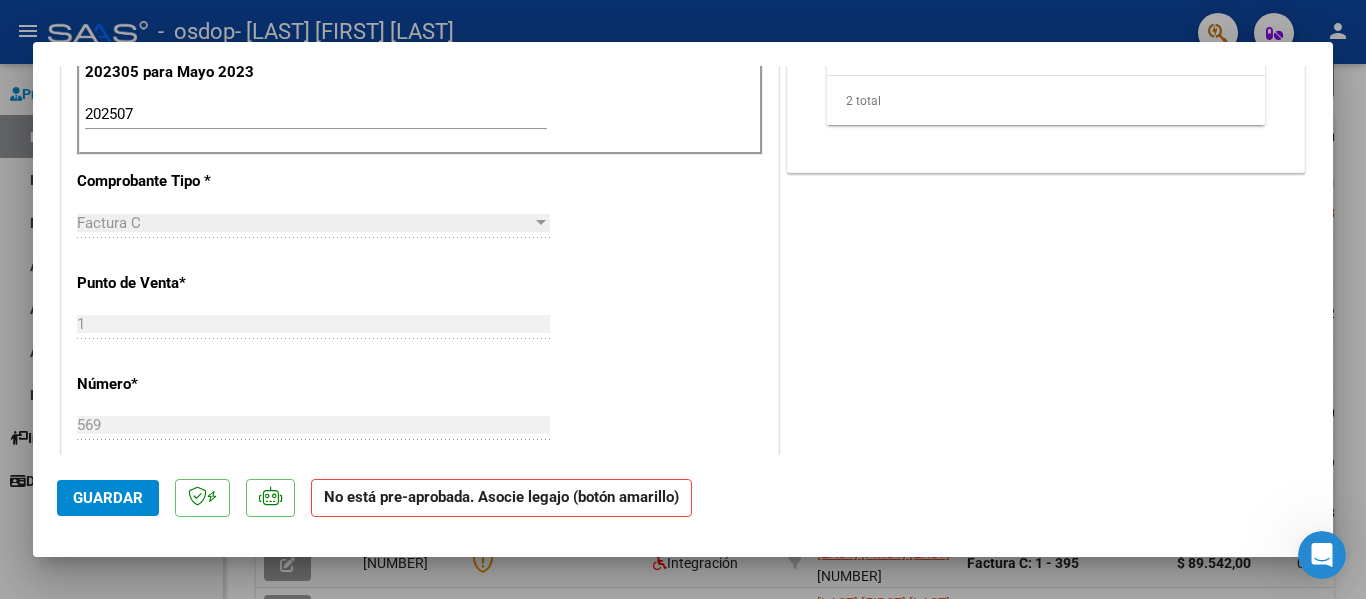 scroll, scrollTop: 300, scrollLeft: 0, axis: vertical 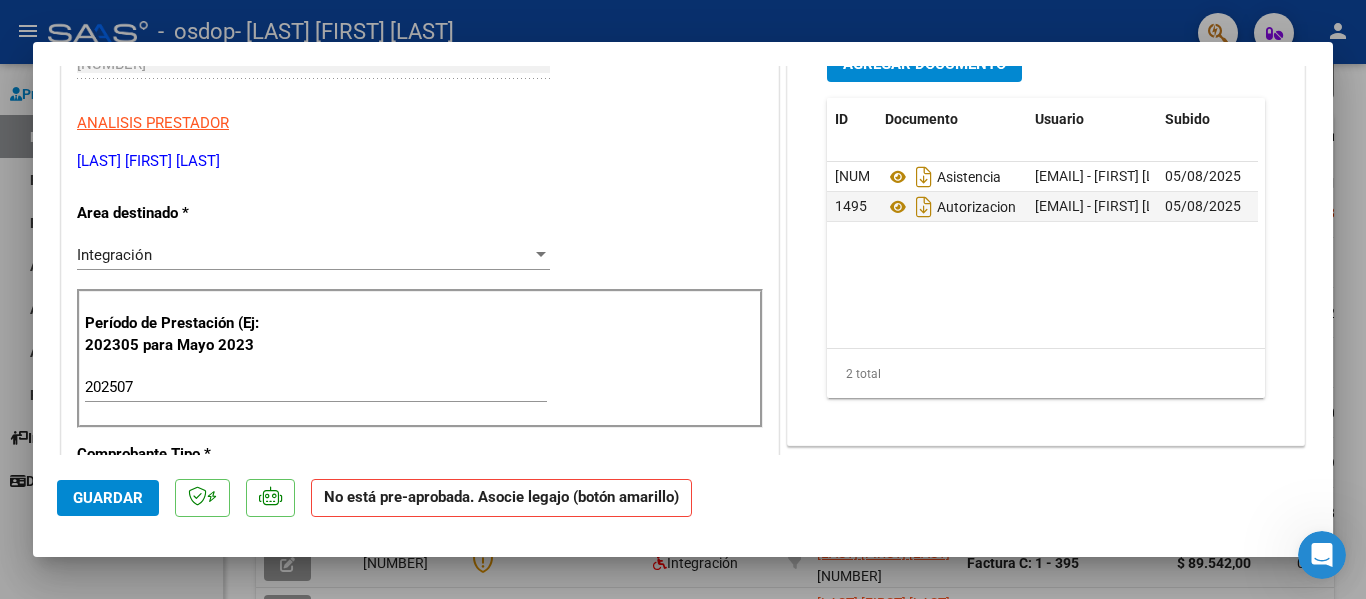click on "Integración" at bounding box center [304, 255] 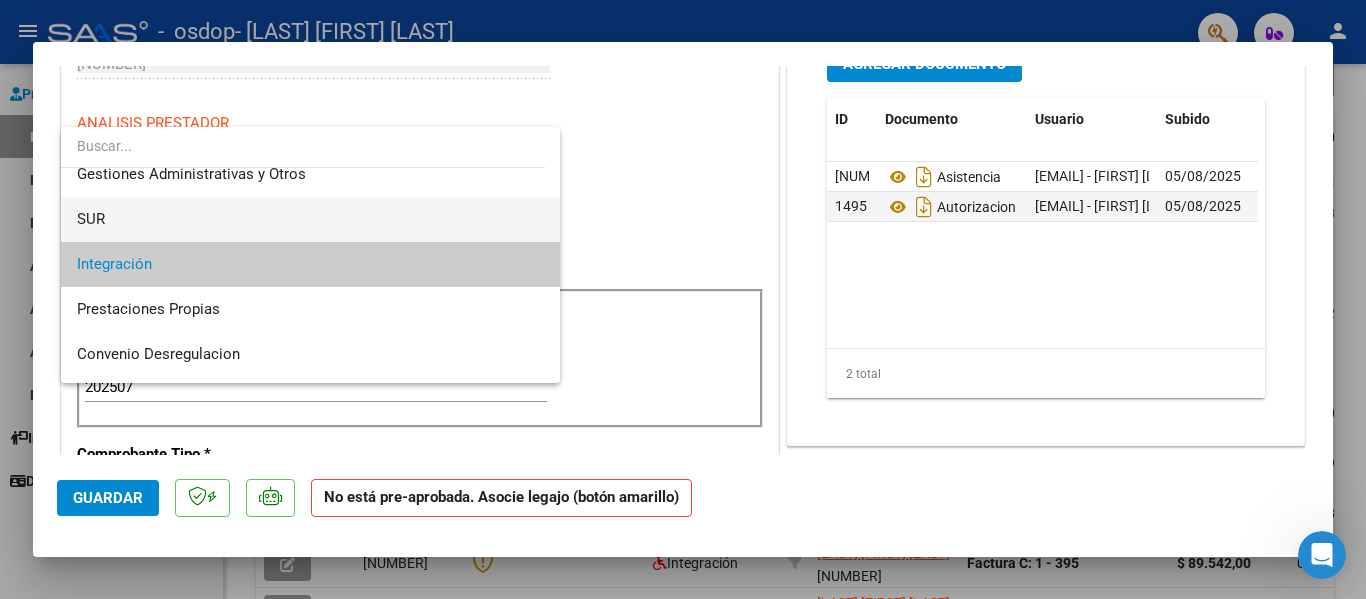 scroll, scrollTop: 100, scrollLeft: 0, axis: vertical 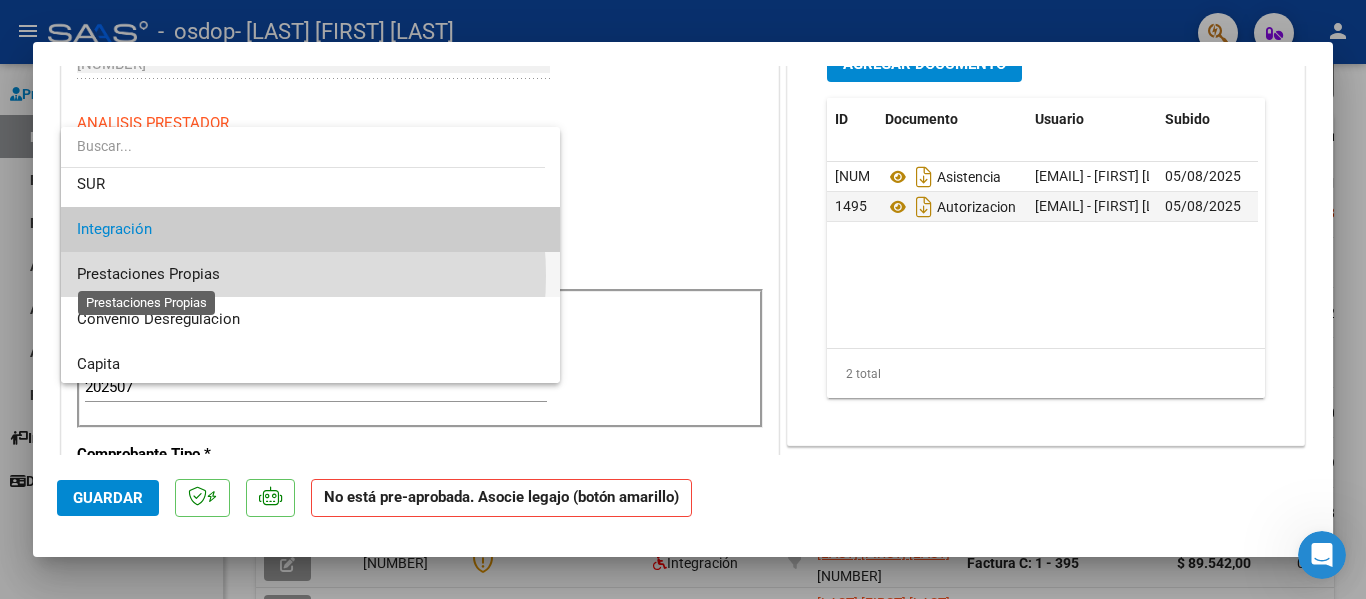 click on "Prestaciones Propias" at bounding box center (148, 274) 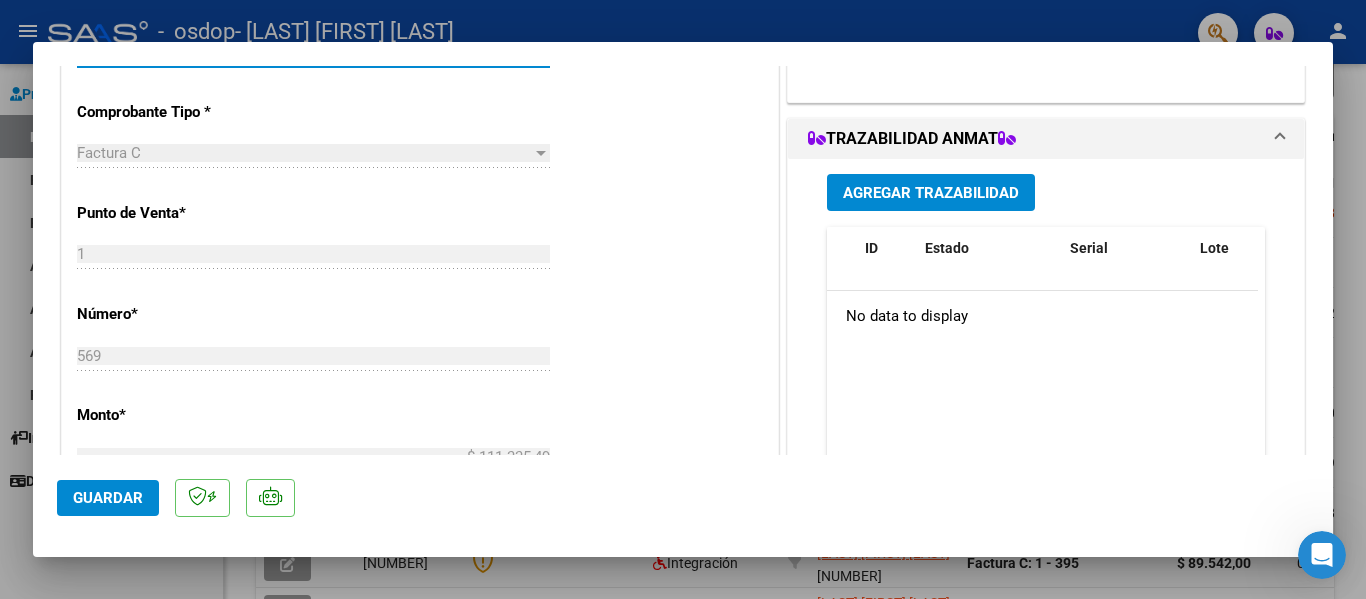 scroll, scrollTop: 500, scrollLeft: 0, axis: vertical 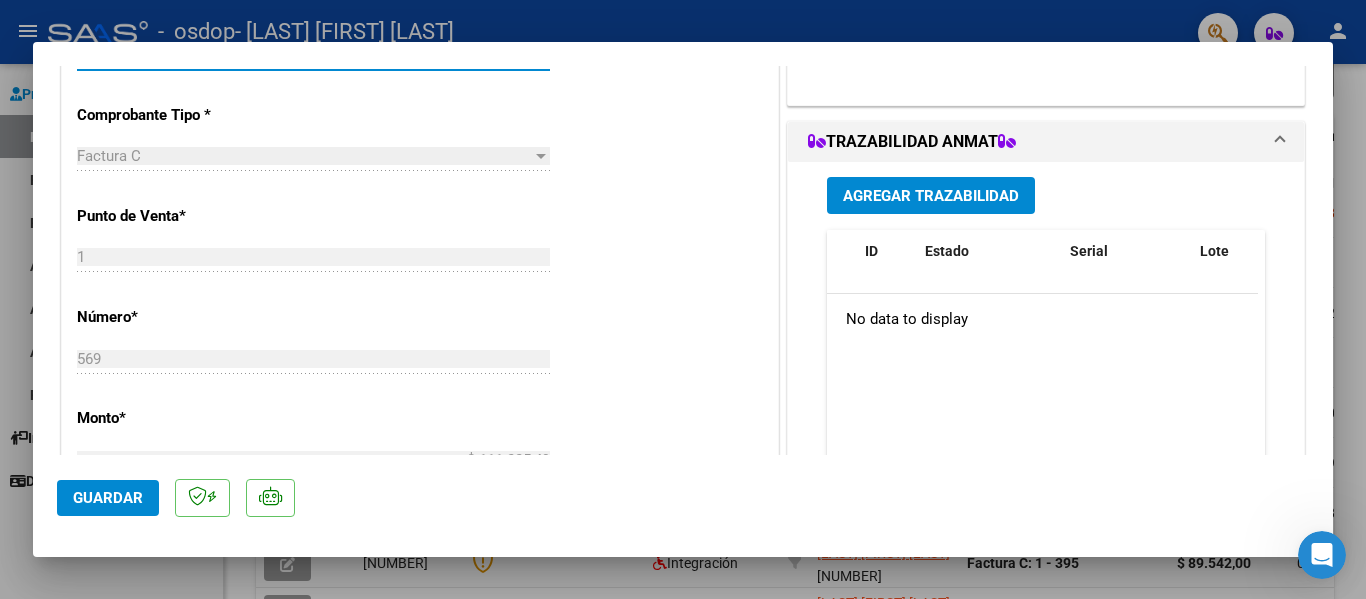 click on "Agregar Trazabilidad" at bounding box center (931, 196) 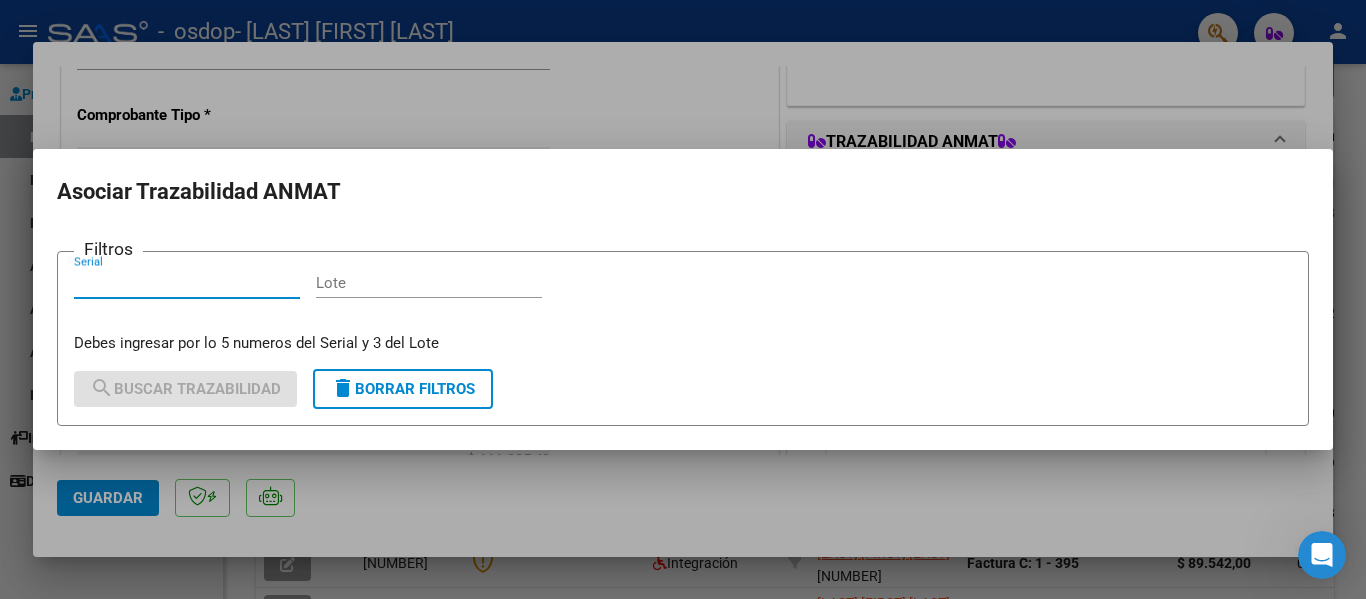 click at bounding box center [683, 299] 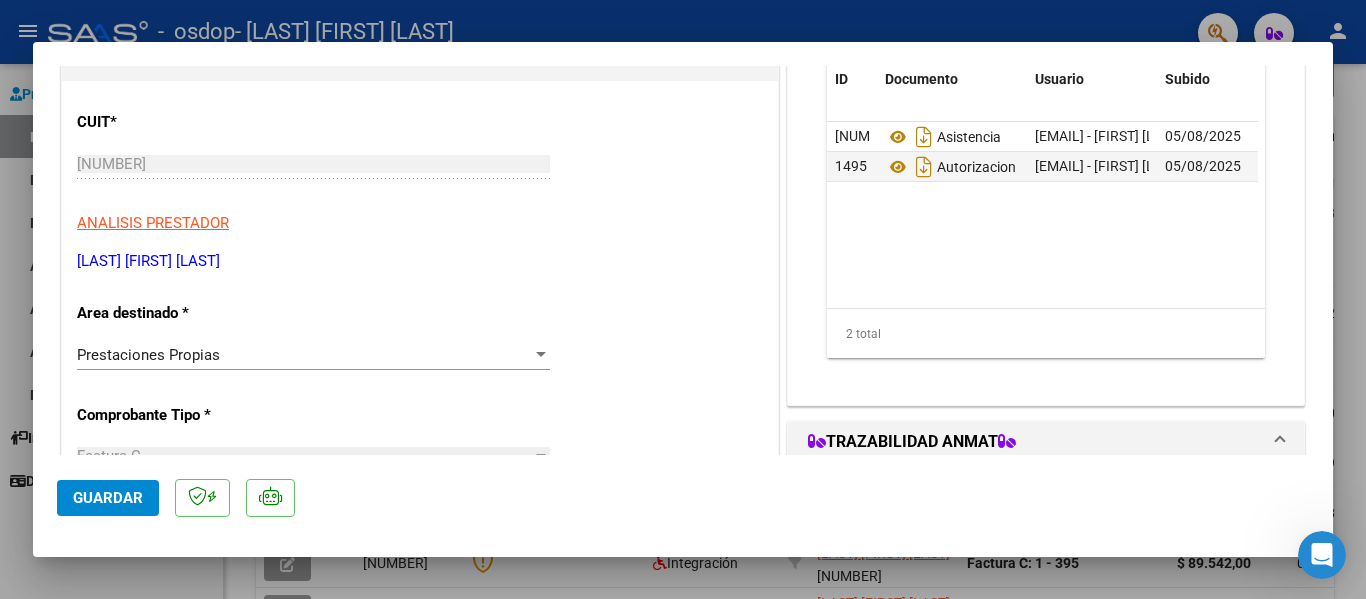 scroll, scrollTop: 0, scrollLeft: 0, axis: both 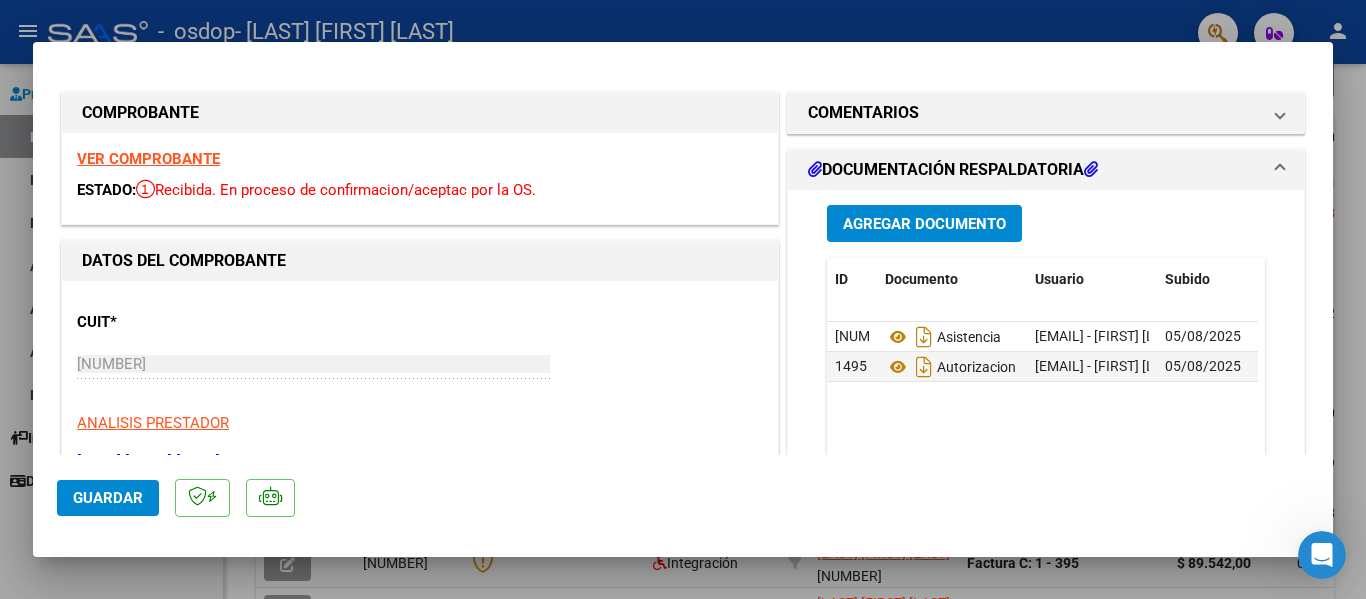click at bounding box center (683, 299) 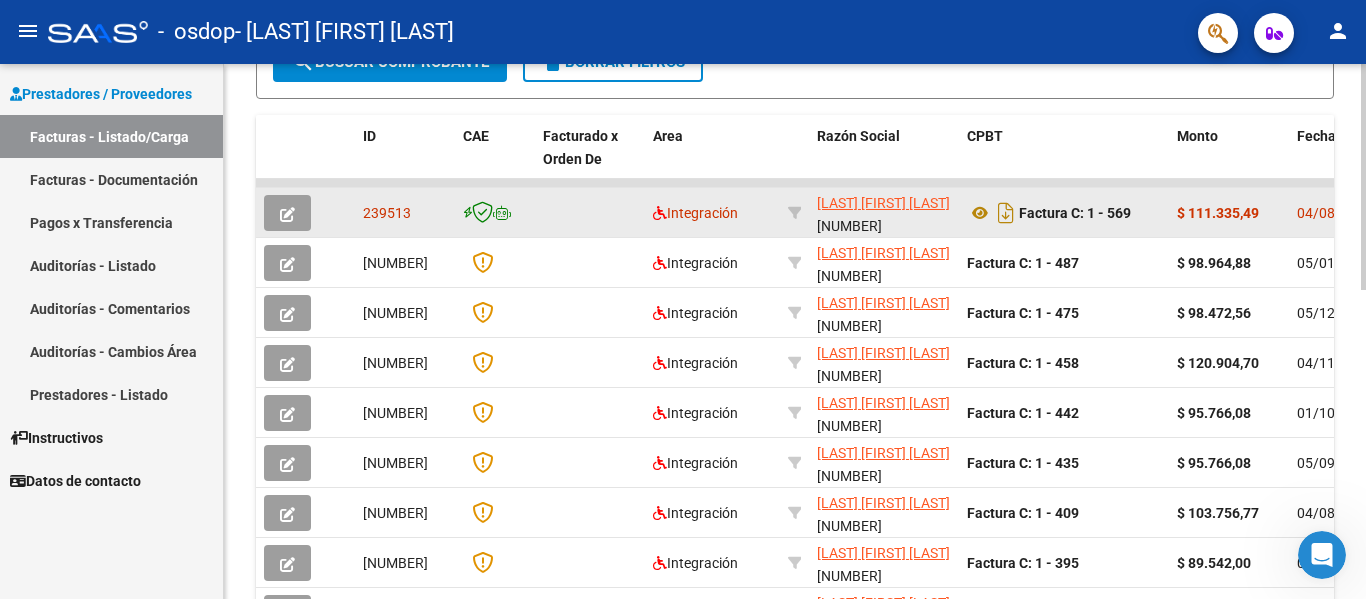 click 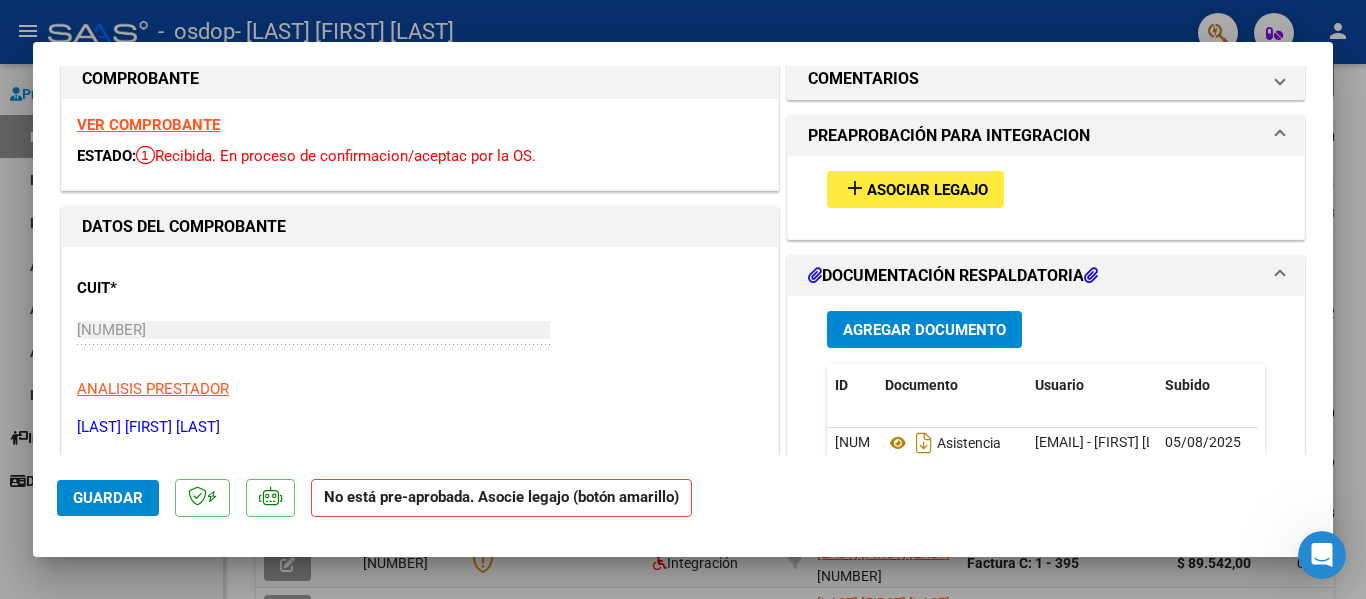 scroll, scrollTop: 0, scrollLeft: 0, axis: both 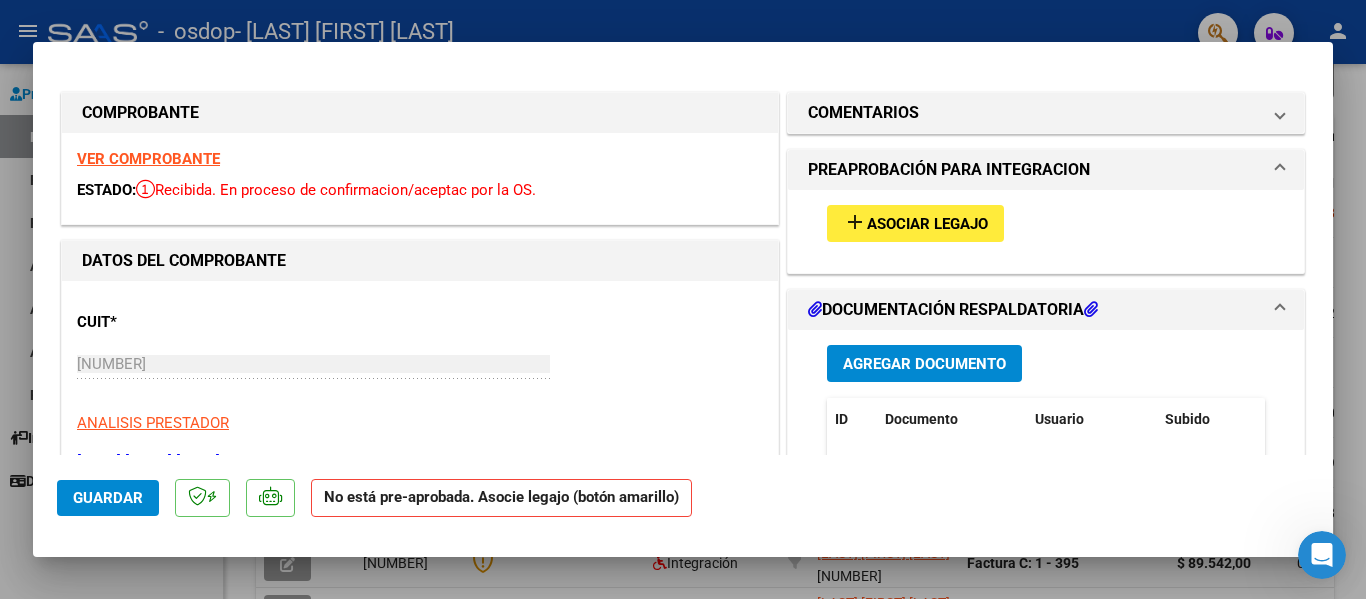 click 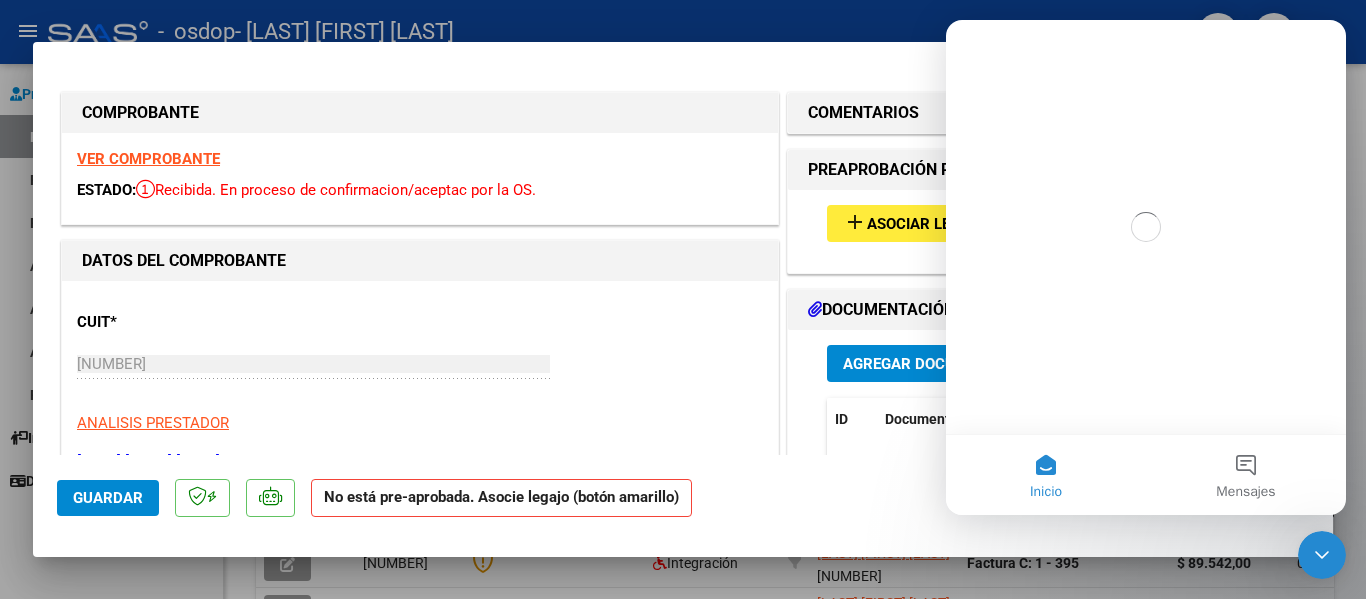 scroll, scrollTop: 0, scrollLeft: 0, axis: both 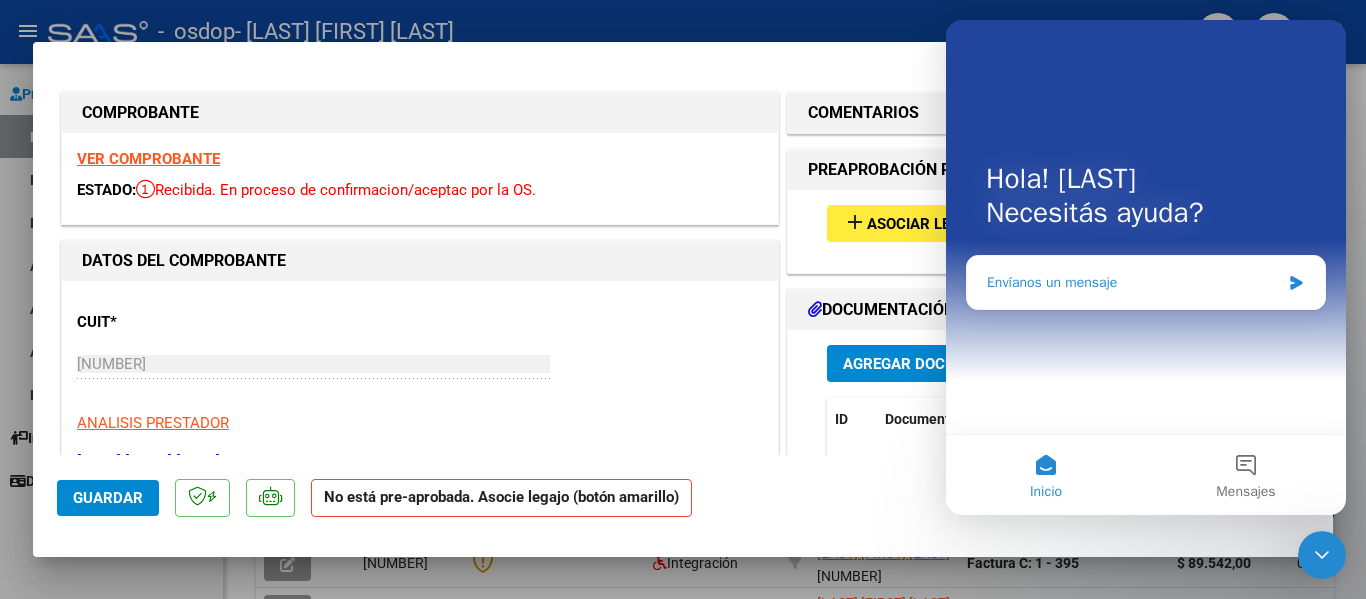 click on "Envíanos un mensaje" at bounding box center [1133, 282] 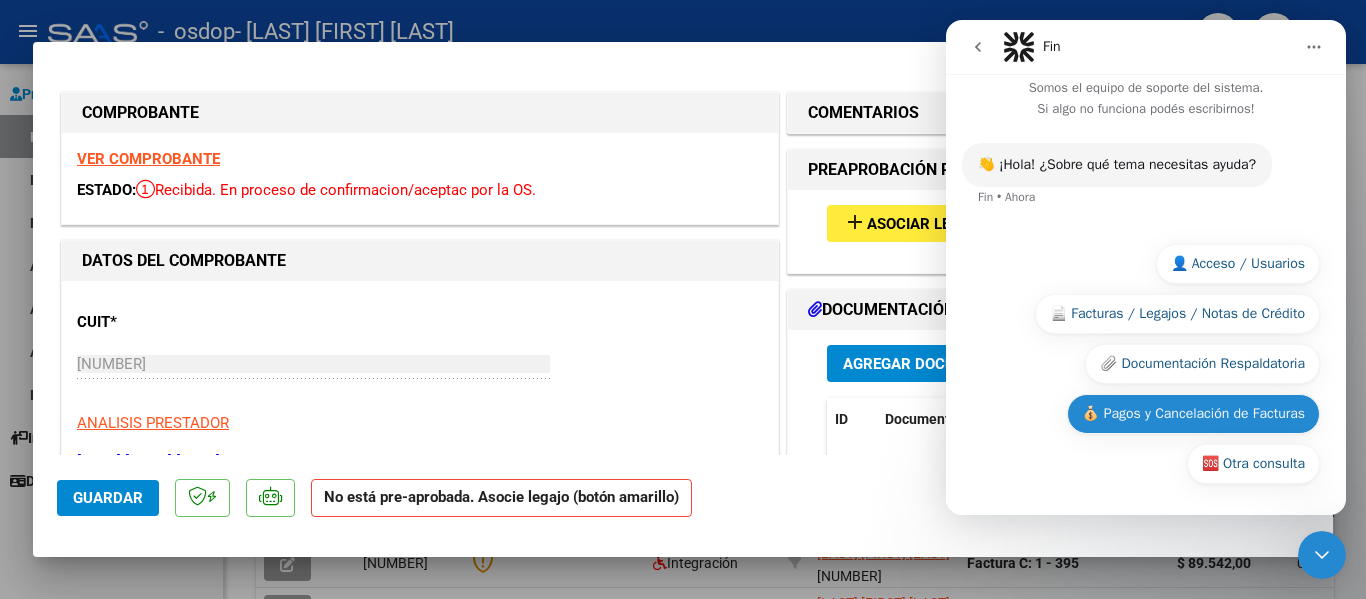 scroll, scrollTop: 15, scrollLeft: 0, axis: vertical 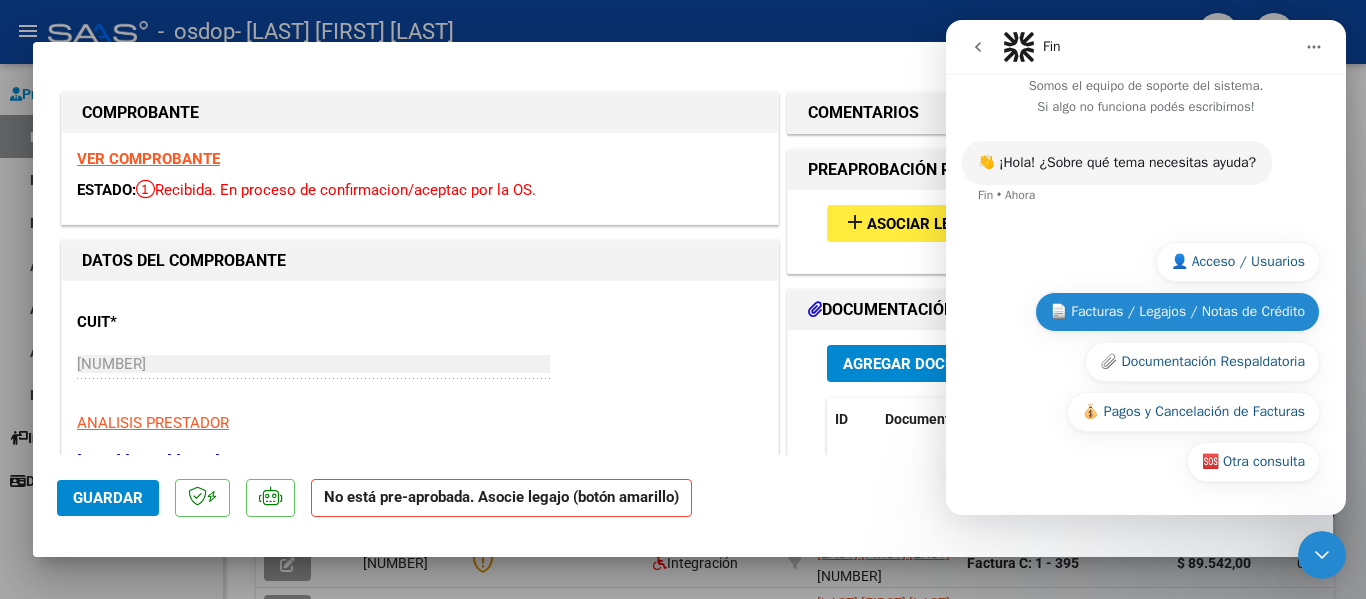 click on "📄 Facturas / Legajos / Notas de Crédito" at bounding box center [1177, 312] 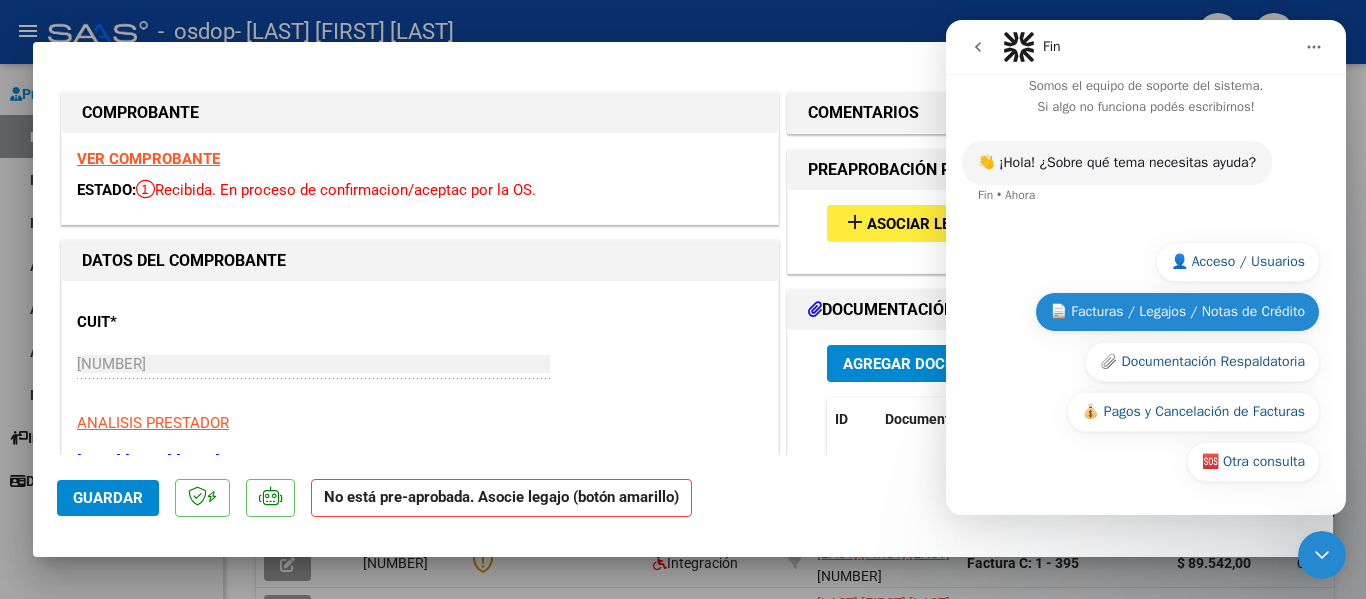 scroll, scrollTop: 0, scrollLeft: 0, axis: both 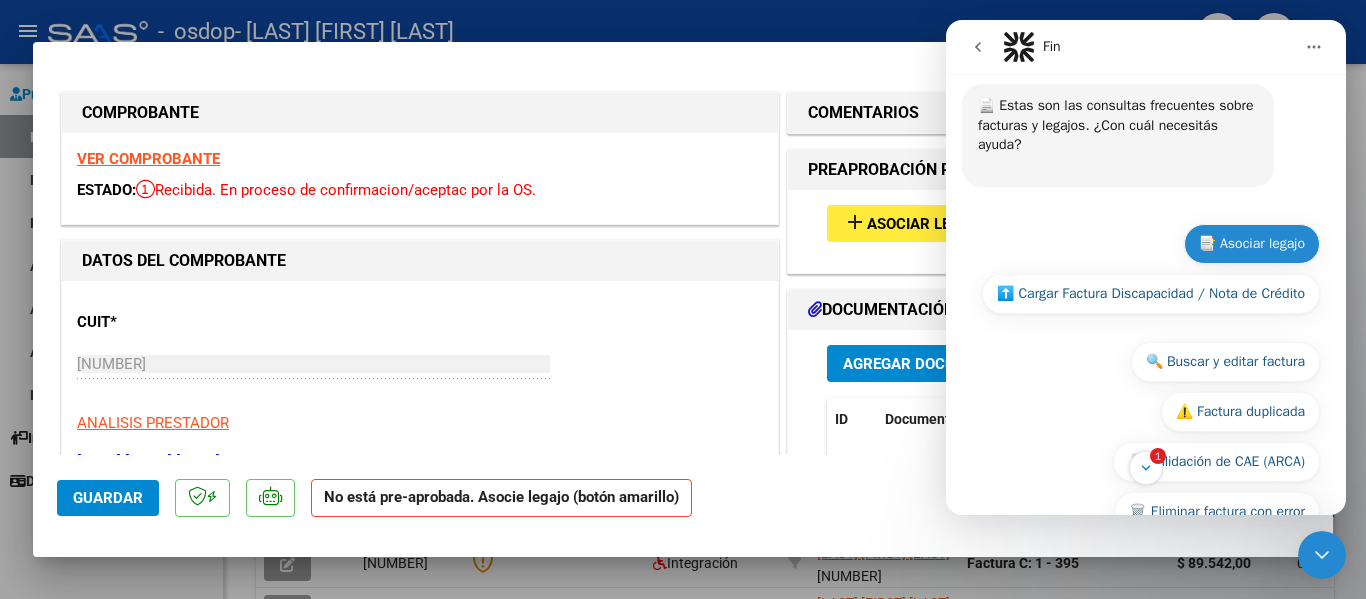 click on "📑 Asociar legajo" at bounding box center [1252, 244] 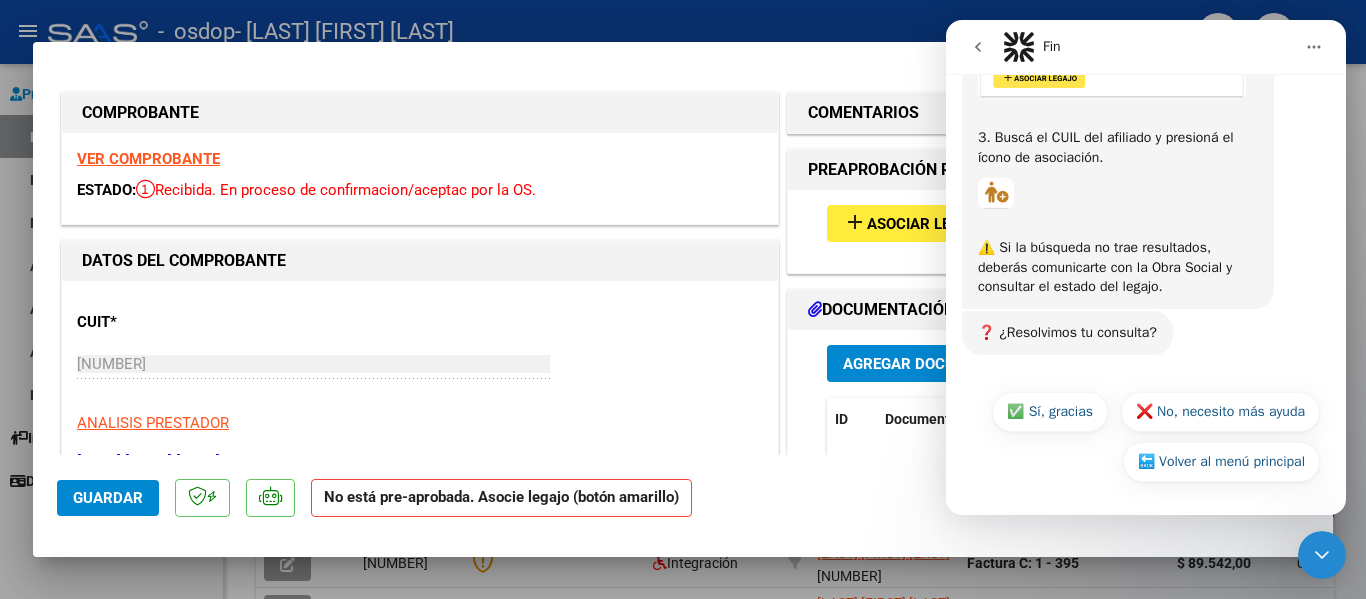 scroll, scrollTop: 623, scrollLeft: 0, axis: vertical 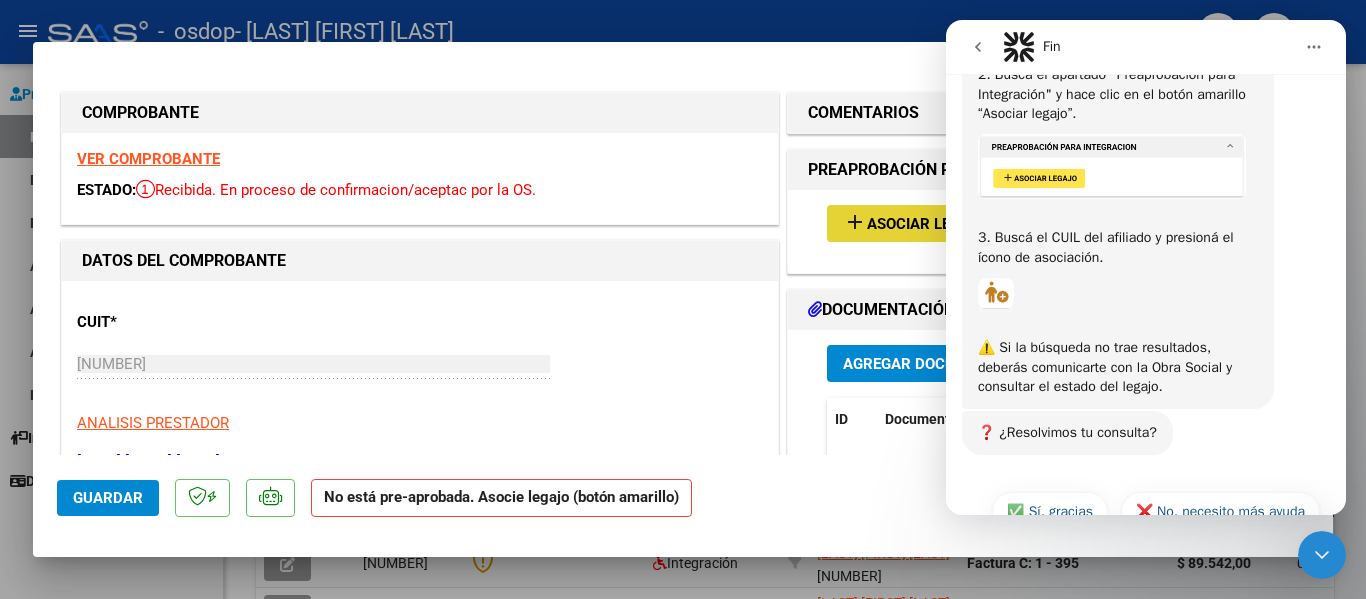 click on "add" at bounding box center [855, 222] 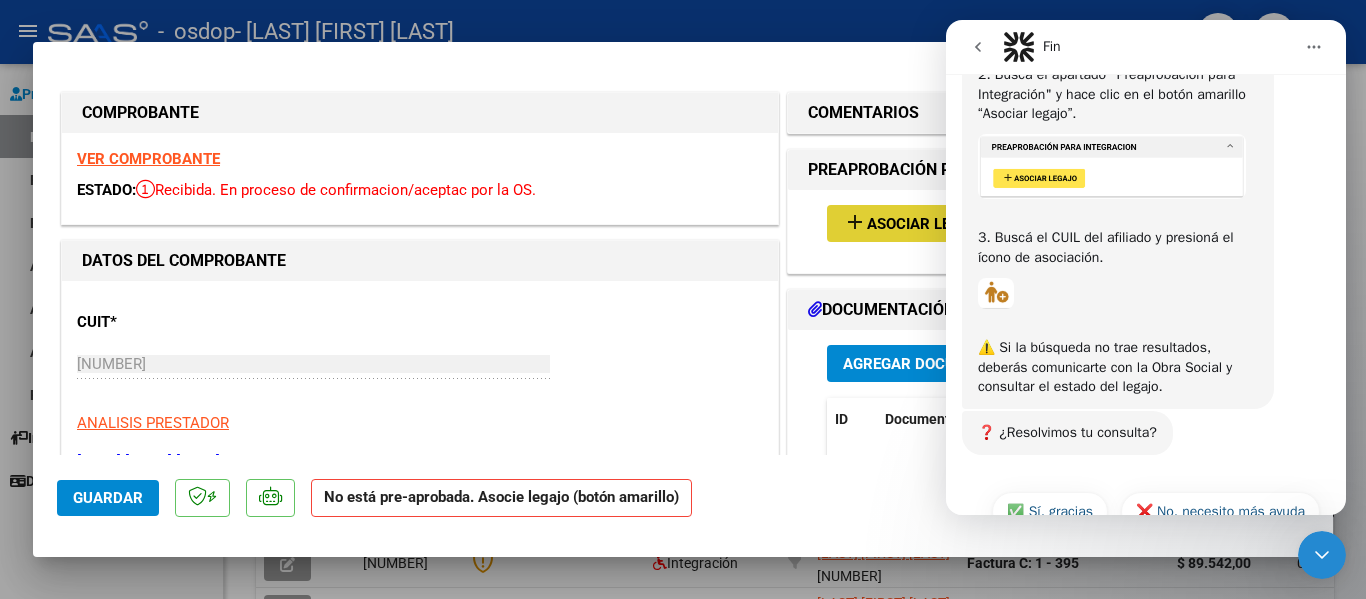 click on "Asociar Legajo" at bounding box center [927, 224] 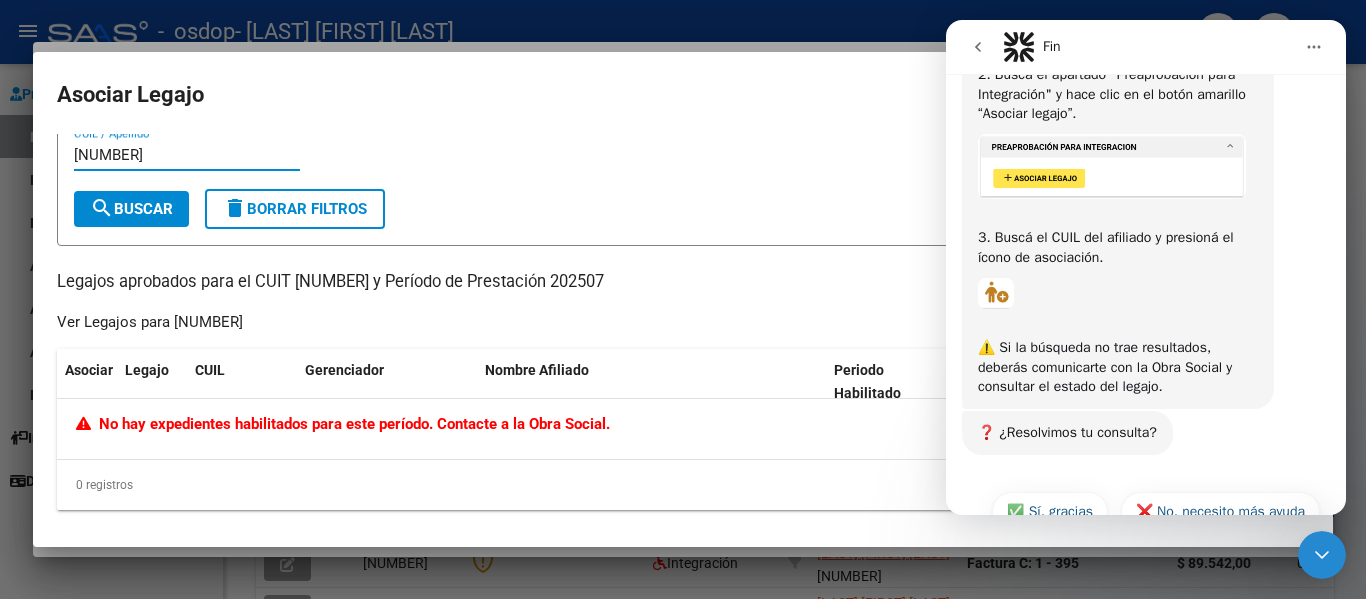 scroll, scrollTop: 14, scrollLeft: 0, axis: vertical 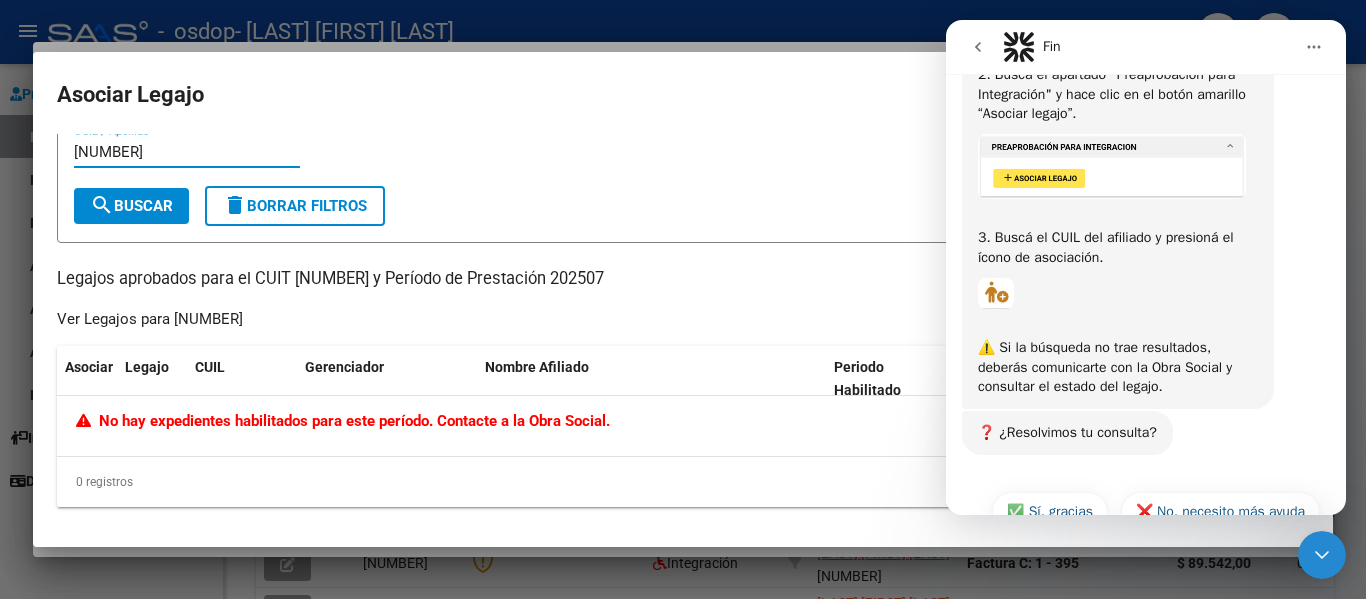 type on "[NUMBER]" 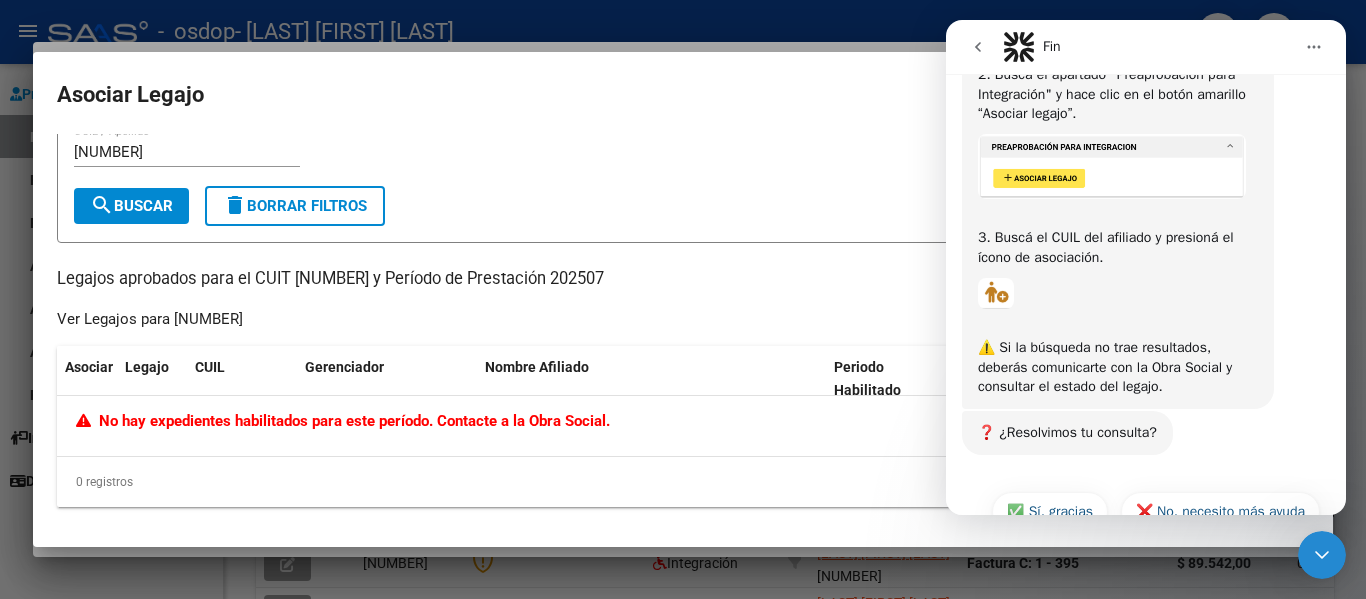 click on "Ver Legajos para [NUMBER]" 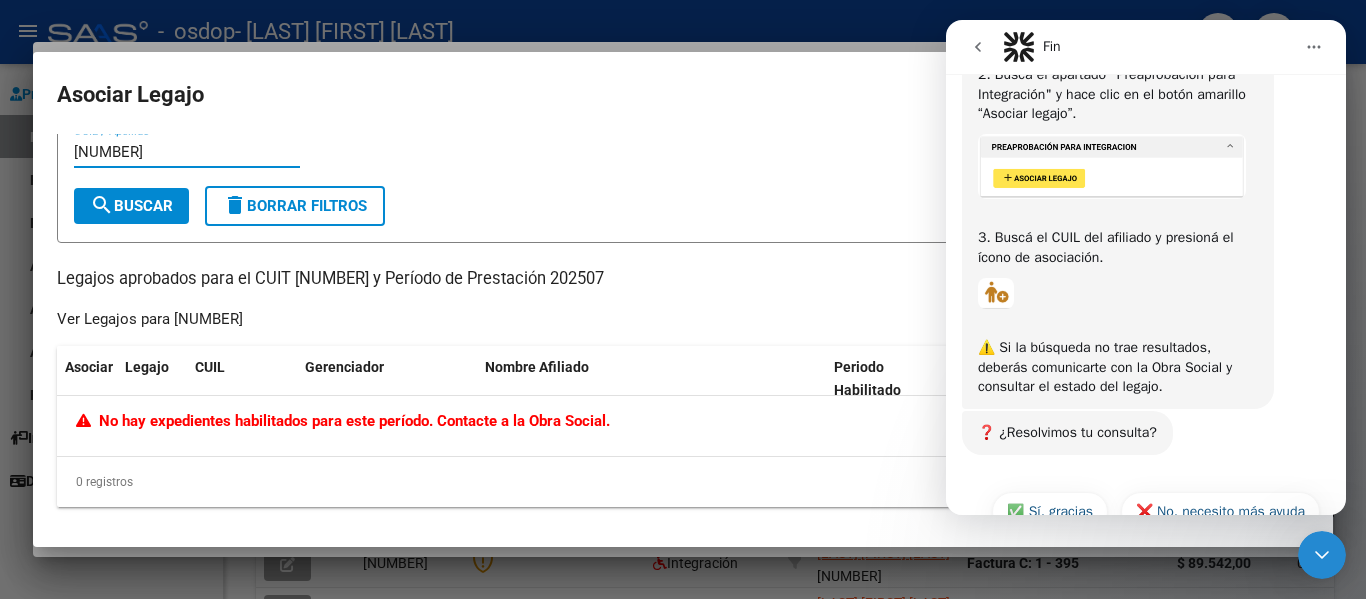 drag, startPoint x: 150, startPoint y: 149, endPoint x: 0, endPoint y: 170, distance: 151.46286 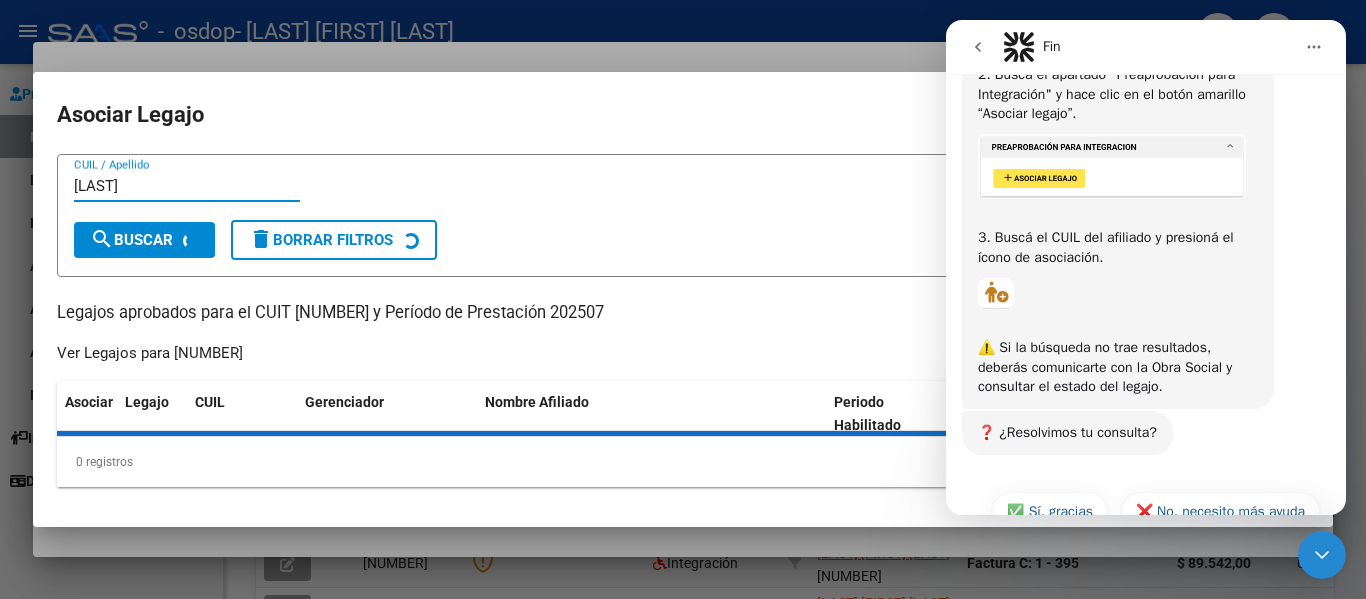 scroll, scrollTop: 0, scrollLeft: 0, axis: both 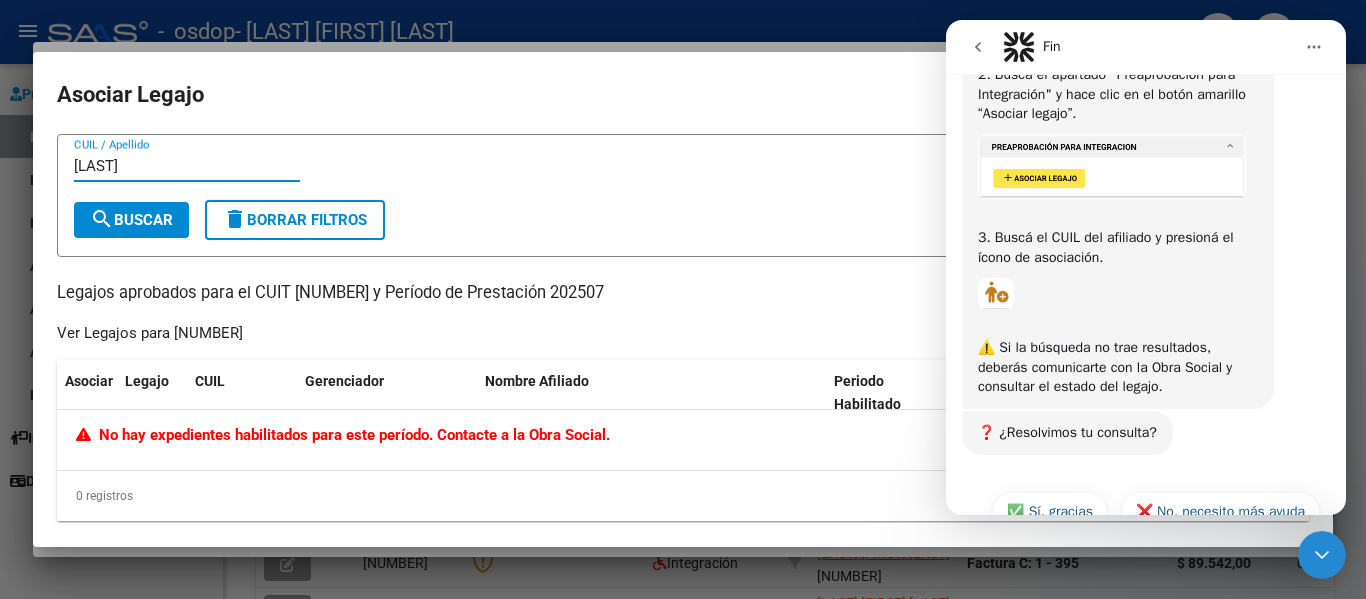 type on "[LAST]" 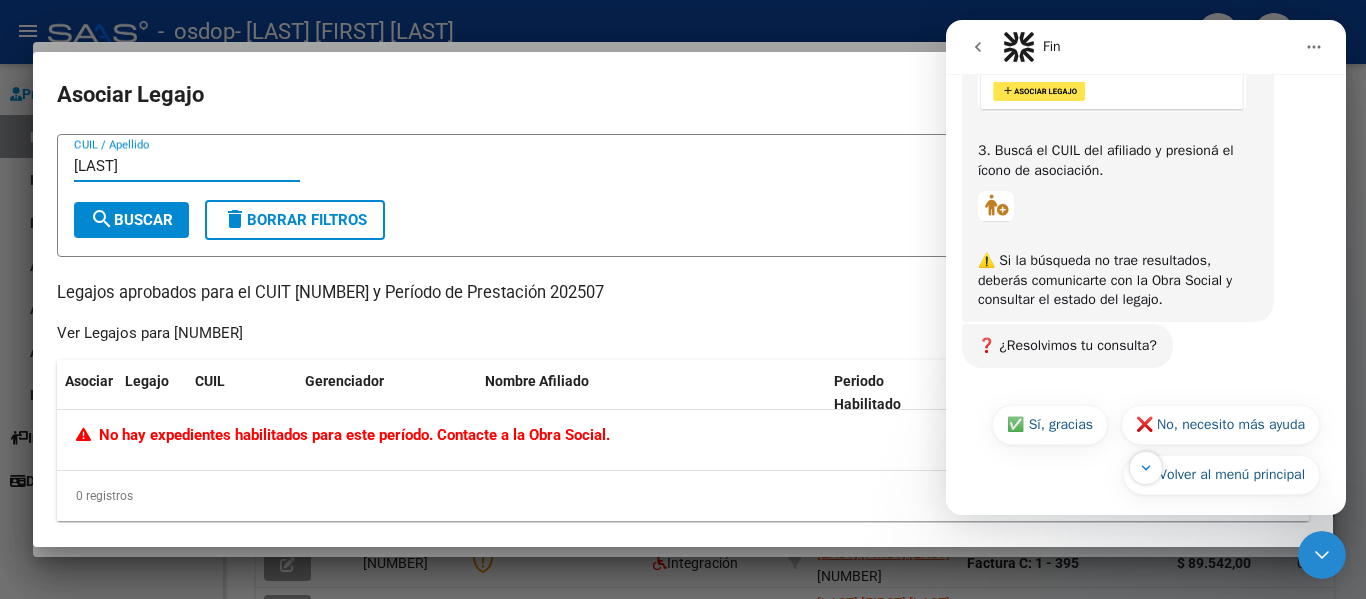 scroll, scrollTop: 723, scrollLeft: 0, axis: vertical 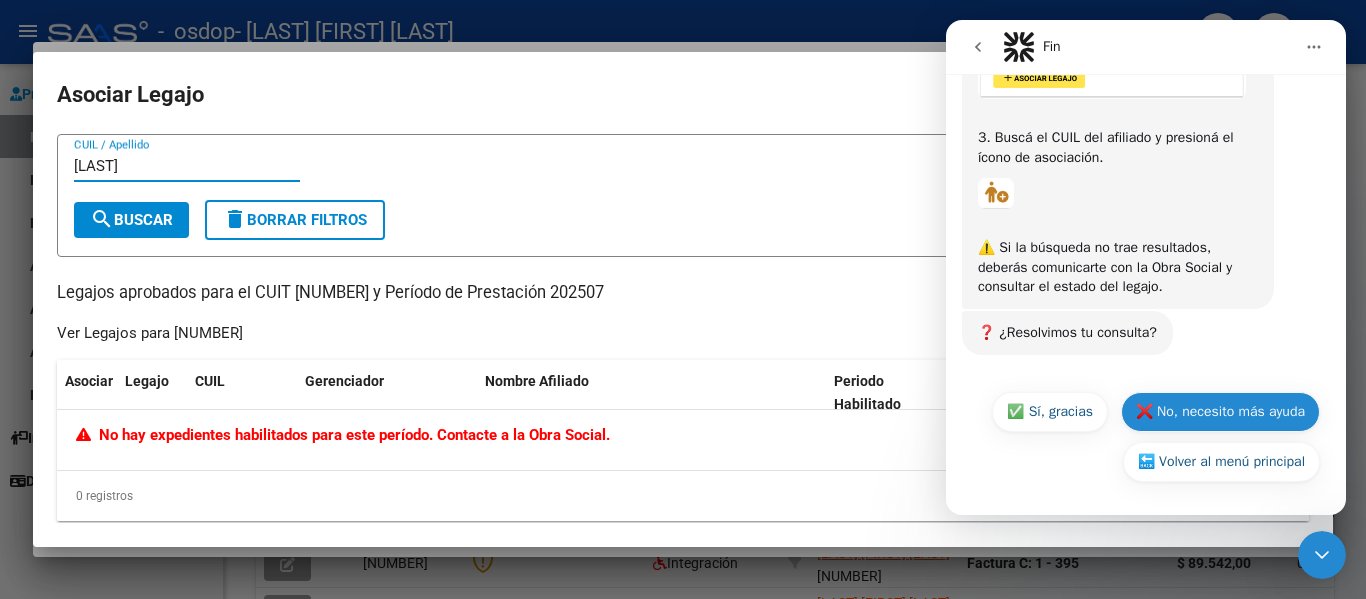 click on "❌ No, necesito más ayuda" at bounding box center (1220, 412) 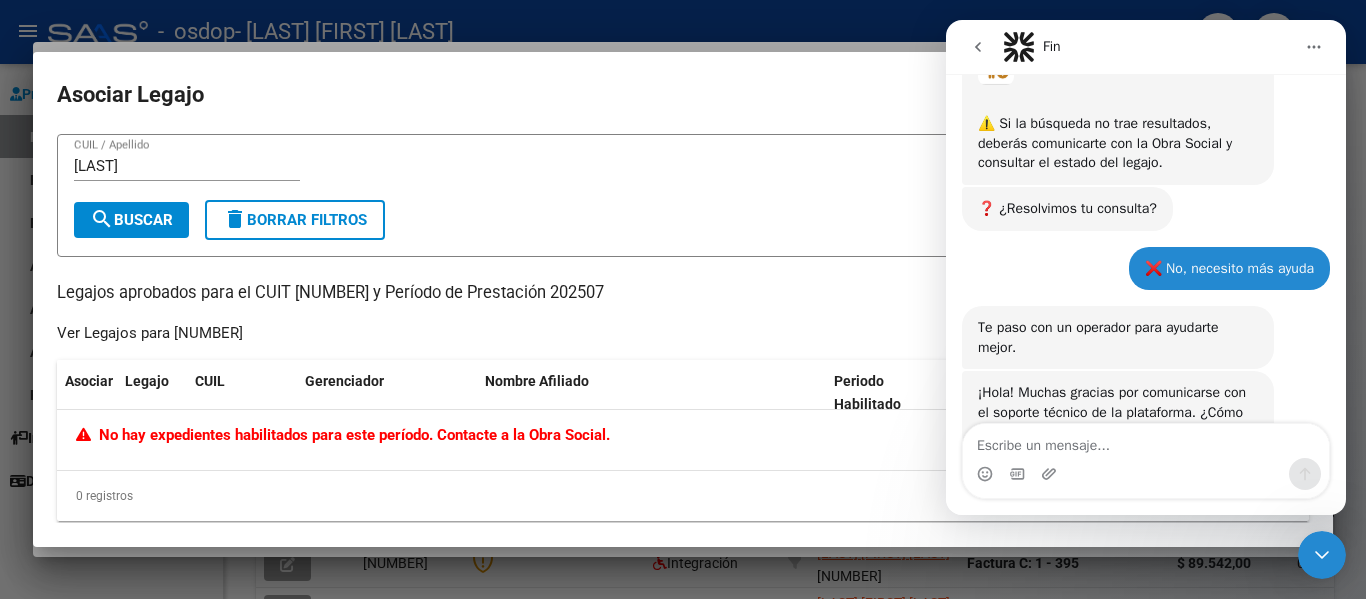 scroll, scrollTop: 919, scrollLeft: 0, axis: vertical 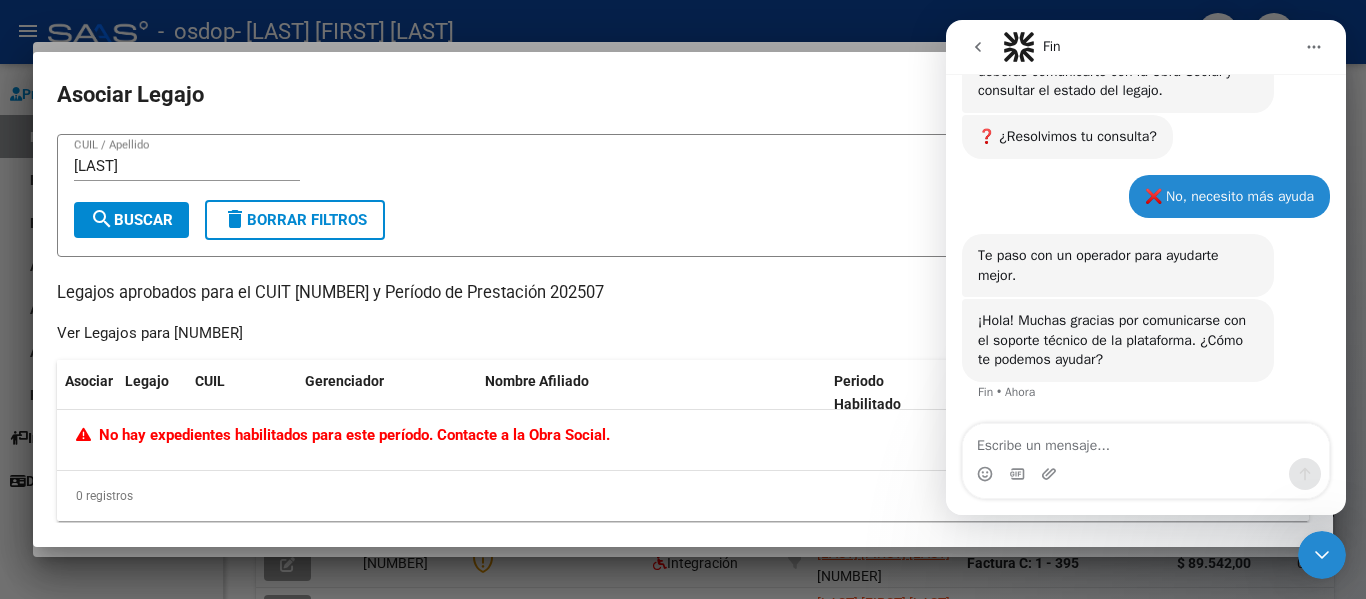click 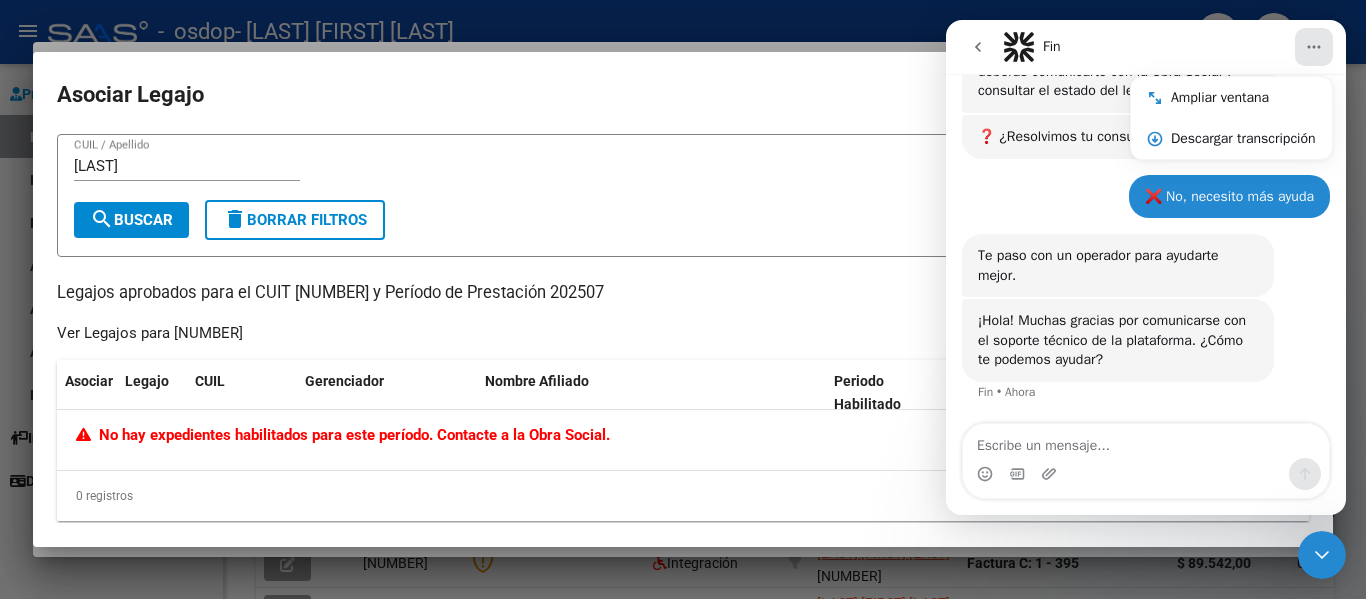 click at bounding box center (683, 299) 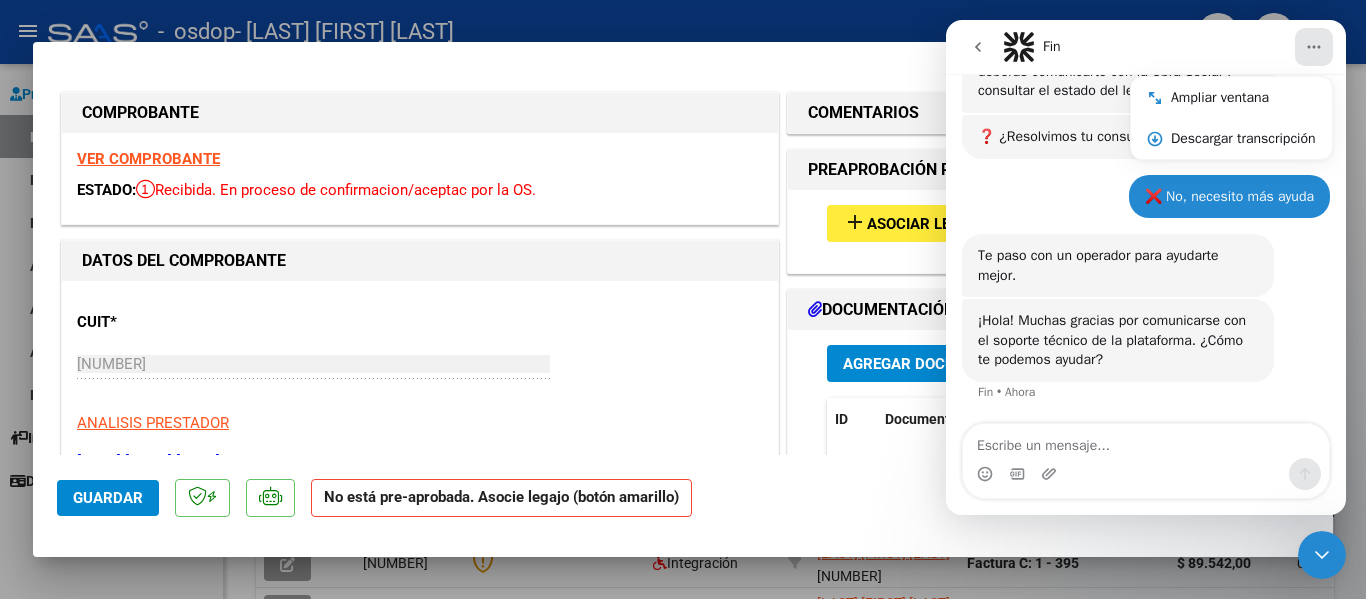click on "Fin    •   Ahora" at bounding box center (1006, 392) 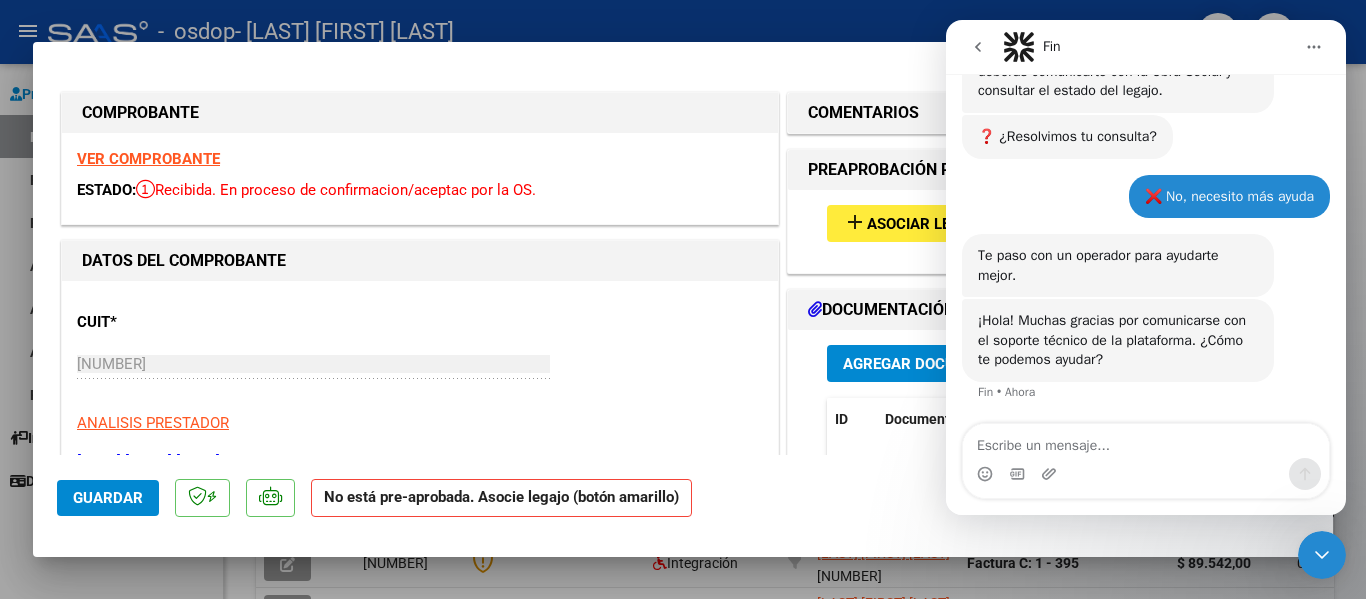 click 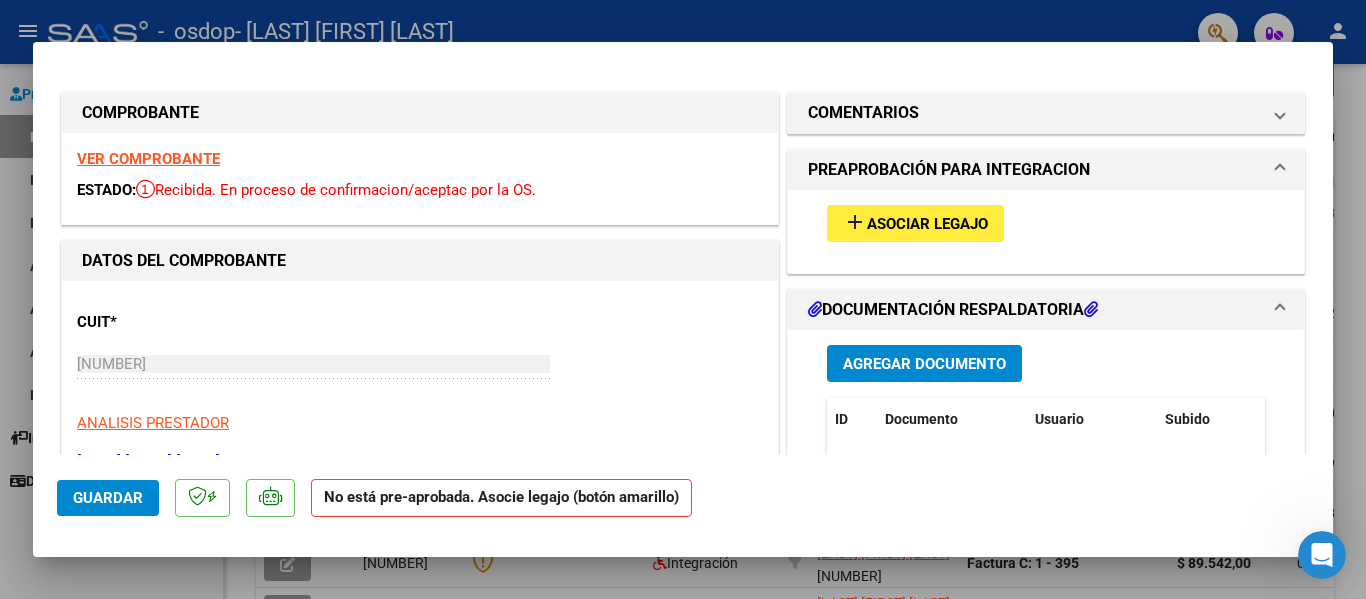 scroll, scrollTop: 0, scrollLeft: 0, axis: both 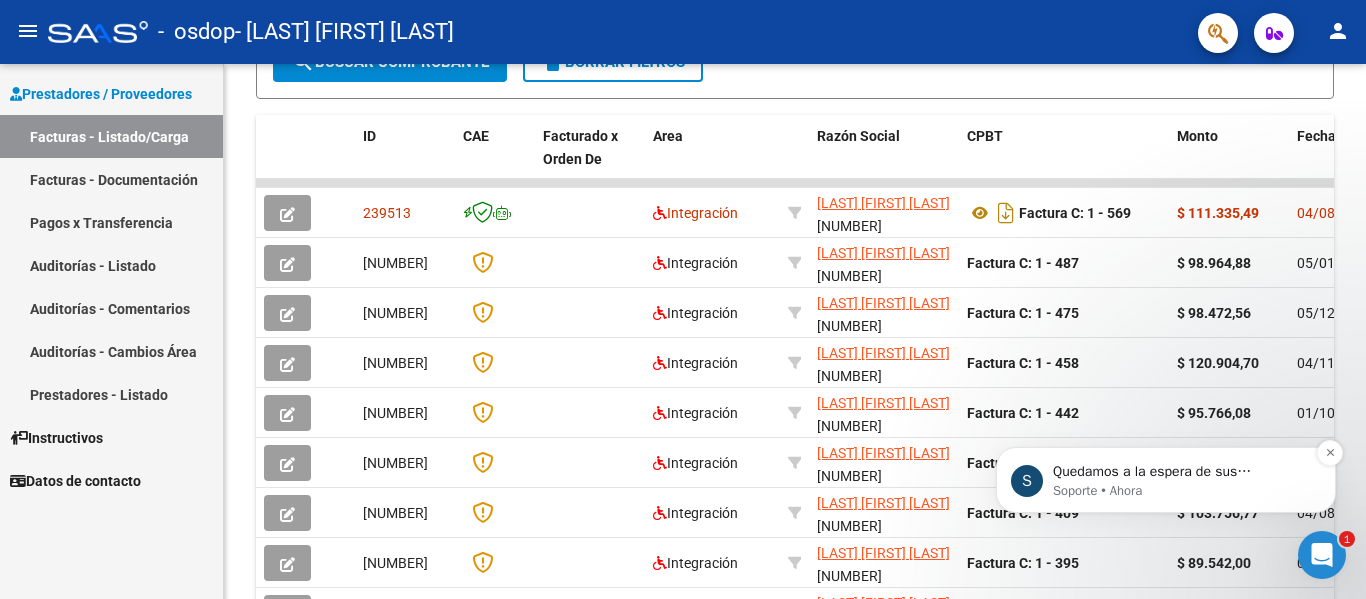 click on "Soporte • Ahora" at bounding box center [1182, 491] 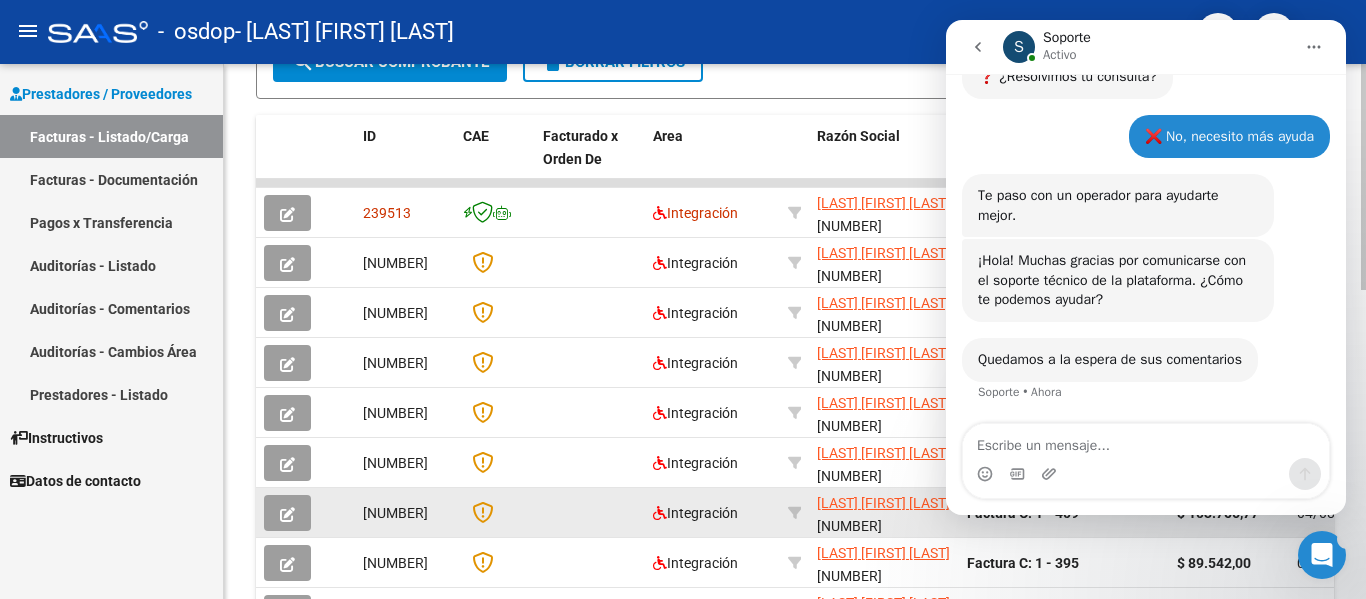 scroll, scrollTop: 0, scrollLeft: 0, axis: both 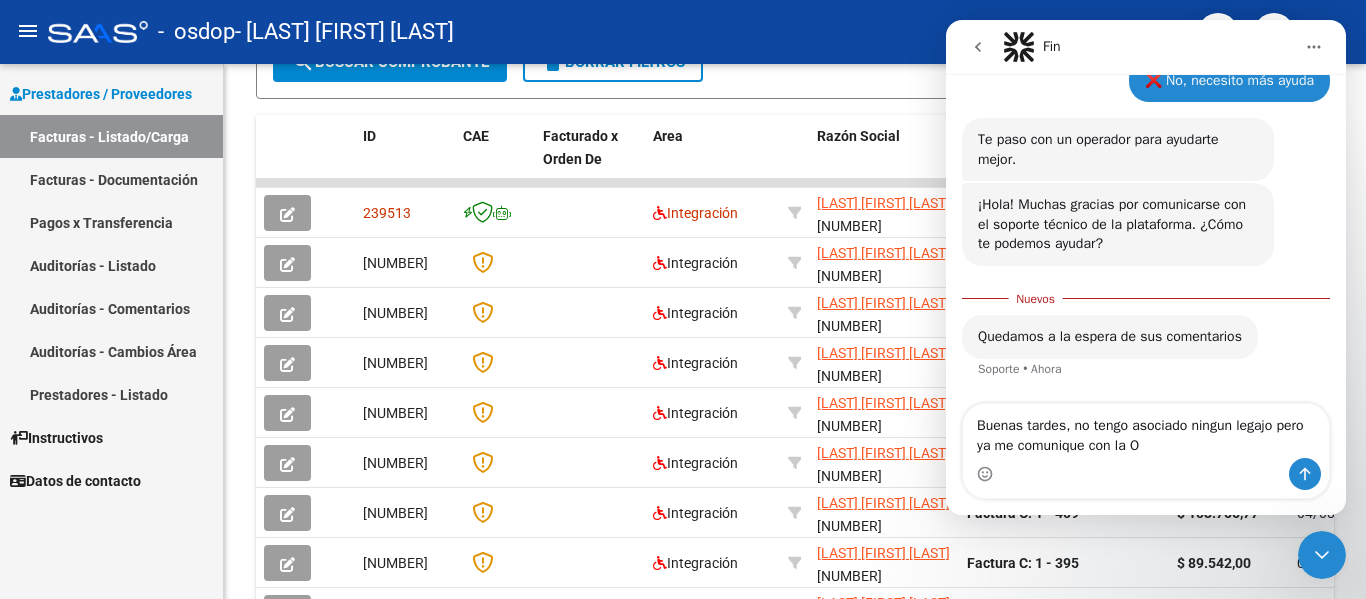 type on "Buenas tardes, no tengo asociado ningun legajo pero ya me comunique con la OS" 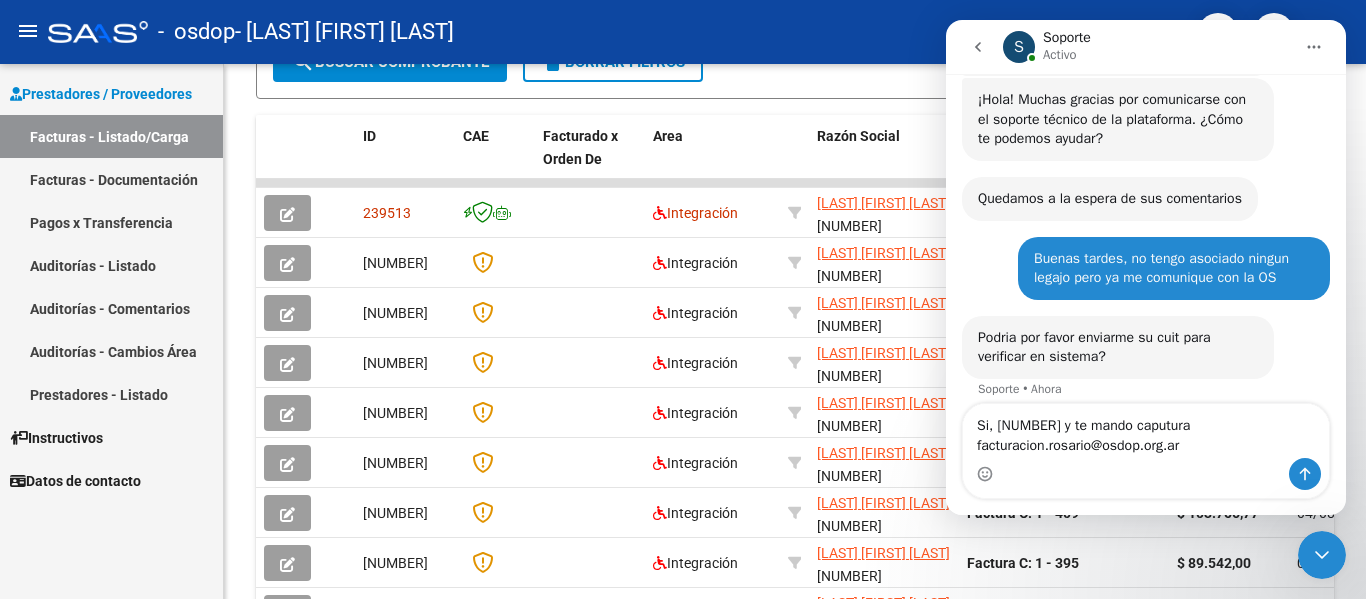 scroll, scrollTop: 1157, scrollLeft: 0, axis: vertical 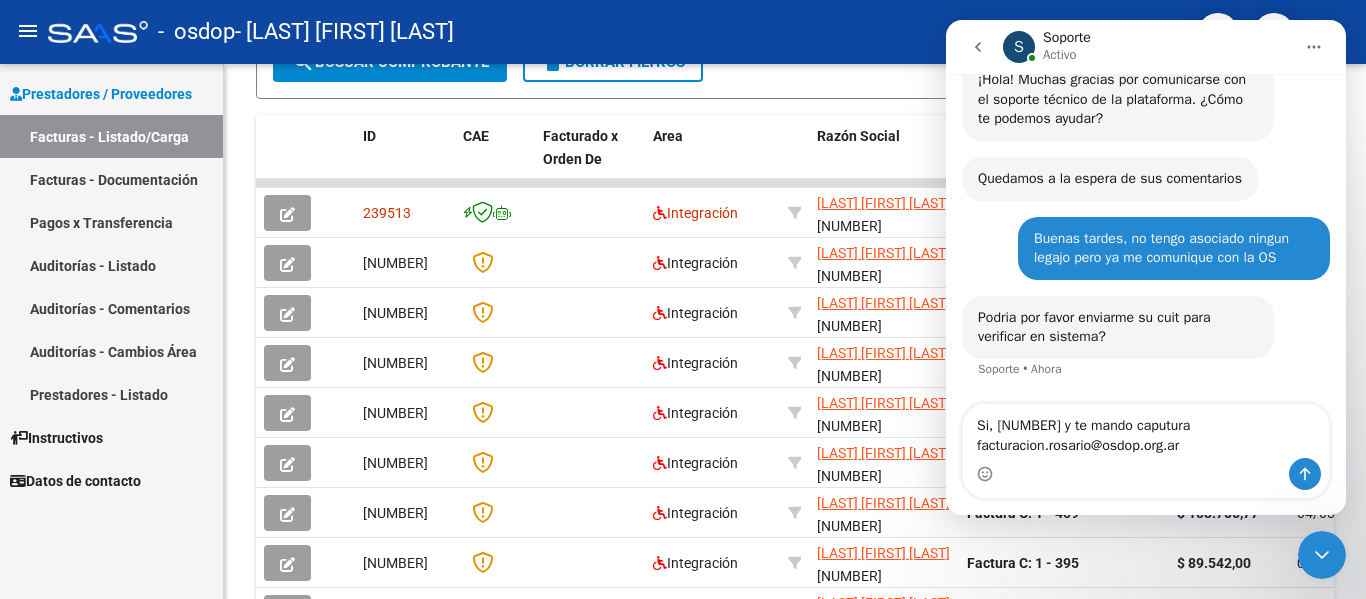 drag, startPoint x: 1195, startPoint y: 449, endPoint x: 965, endPoint y: 449, distance: 230 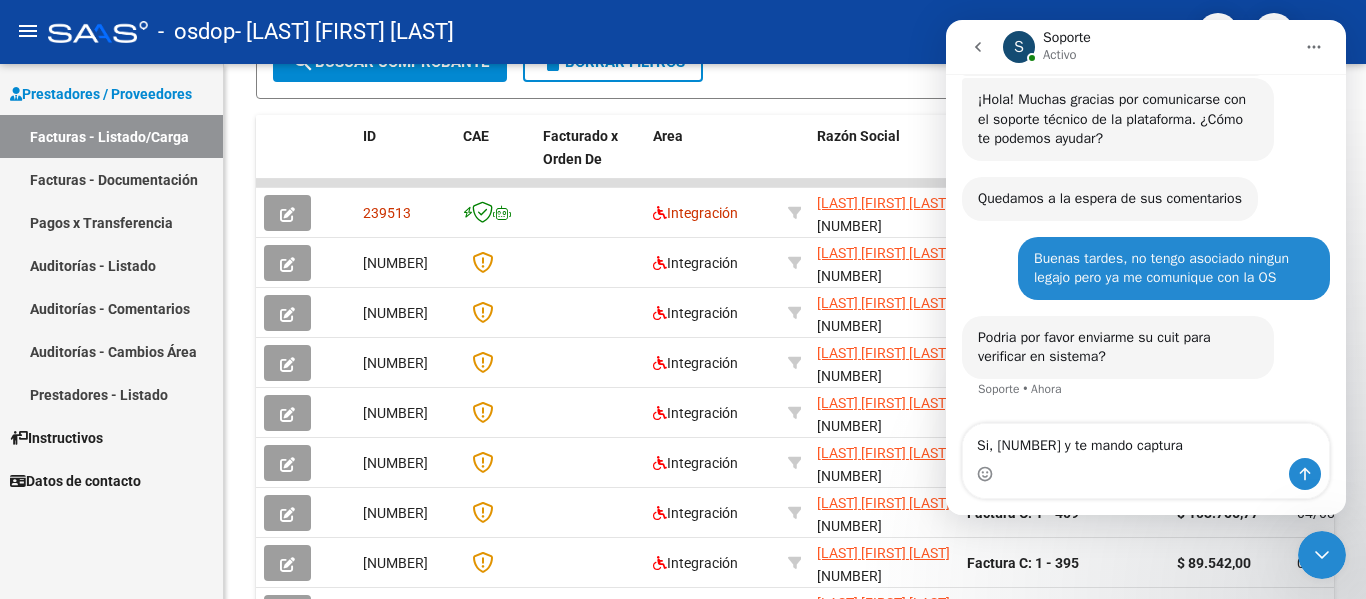 scroll, scrollTop: 1137, scrollLeft: 0, axis: vertical 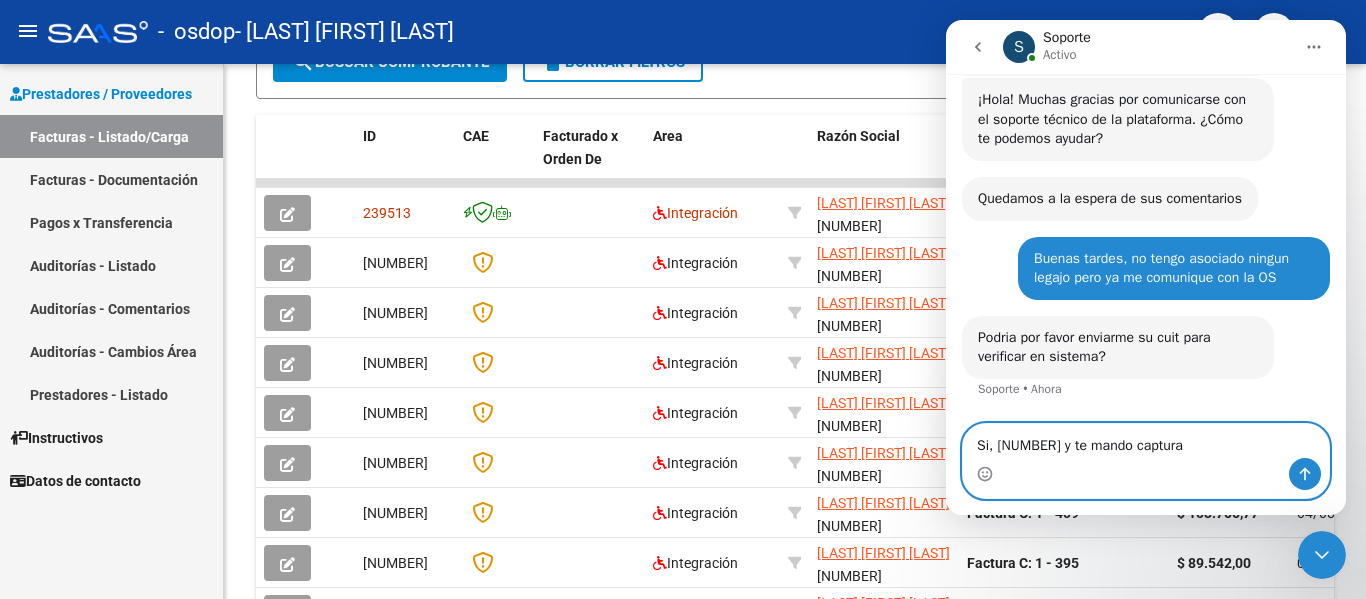 click on "Si, [NUMBER] y te mando captura" at bounding box center [1146, 441] 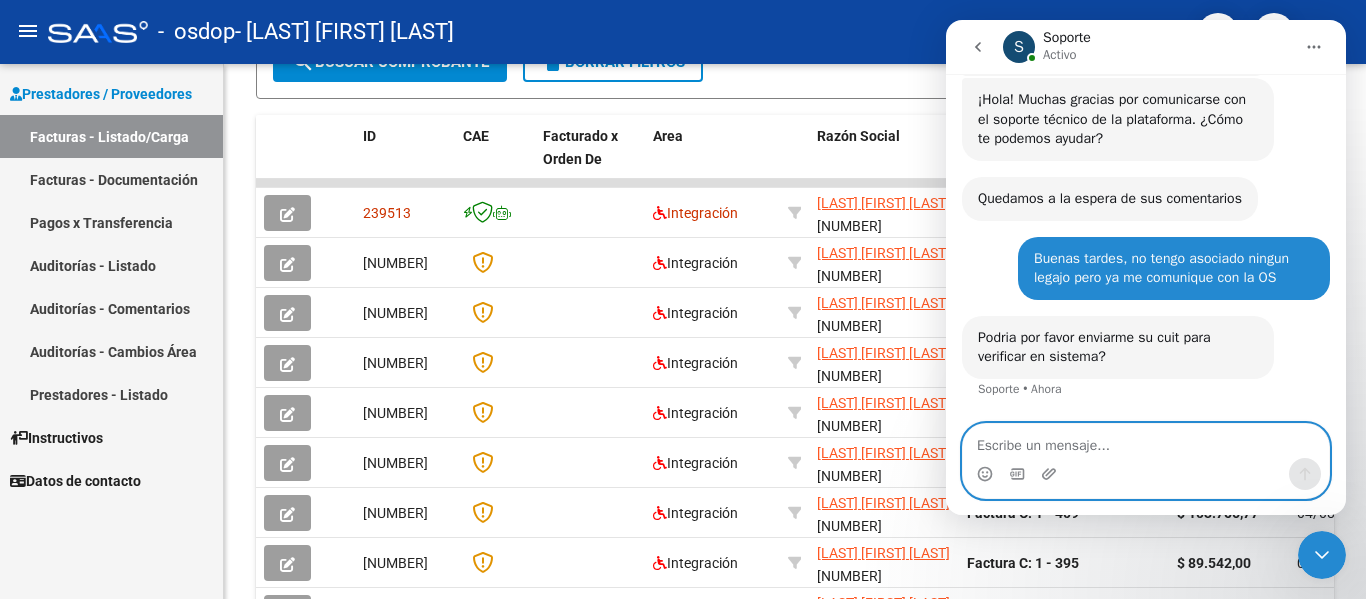 scroll, scrollTop: 1197, scrollLeft: 0, axis: vertical 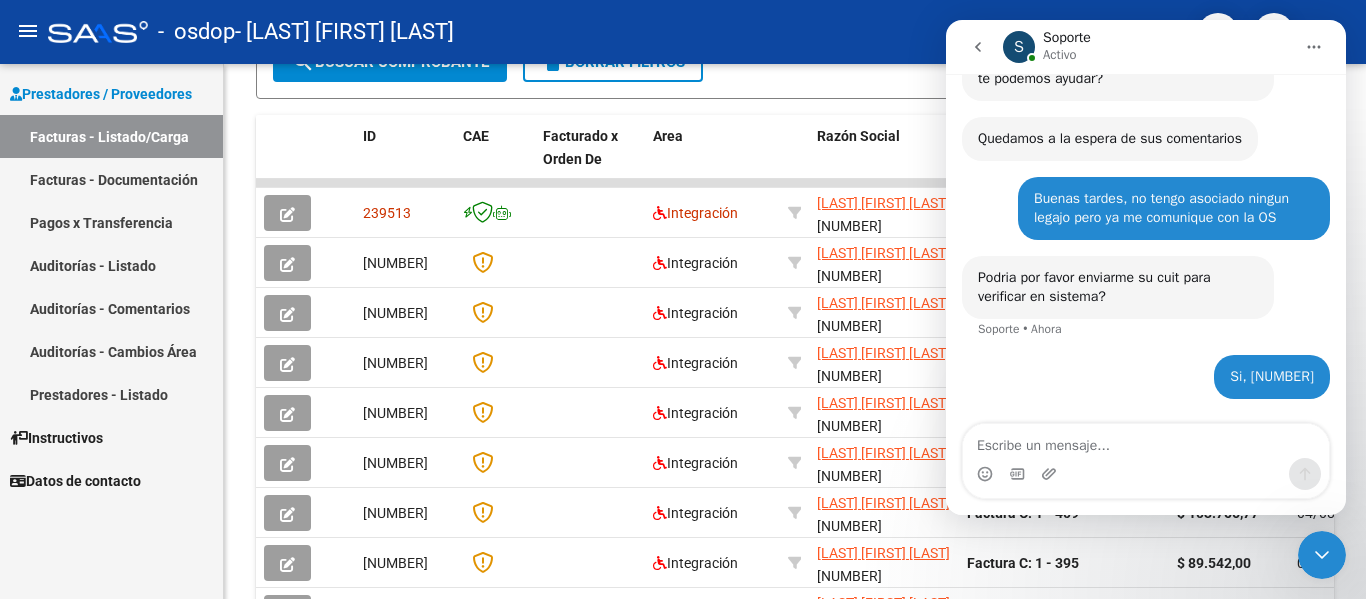 click on "Podria por favor enviarme su cuit para verificar en sistema?" at bounding box center [1118, 287] 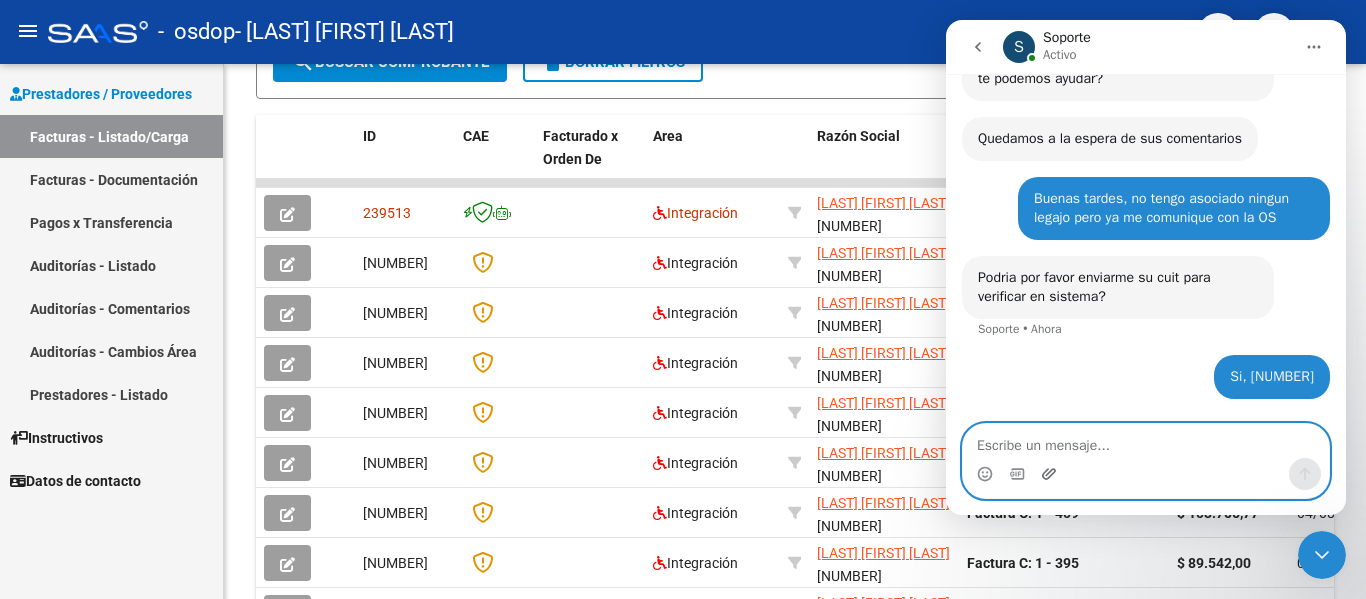 click 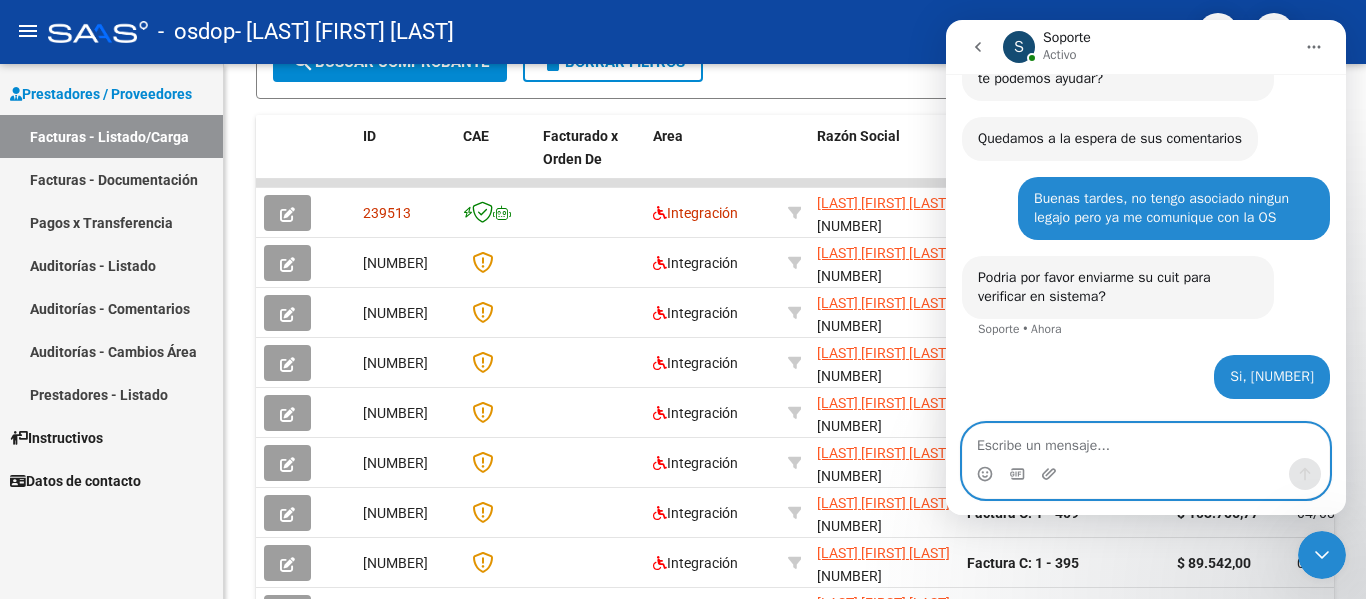 click at bounding box center [1146, 441] 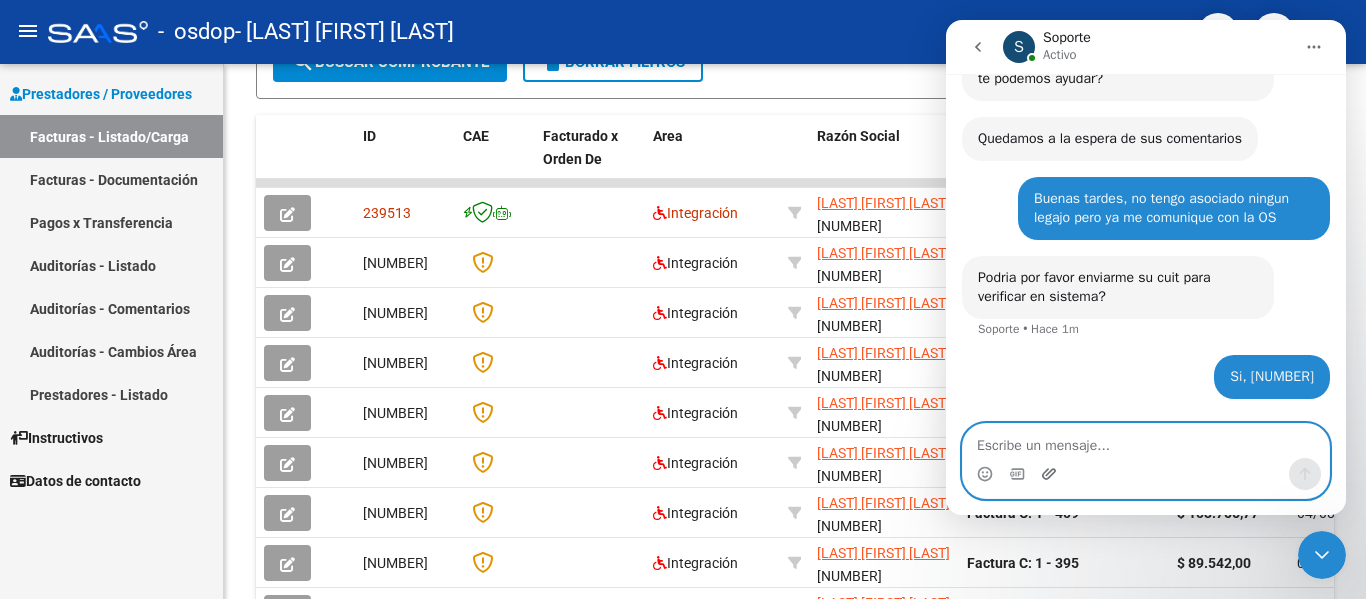 click 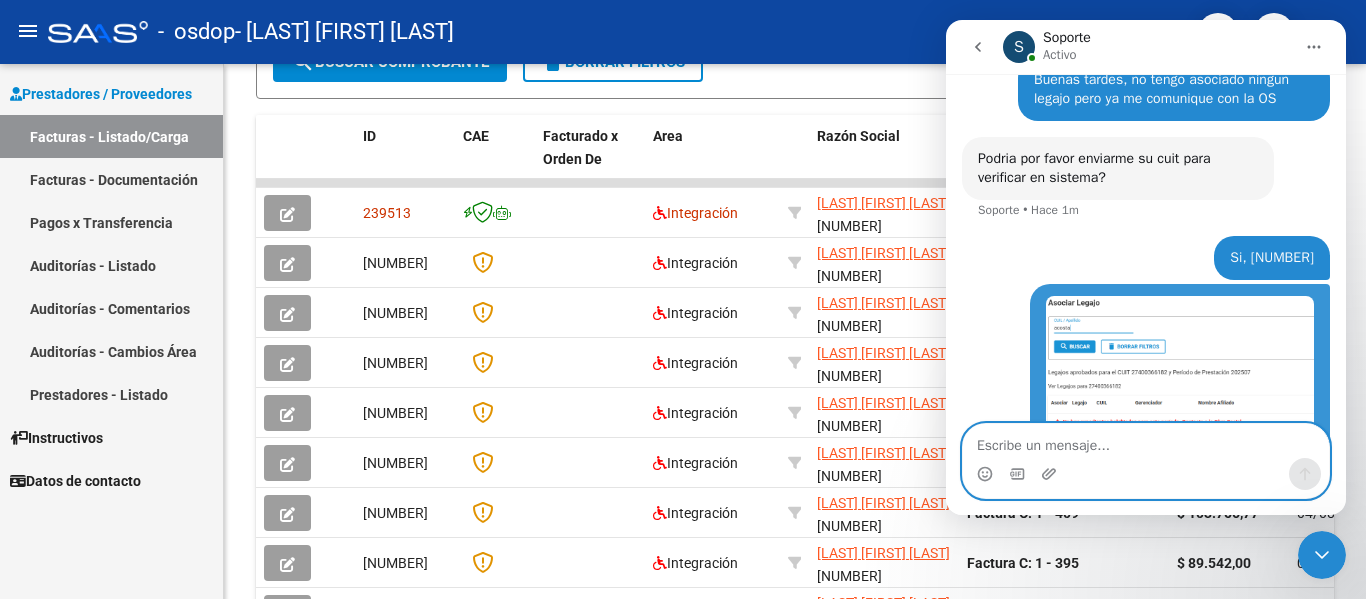 scroll, scrollTop: 1377, scrollLeft: 0, axis: vertical 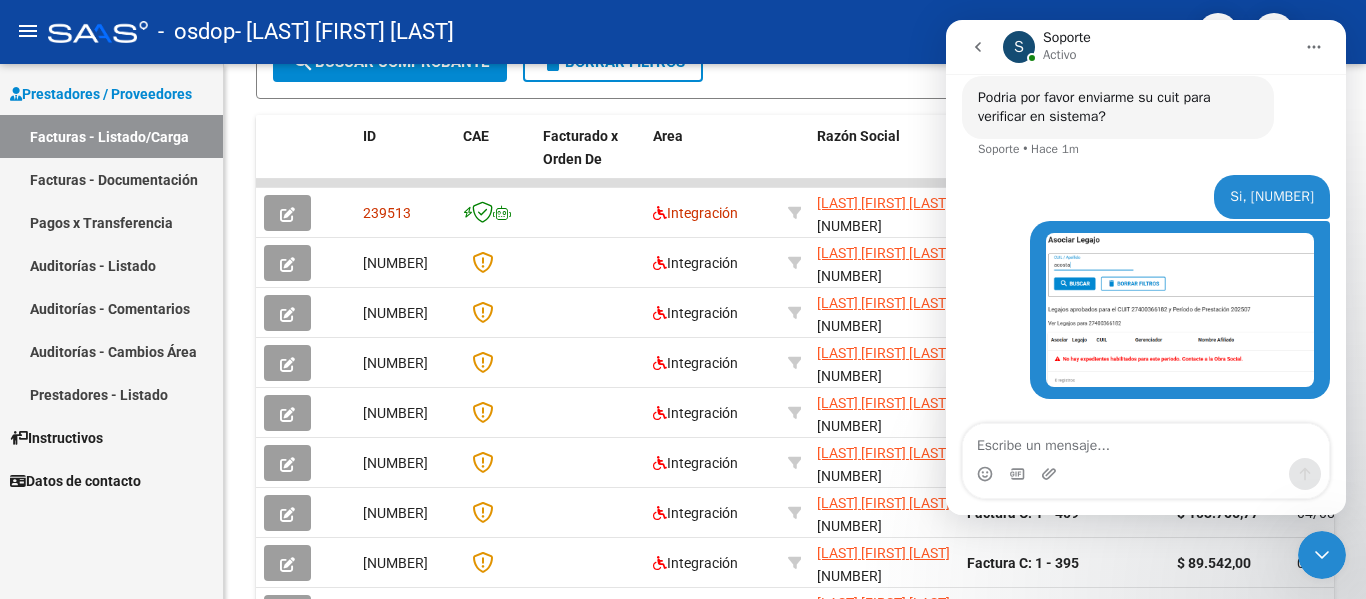 click at bounding box center (1180, 310) 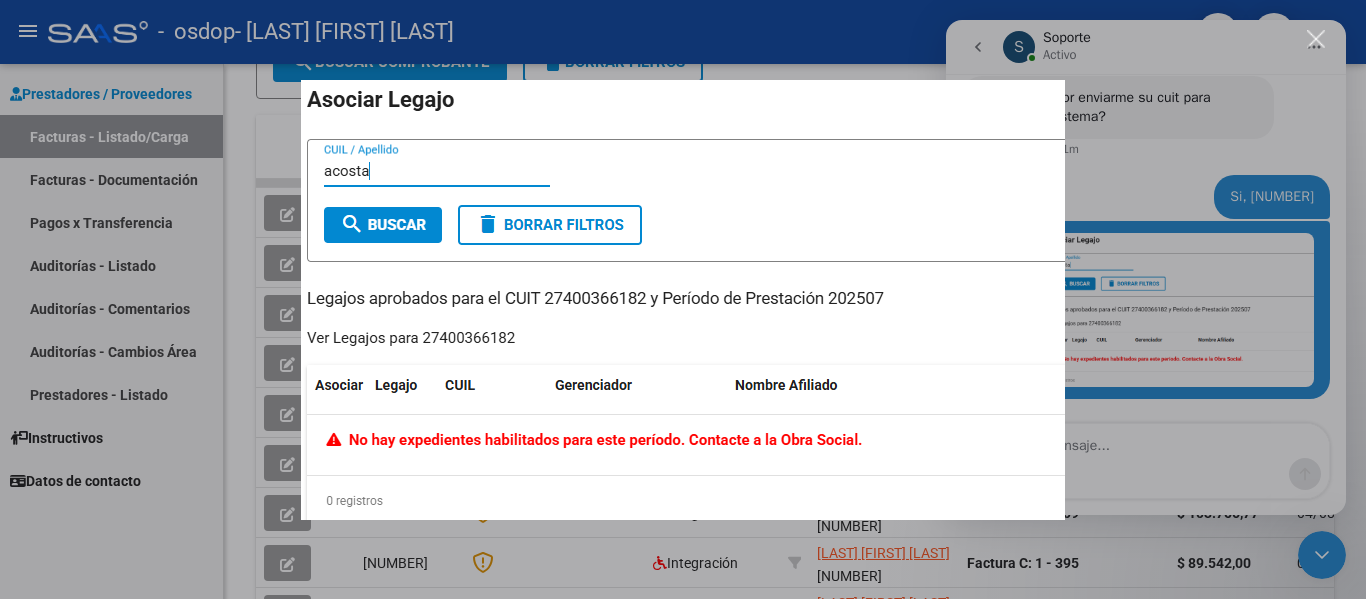 scroll, scrollTop: 0, scrollLeft: 0, axis: both 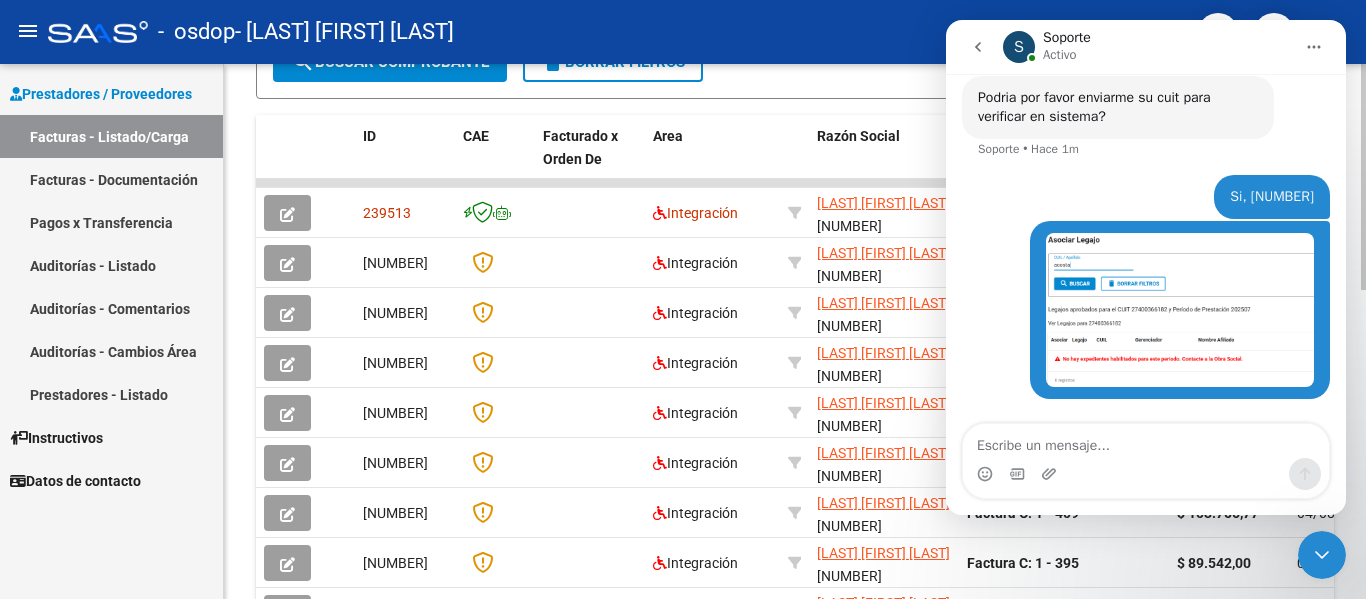 click on "Filtros Id Area Area Todos Confirmado   Mostrar totalizadores   FILTROS DEL COMPROBANTE  Comprobante Tipo Comprobante Tipo Start date – End date Fec. Comprobante Desde / Hasta Días Emisión Desde(cant. días) Días Emisión Hasta(cant. días) CUIT / Razón Social Pto. Venta Nro. Comprobante Código SSS CAE Válido CAE Válido Todos Cargado Módulo Hosp. Todos Tiene facturacion Apócrifa Hospital Refes  FILTROS DE INTEGRACION  Período De Prestación Campos del Archivo de Rendición Devuelto x SSS (dr_envio) Todos Rendido x SSS (dr_envio) Tipo de Registro Tipo de Registro Período Presentación Período Presentación Campos del Legajo Asociado (preaprobación) Afiliado Legajo (cuil/nombre) Todos Solo facturas preaprobadas  MAS FILTROS  Todos Con Doc. Respaldatoria Todos Con Trazabilidad Todos Asociado a Expediente Sur Auditoría Auditoría Auditoría Id Start date – End date Auditoría Confirmada Desde / Hasta Start date – End date Fec. Rec. Desde / Hasta Start date – End date Start date – End date" 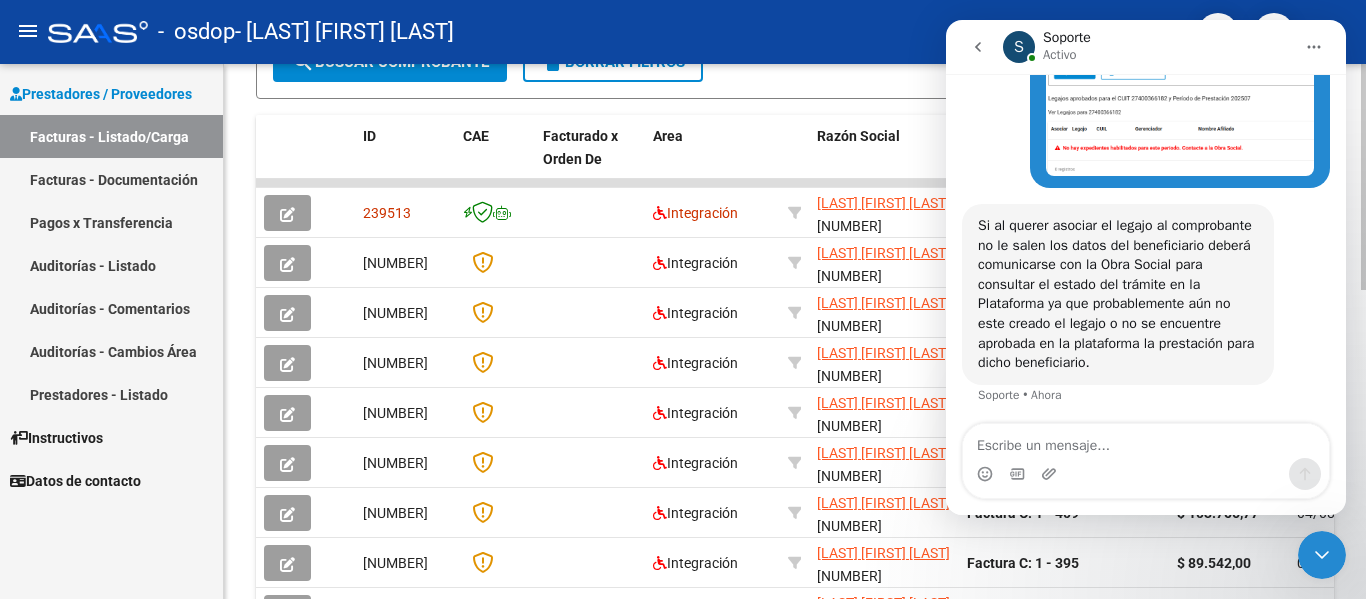 scroll, scrollTop: 1594, scrollLeft: 0, axis: vertical 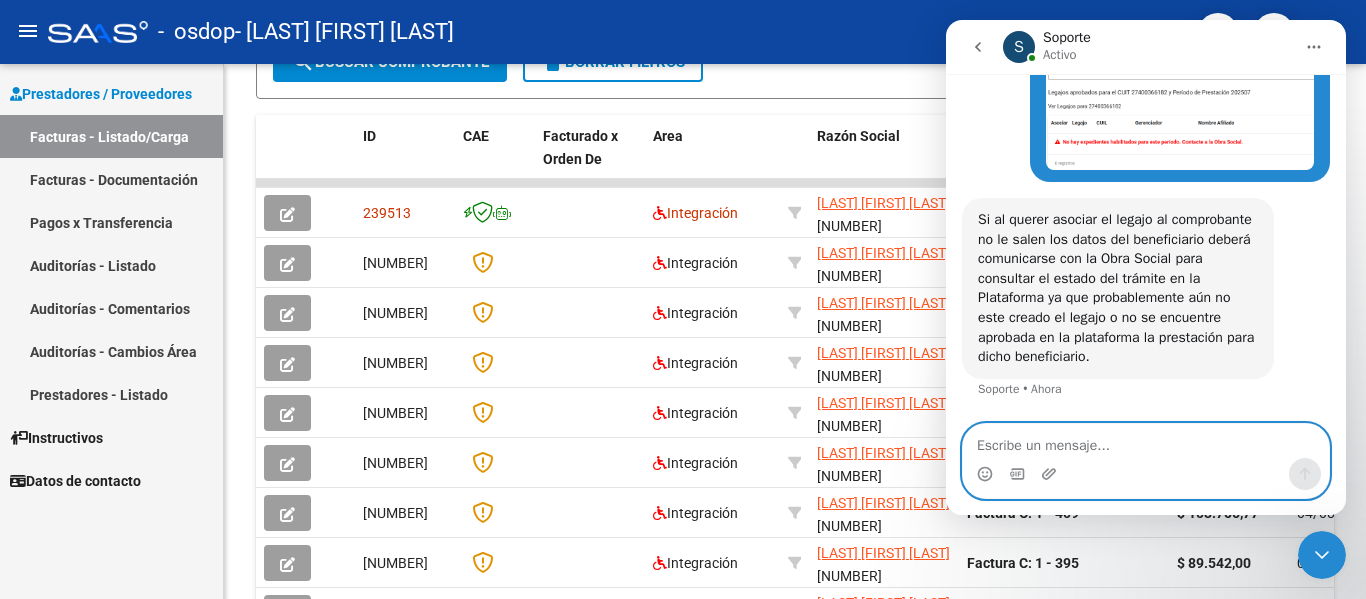 click at bounding box center (1146, 441) 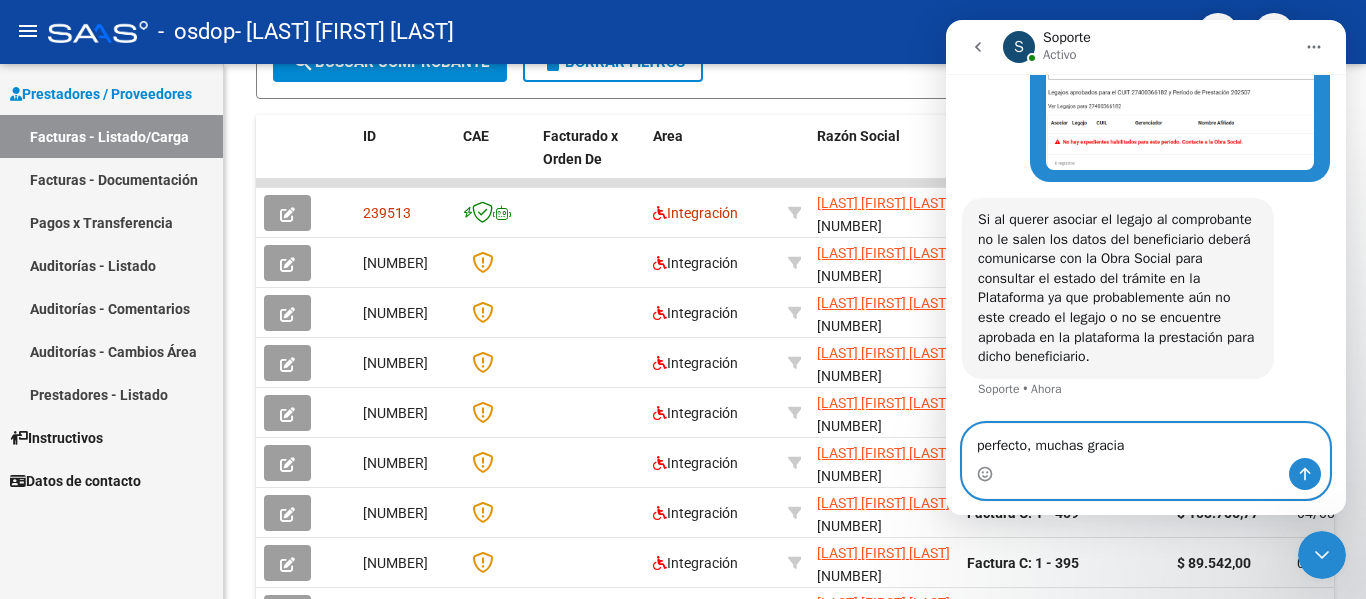 type on "perfecto, muchas gracias" 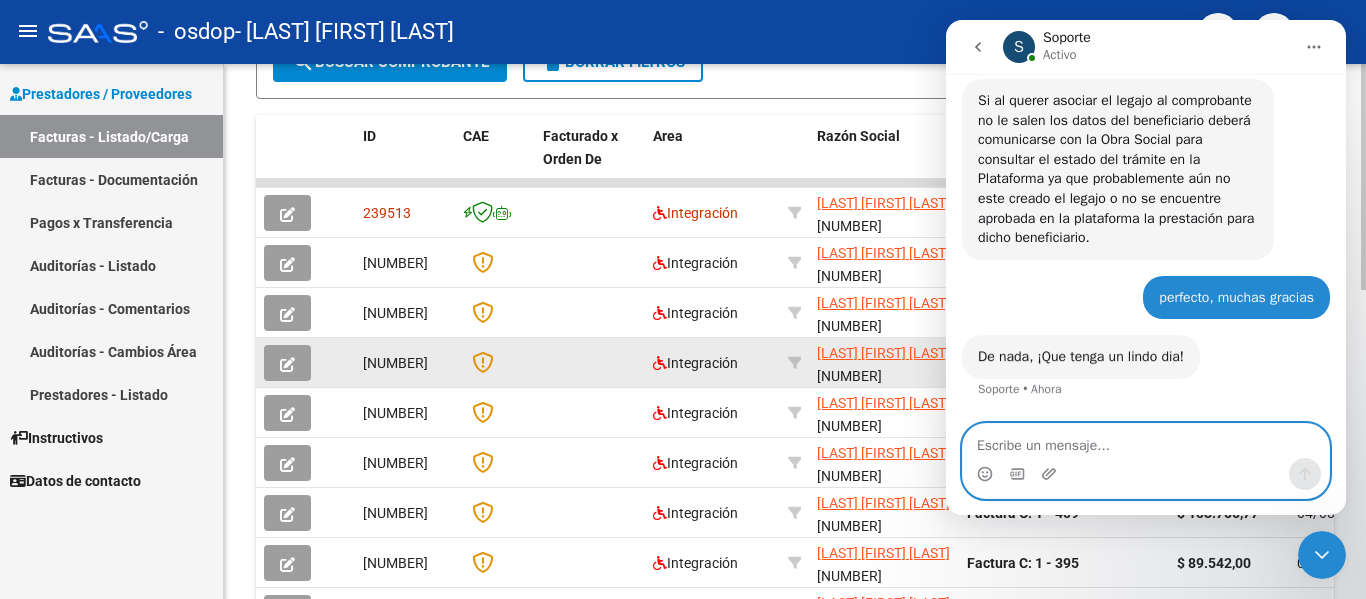 scroll, scrollTop: 1713, scrollLeft: 0, axis: vertical 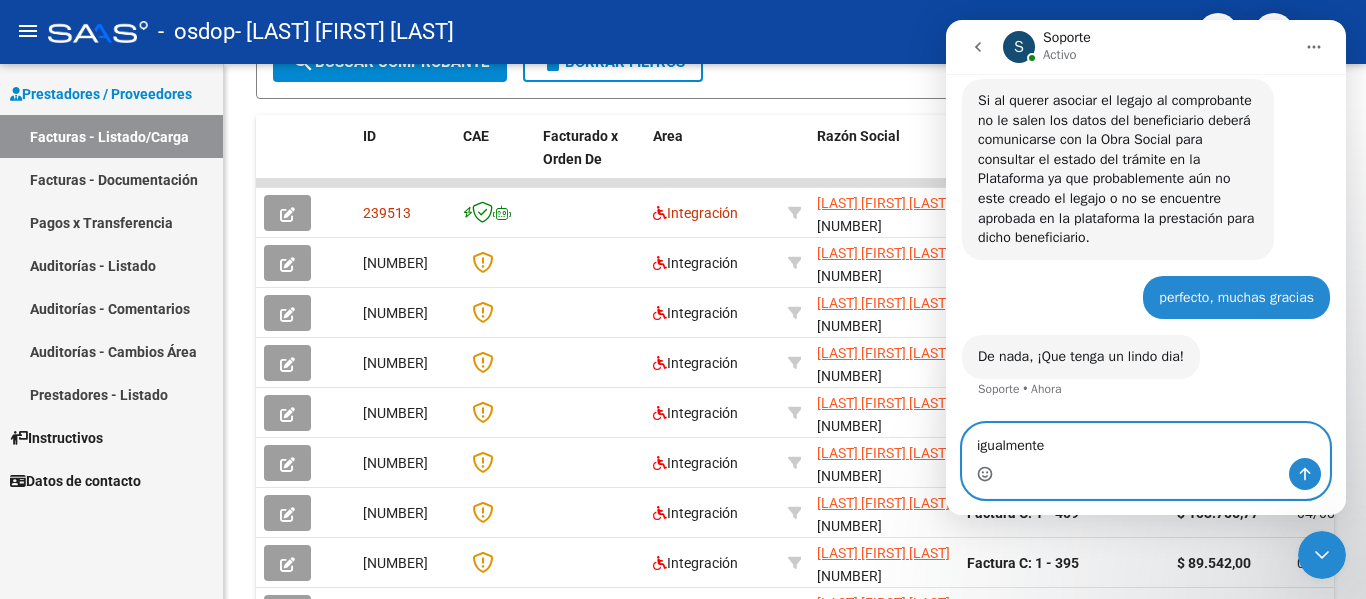 click 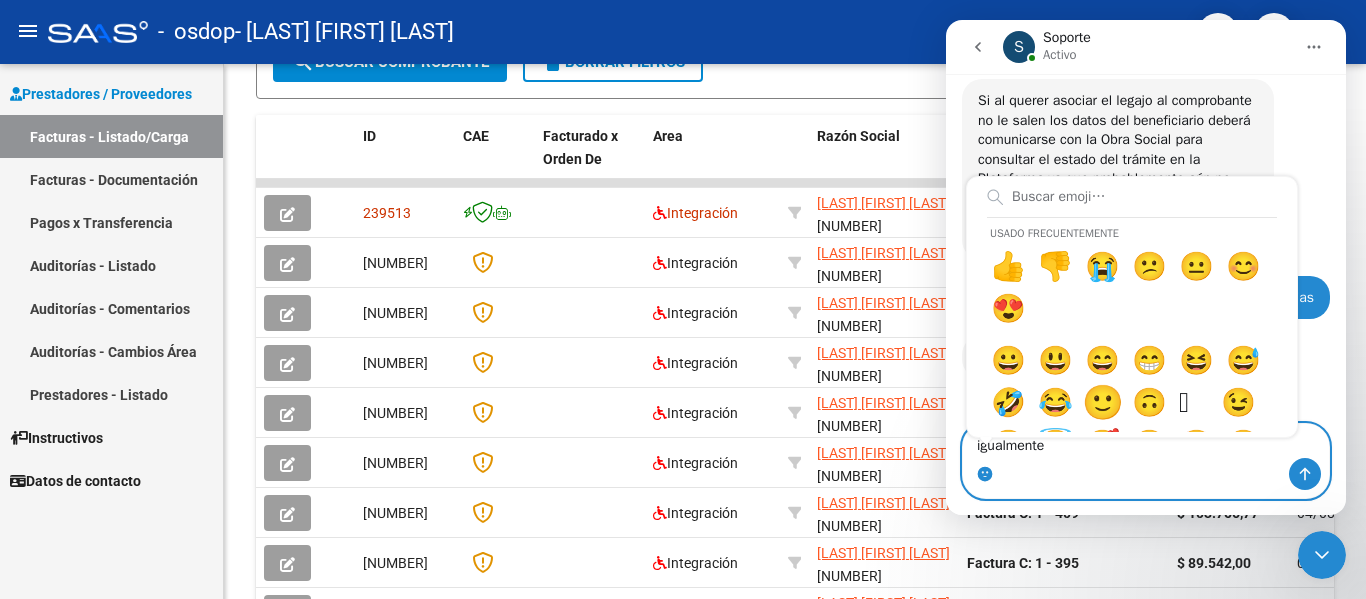 type on "igualmente 🙂" 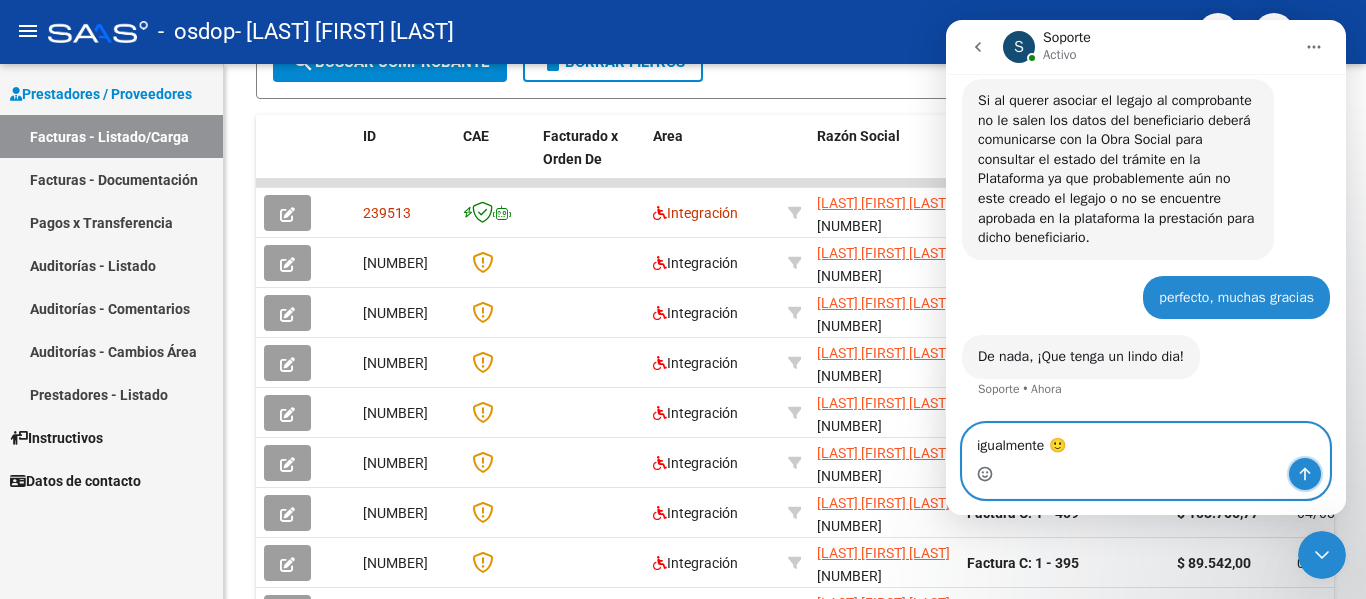 click 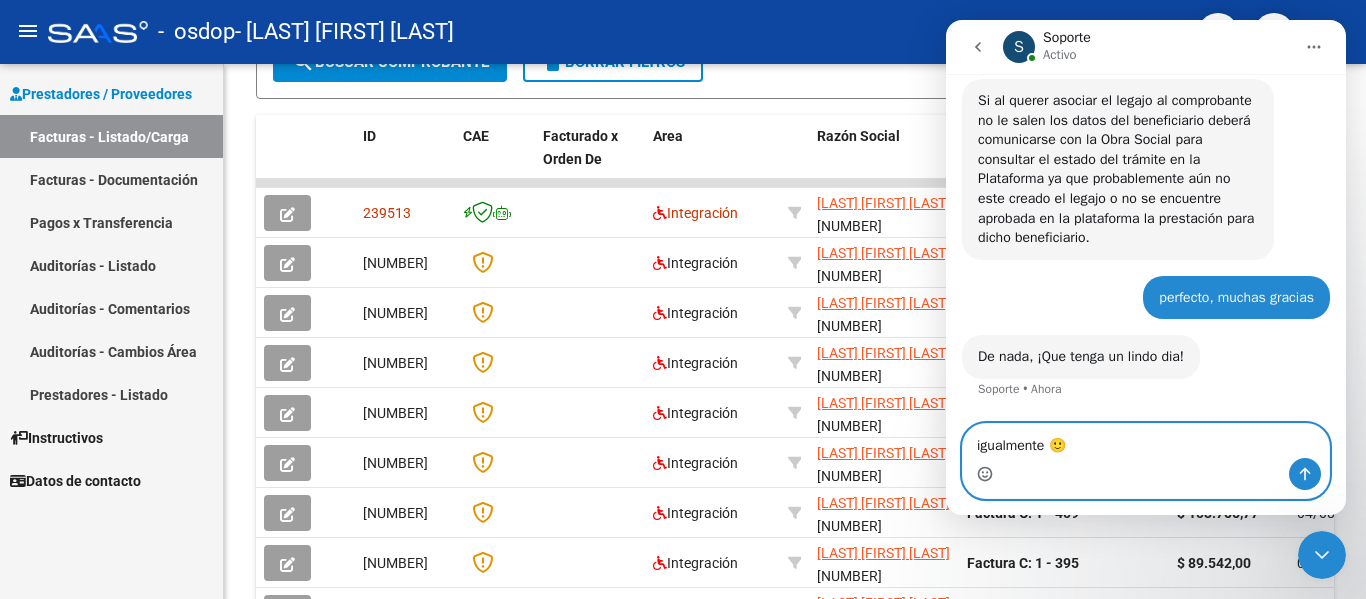 type 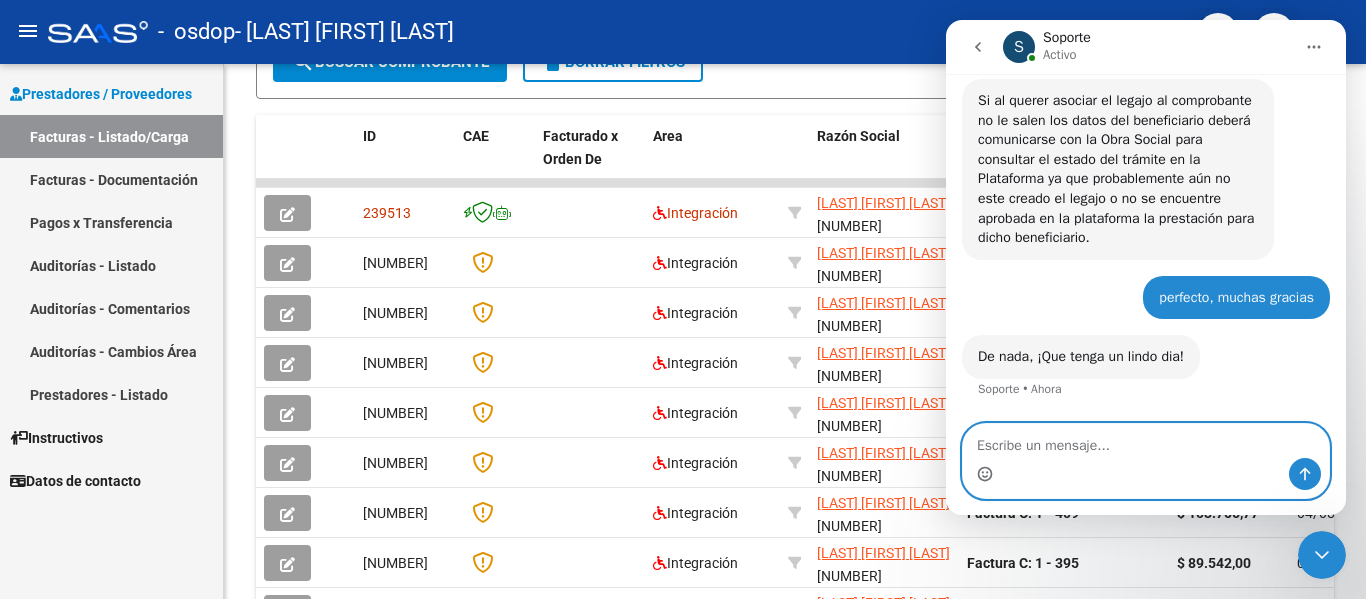 scroll, scrollTop: 1773, scrollLeft: 0, axis: vertical 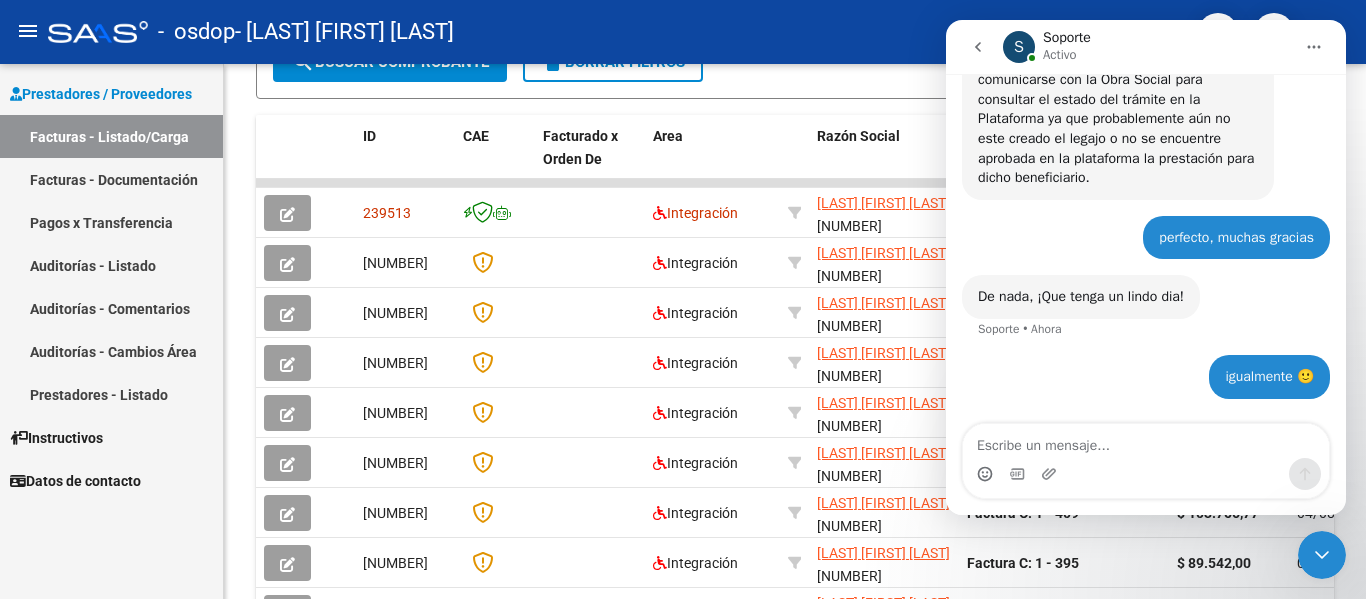 click 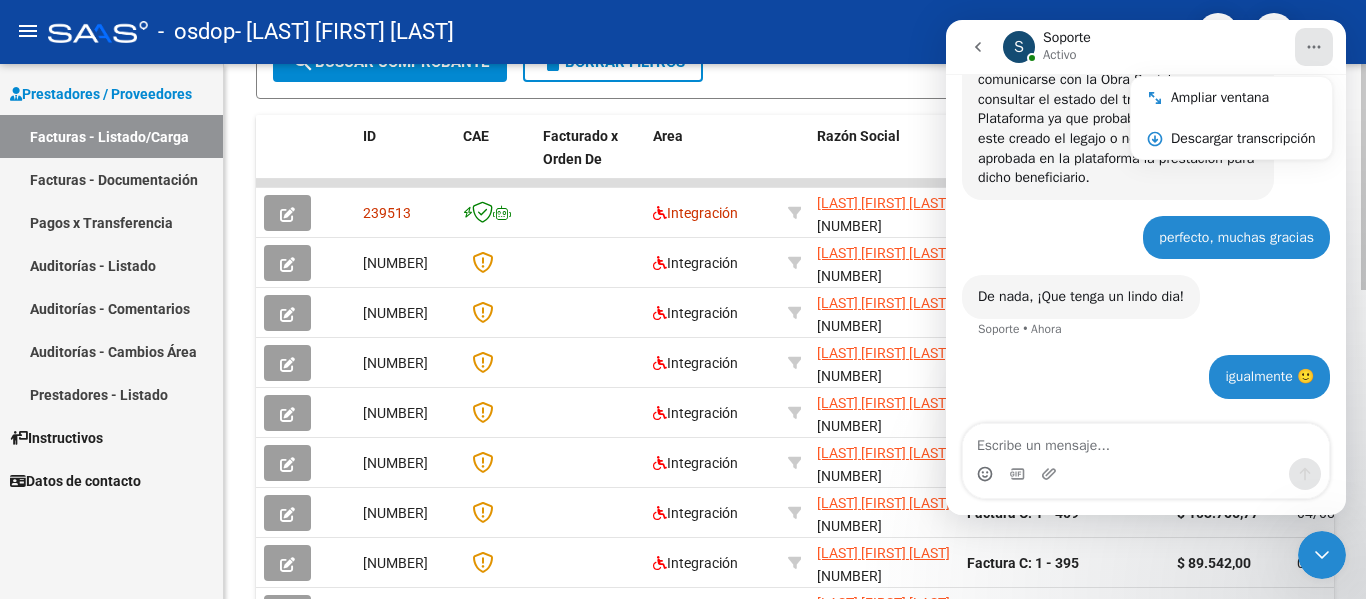 click on "Filtros Id Area Area Todos Confirmado   Mostrar totalizadores   FILTROS DEL COMPROBANTE  Comprobante Tipo Comprobante Tipo Start date – End date Fec. Comprobante Desde / Hasta Días Emisión Desde(cant. días) Días Emisión Hasta(cant. días) CUIT / Razón Social Pto. Venta Nro. Comprobante Código SSS CAE Válido CAE Válido Todos Cargado Módulo Hosp. Todos Tiene facturacion Apócrifa Hospital Refes  FILTROS DE INTEGRACION  Período De Prestación Campos del Archivo de Rendición Devuelto x SSS (dr_envio) Todos Rendido x SSS (dr_envio) Tipo de Registro Tipo de Registro Período Presentación Período Presentación Campos del Legajo Asociado (preaprobación) Afiliado Legajo (cuil/nombre) Todos Solo facturas preaprobadas  MAS FILTROS  Todos Con Doc. Respaldatoria Todos Con Trazabilidad Todos Asociado a Expediente Sur Auditoría Auditoría Auditoría Id Start date – End date Auditoría Confirmada Desde / Hasta Start date – End date Fec. Rec. Desde / Hasta Start date – End date Start date – End date" 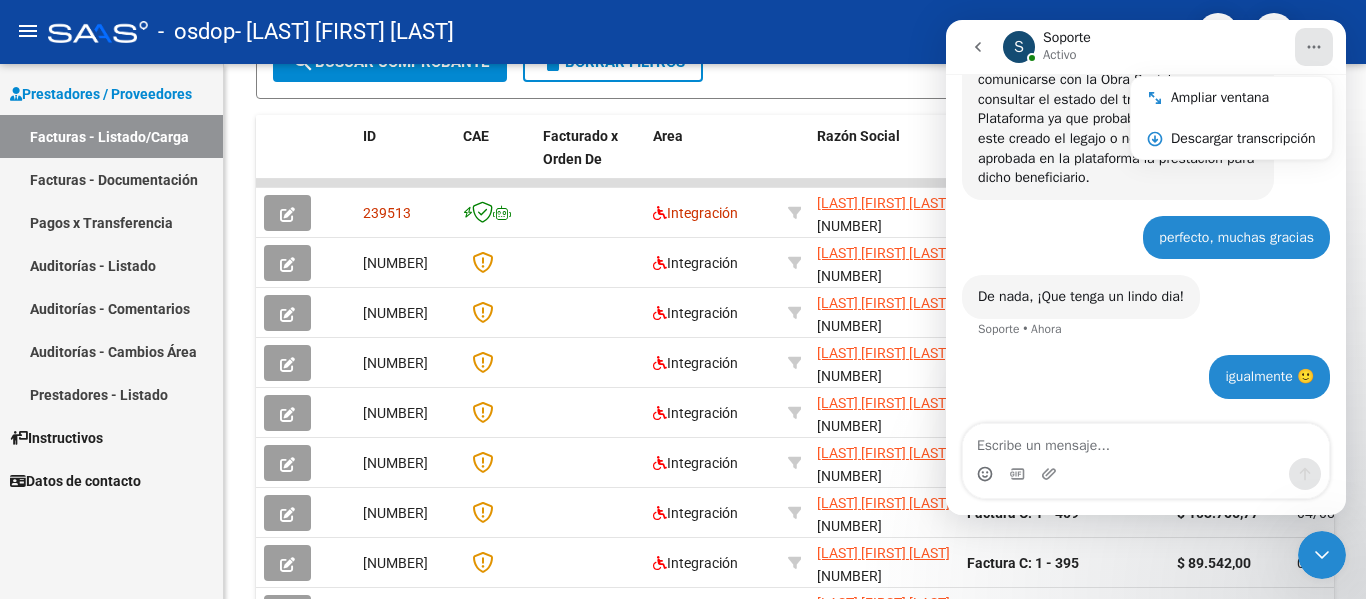 click on "-   osdop   - [LAST] [FIRST] [LAST]" 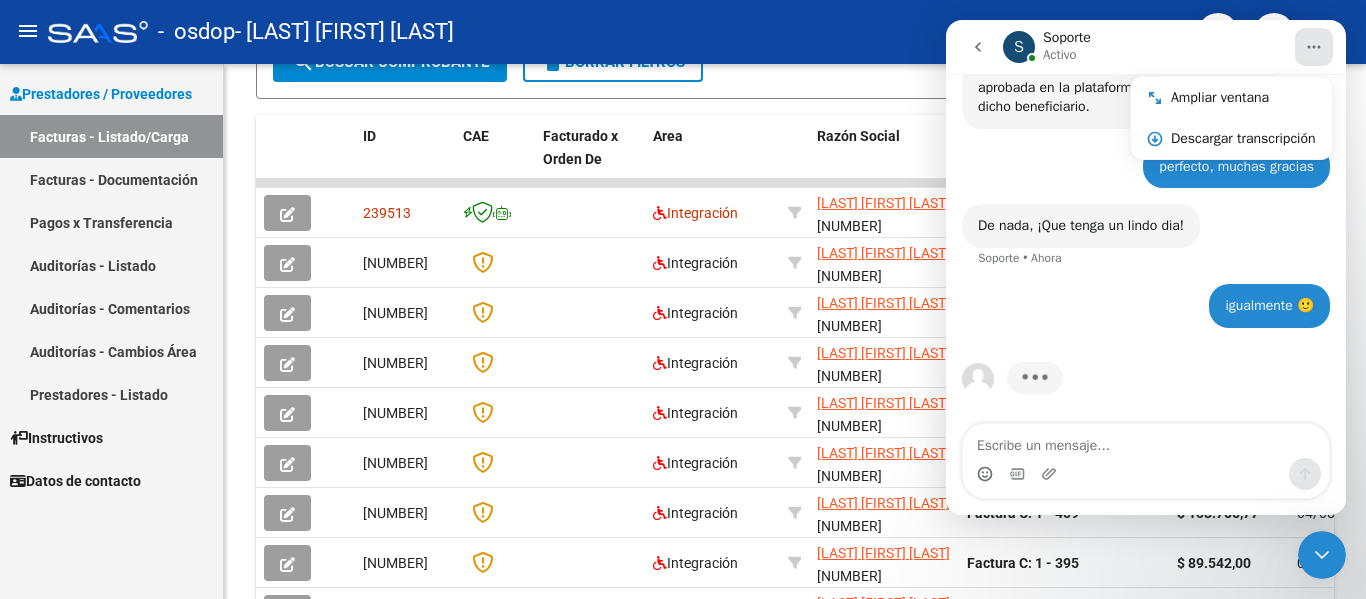 scroll, scrollTop: 1850, scrollLeft: 0, axis: vertical 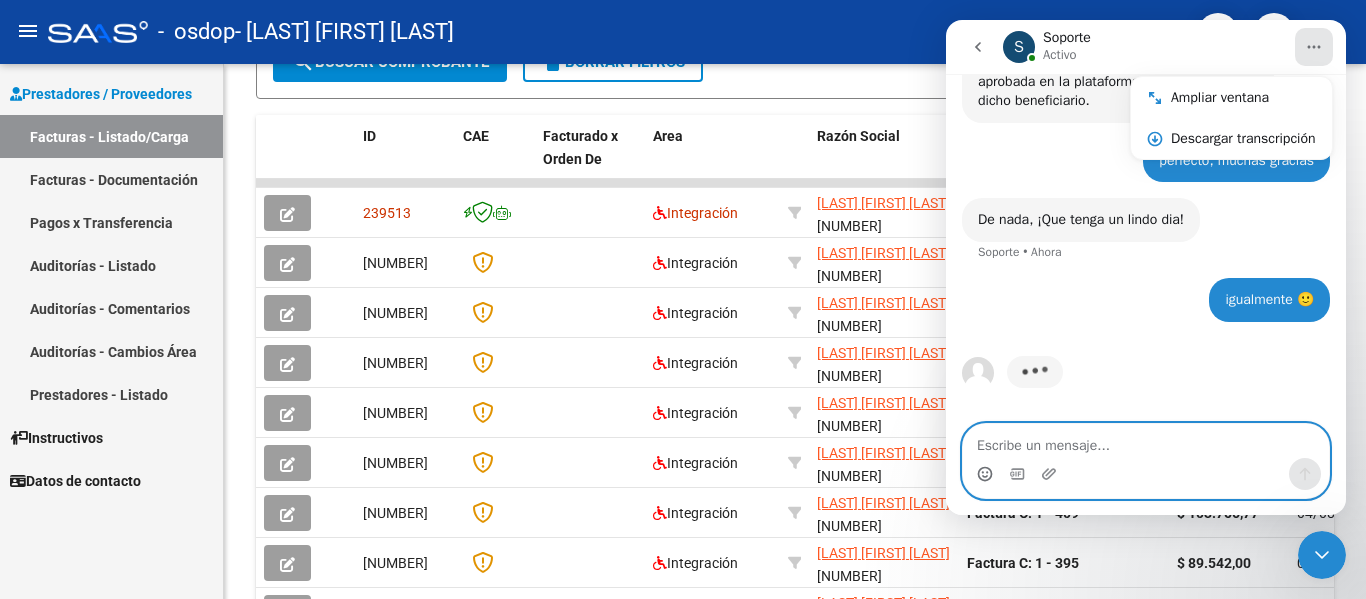 click at bounding box center [1146, 441] 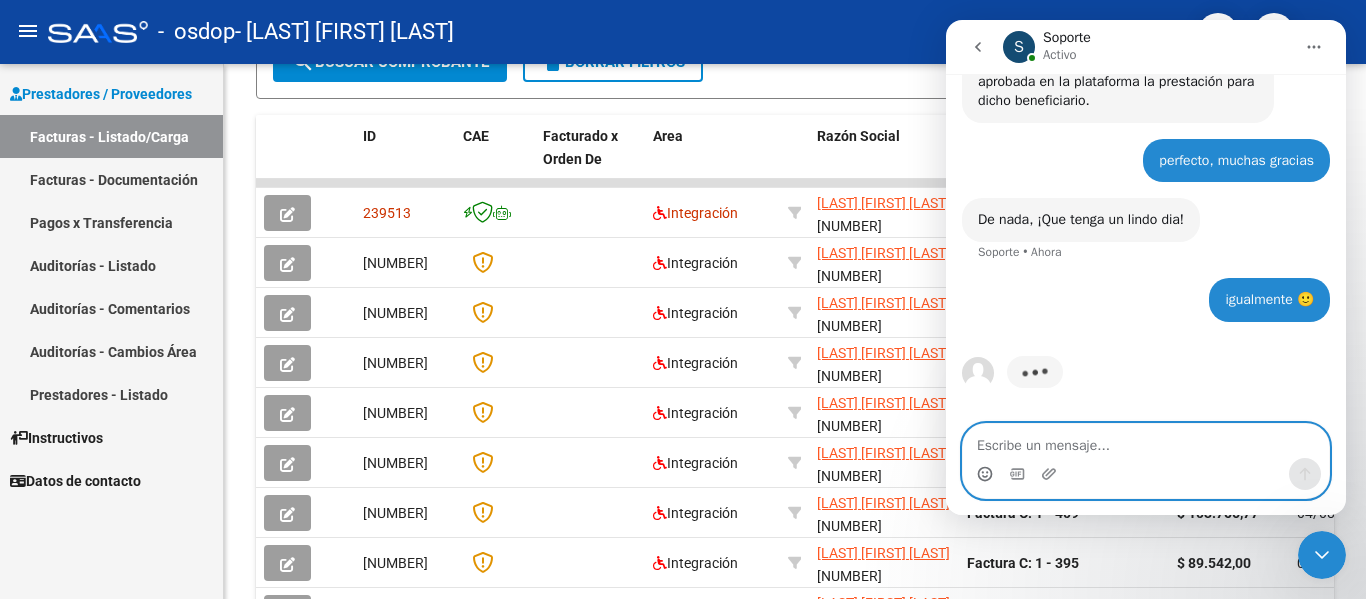 scroll, scrollTop: 1773, scrollLeft: 0, axis: vertical 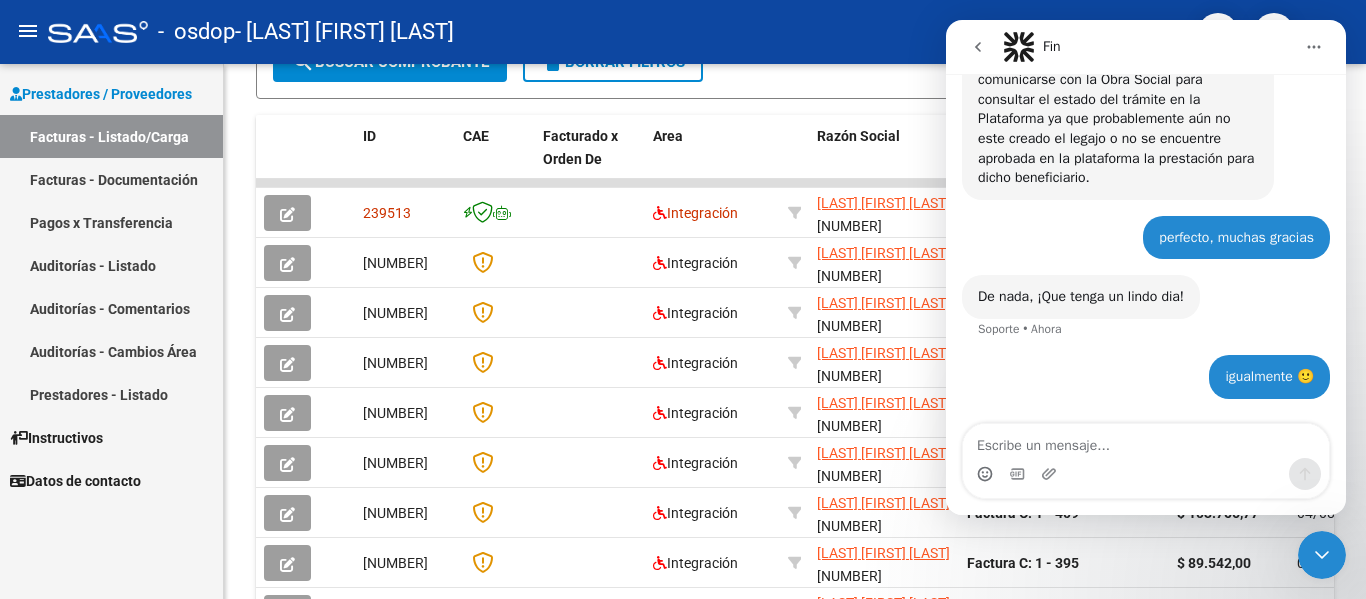 click at bounding box center [1322, 555] 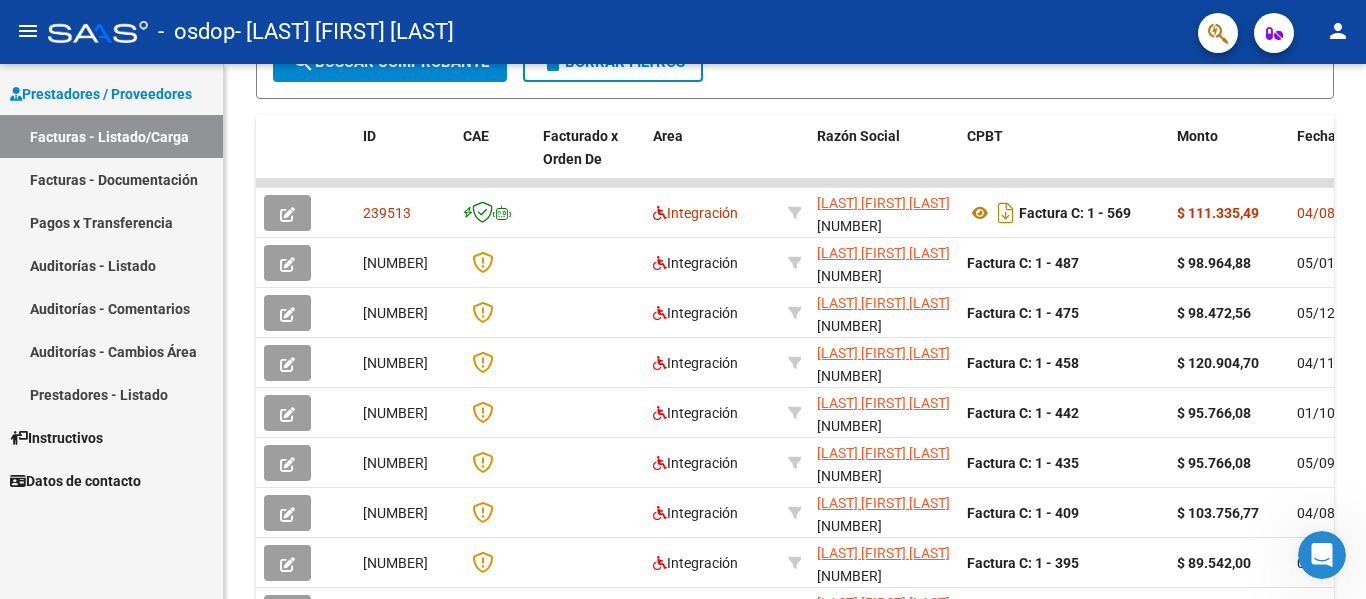 click 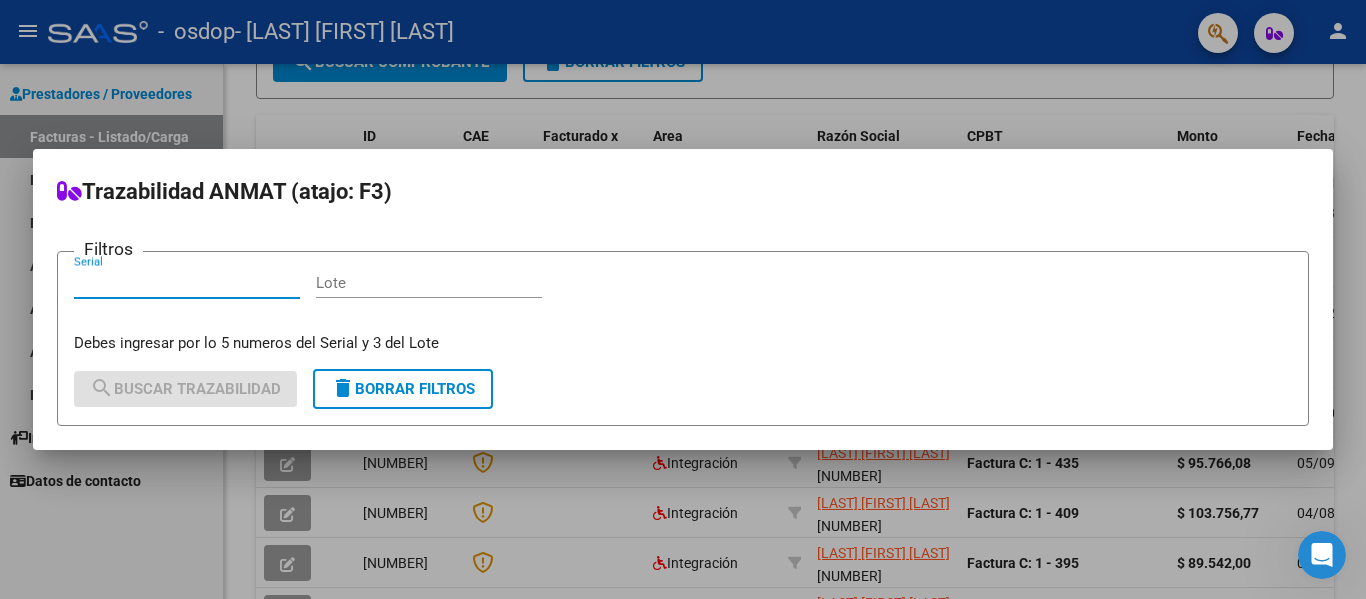 click at bounding box center [683, 299] 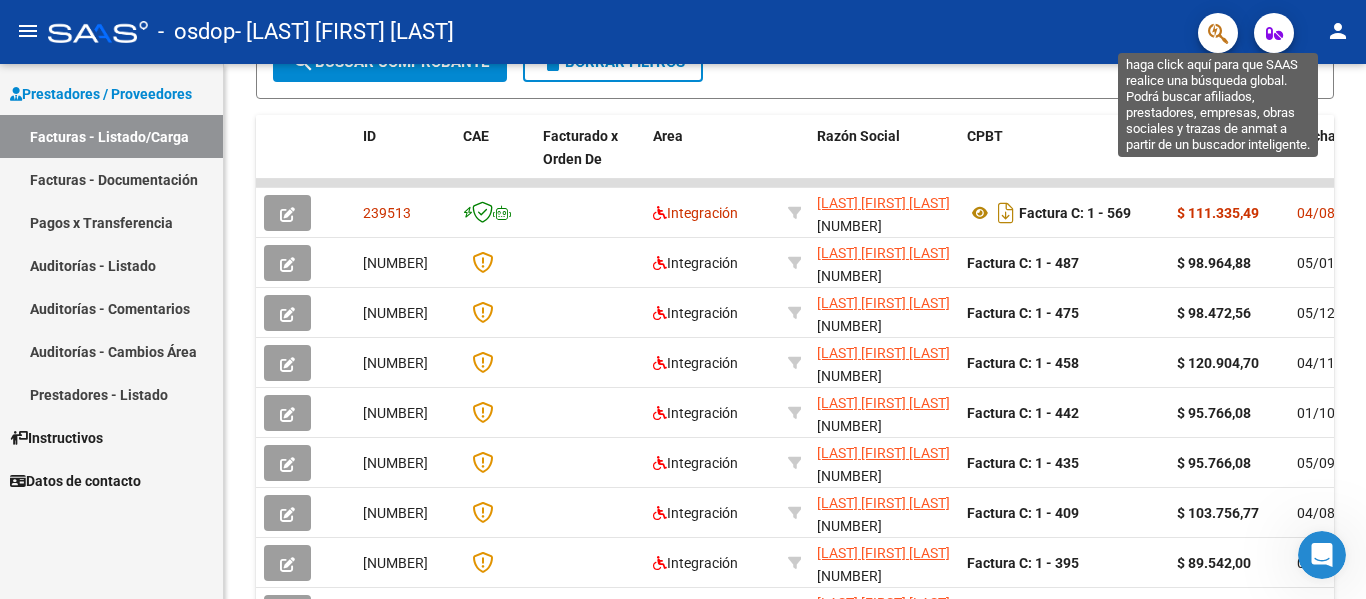 click 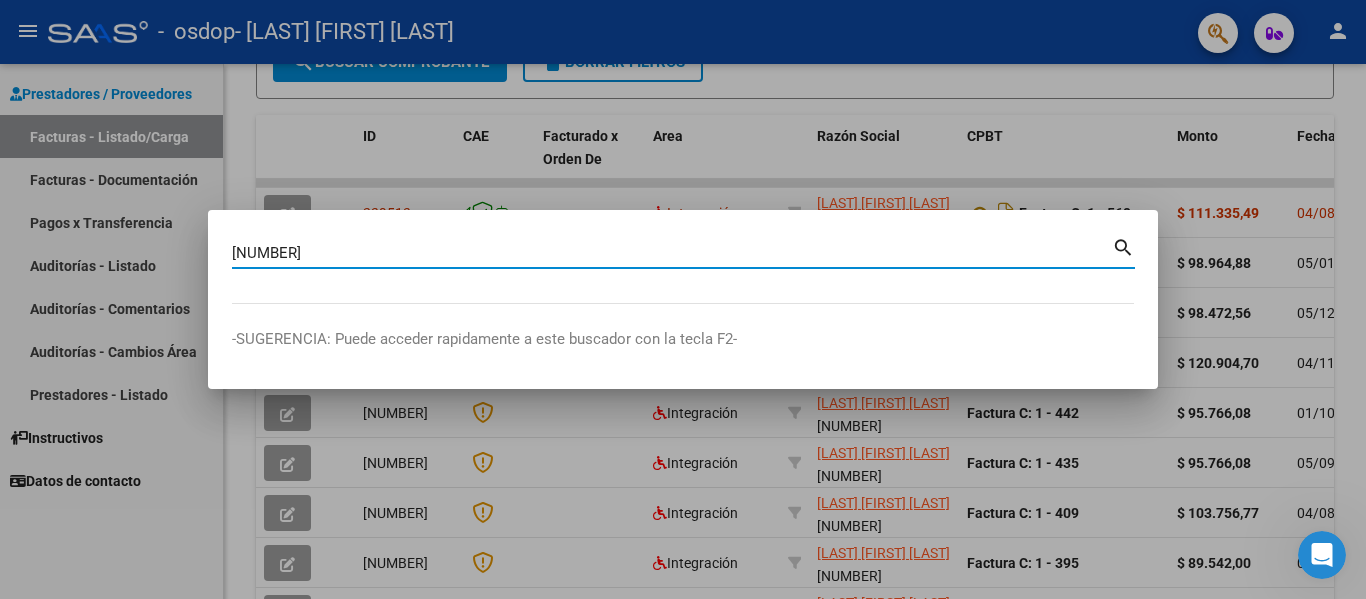 type on "[NUMBER]" 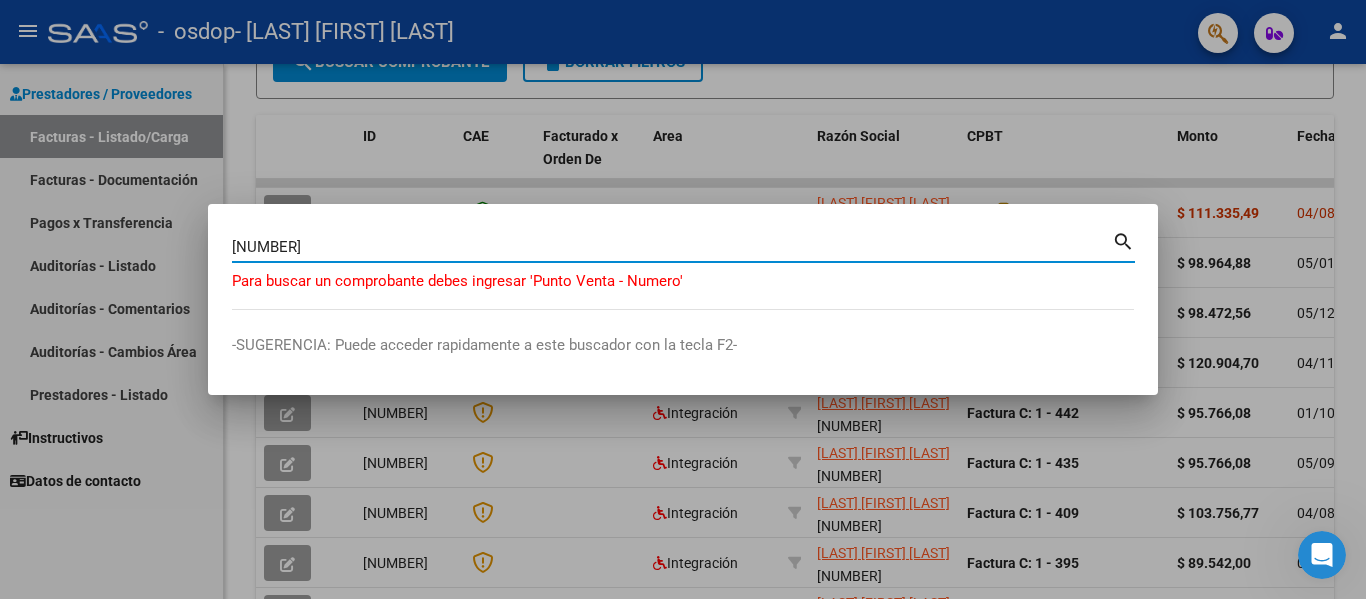 drag, startPoint x: 359, startPoint y: 248, endPoint x: 187, endPoint y: 255, distance: 172.14238 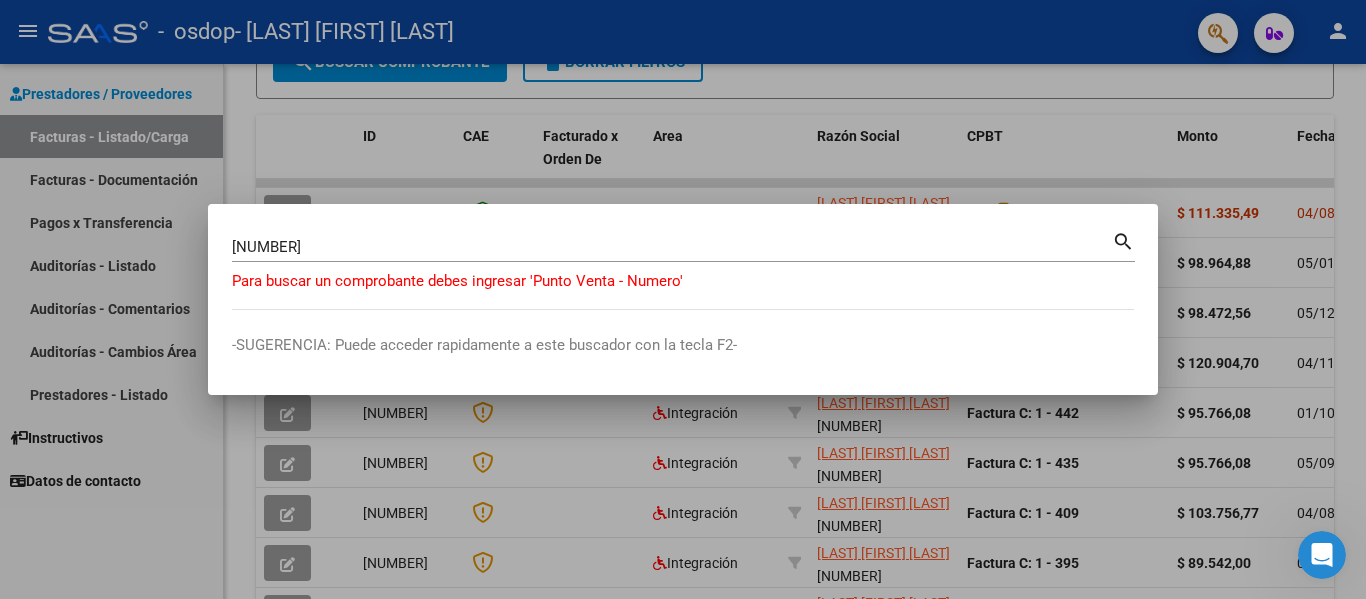 click on "search" at bounding box center [1123, 240] 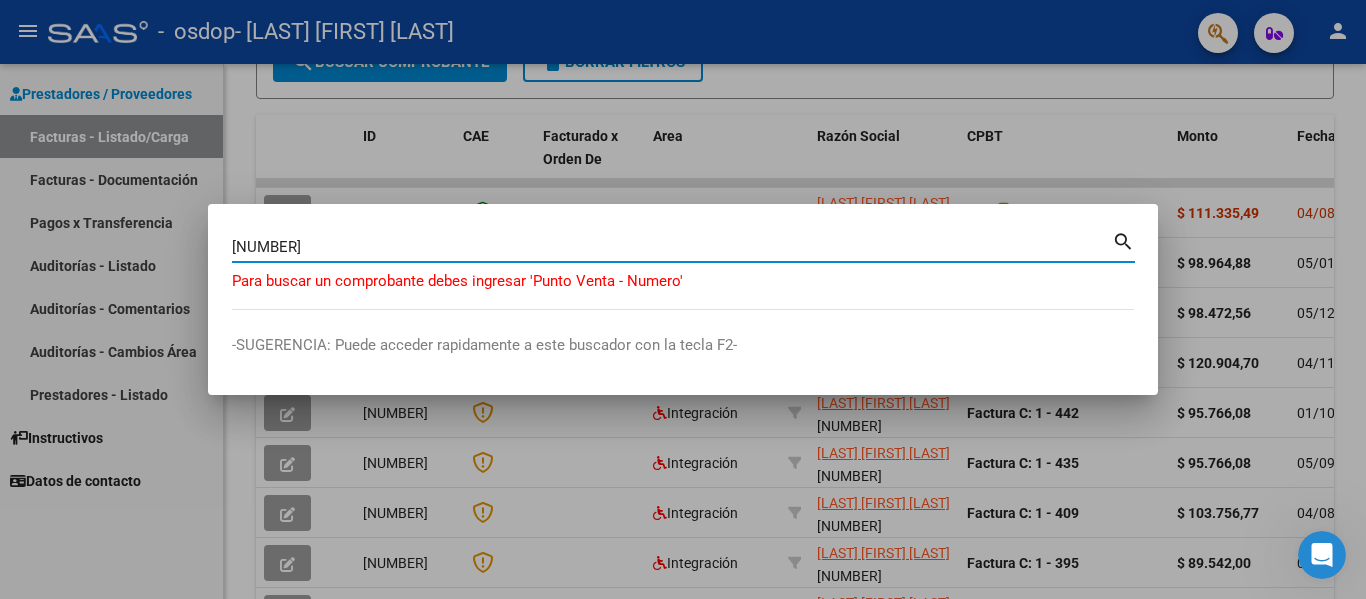 drag, startPoint x: 386, startPoint y: 254, endPoint x: 14, endPoint y: 250, distance: 372.0215 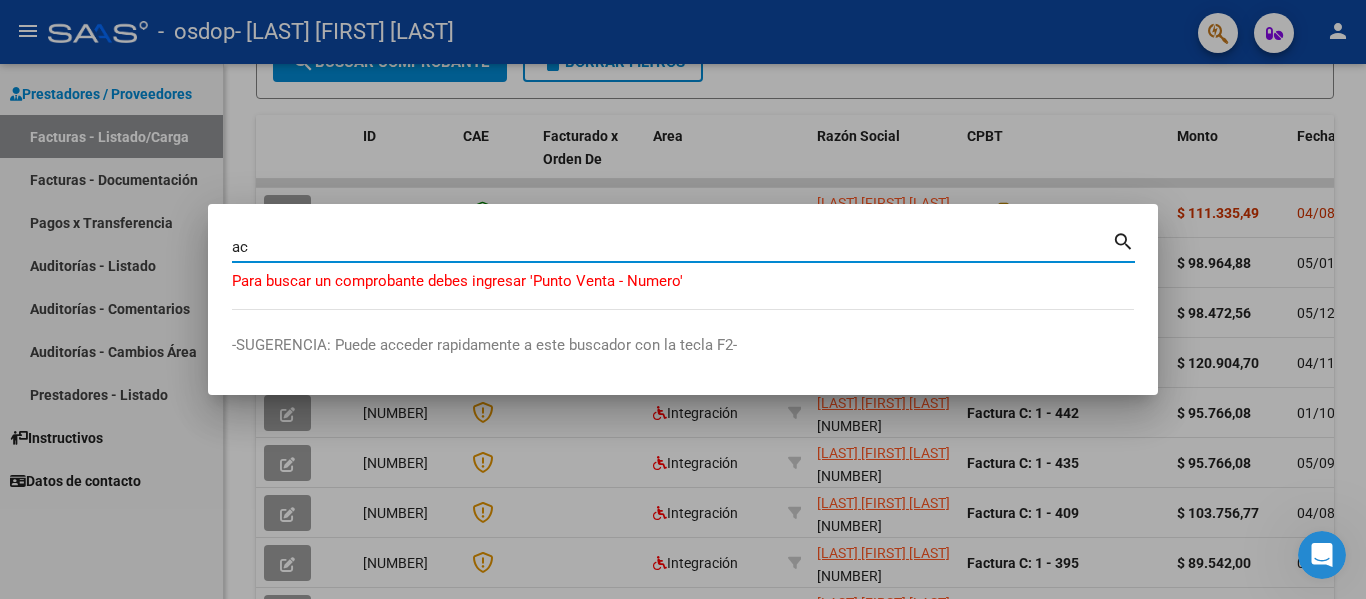 type on "a" 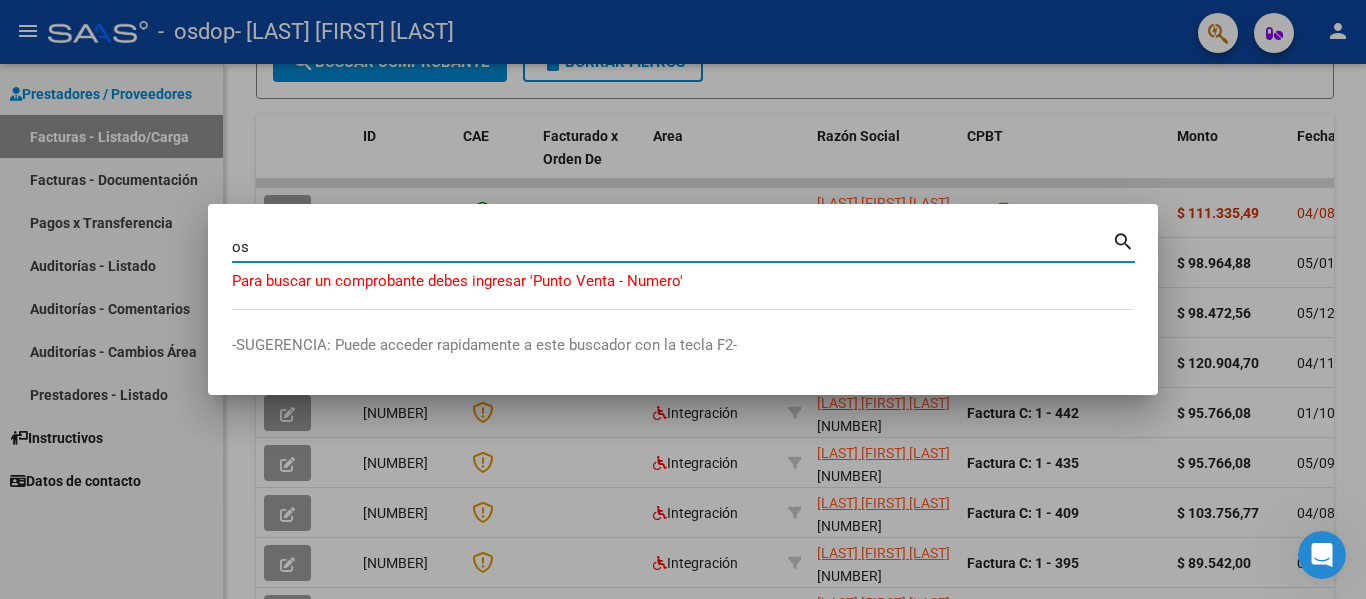 type on "o" 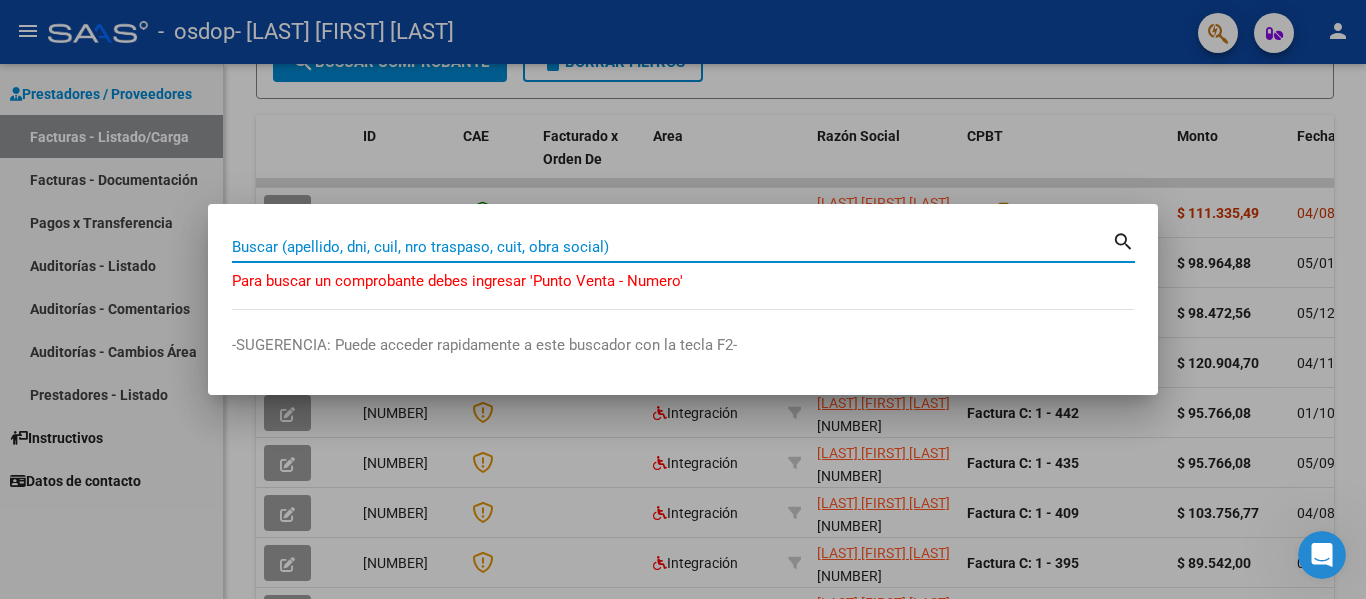 type 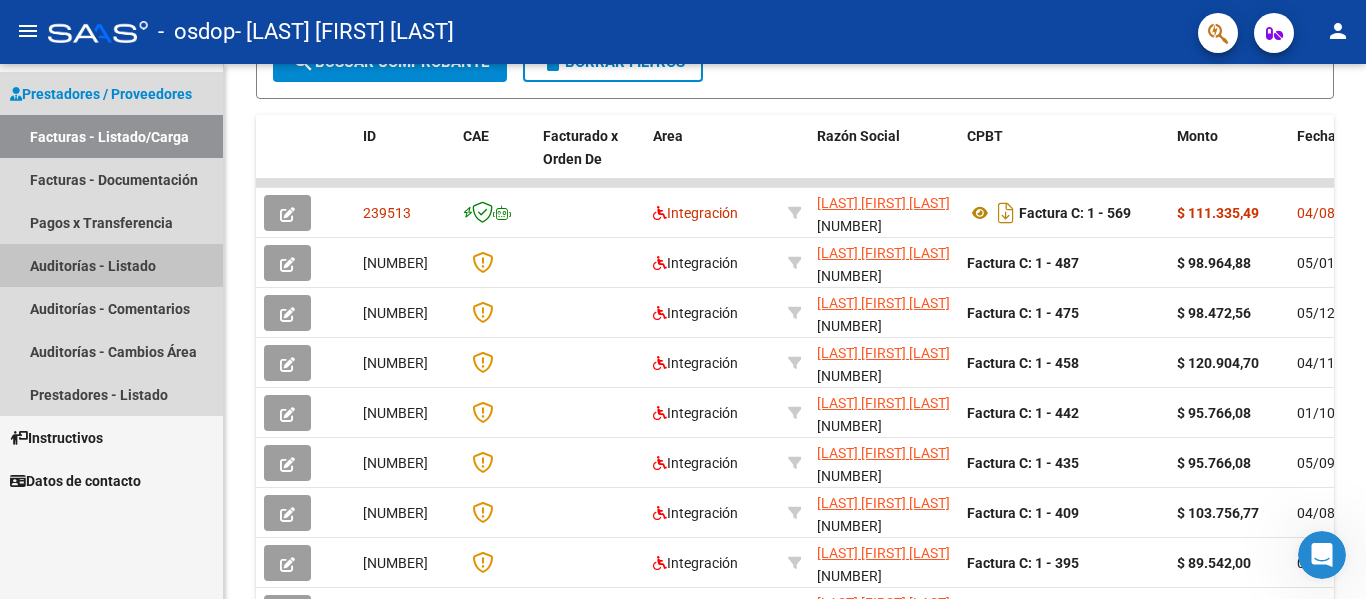 click on "Auditorías - Listado" at bounding box center [111, 265] 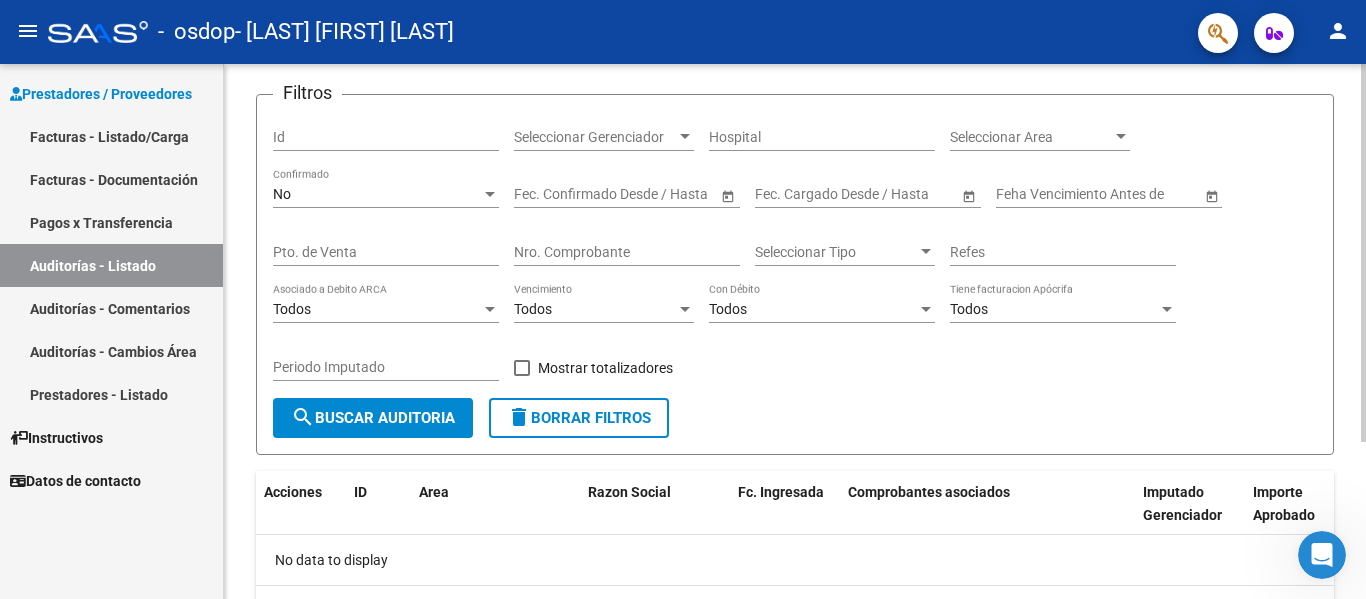 scroll, scrollTop: 0, scrollLeft: 0, axis: both 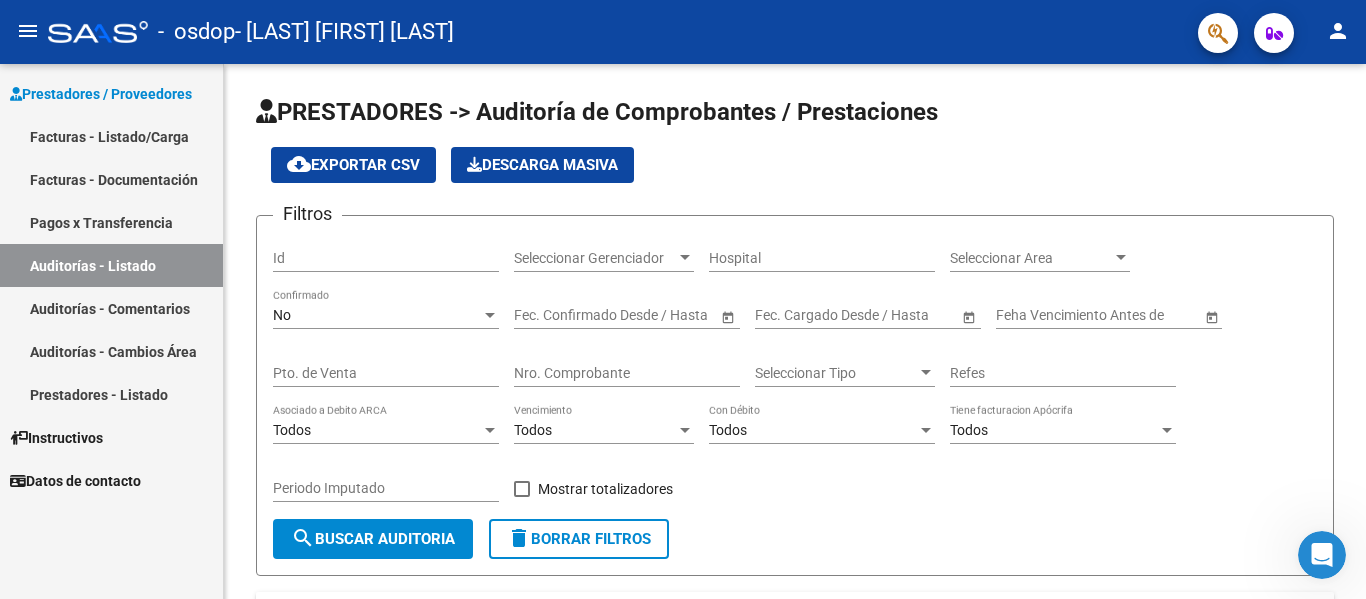 click on "Prestadores - Listado" at bounding box center [111, 394] 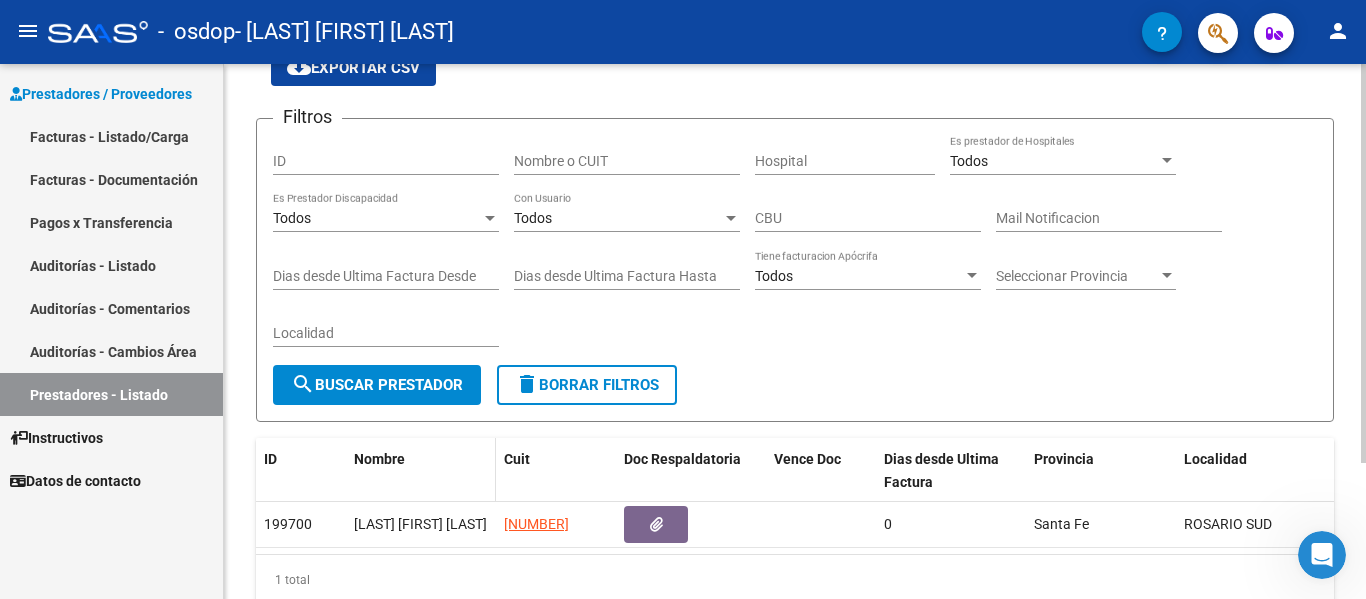 scroll, scrollTop: 183, scrollLeft: 0, axis: vertical 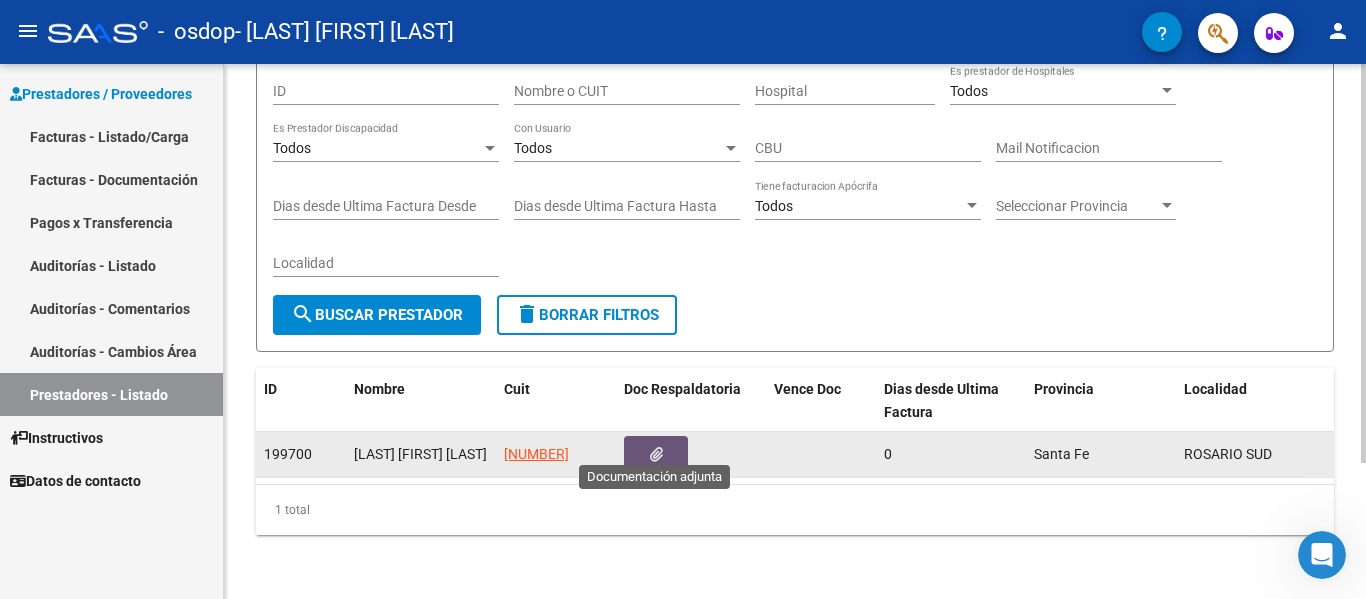 click 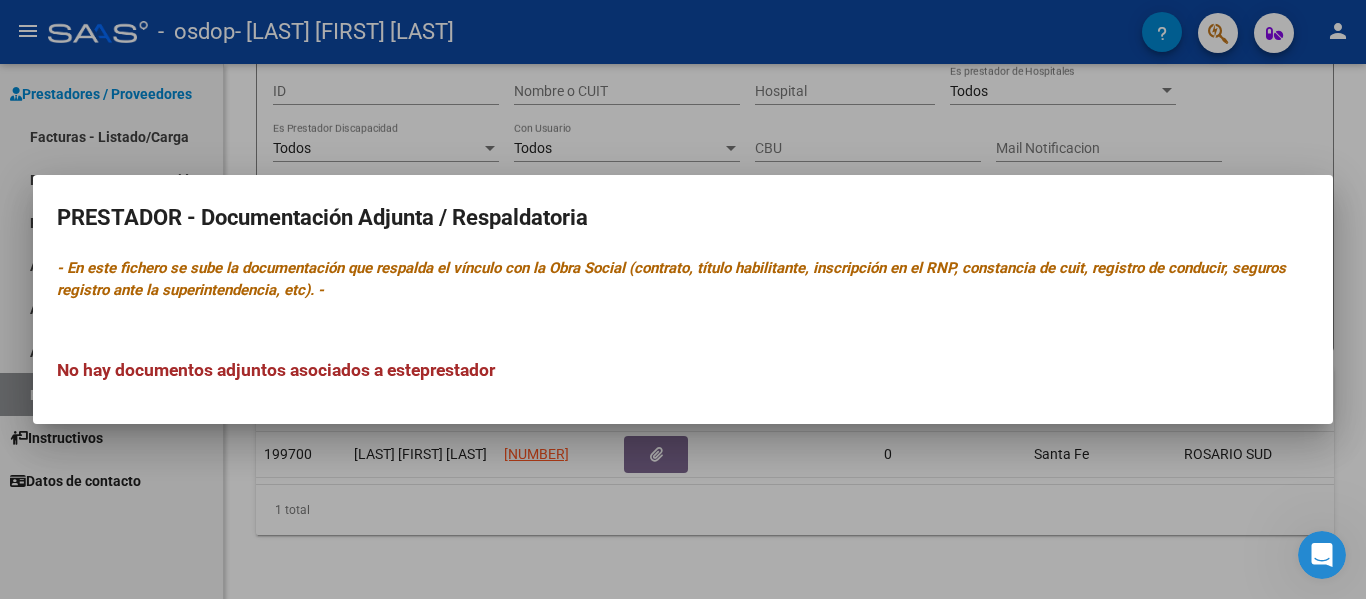 click at bounding box center (683, 299) 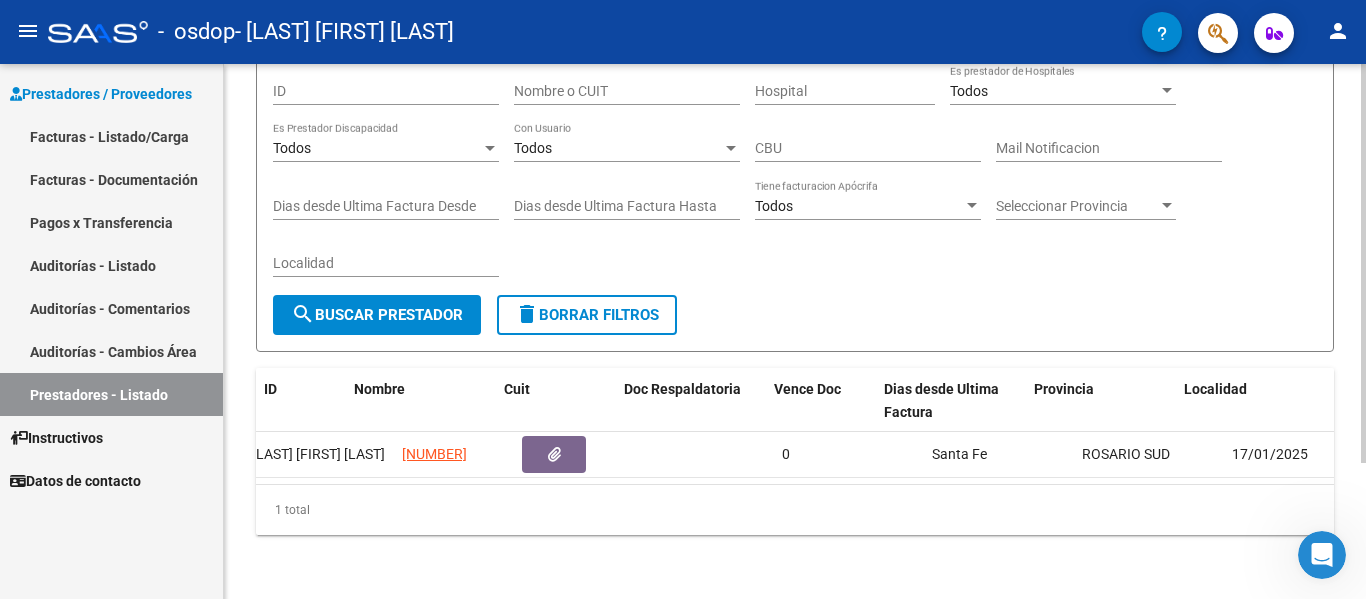 scroll, scrollTop: 0, scrollLeft: 0, axis: both 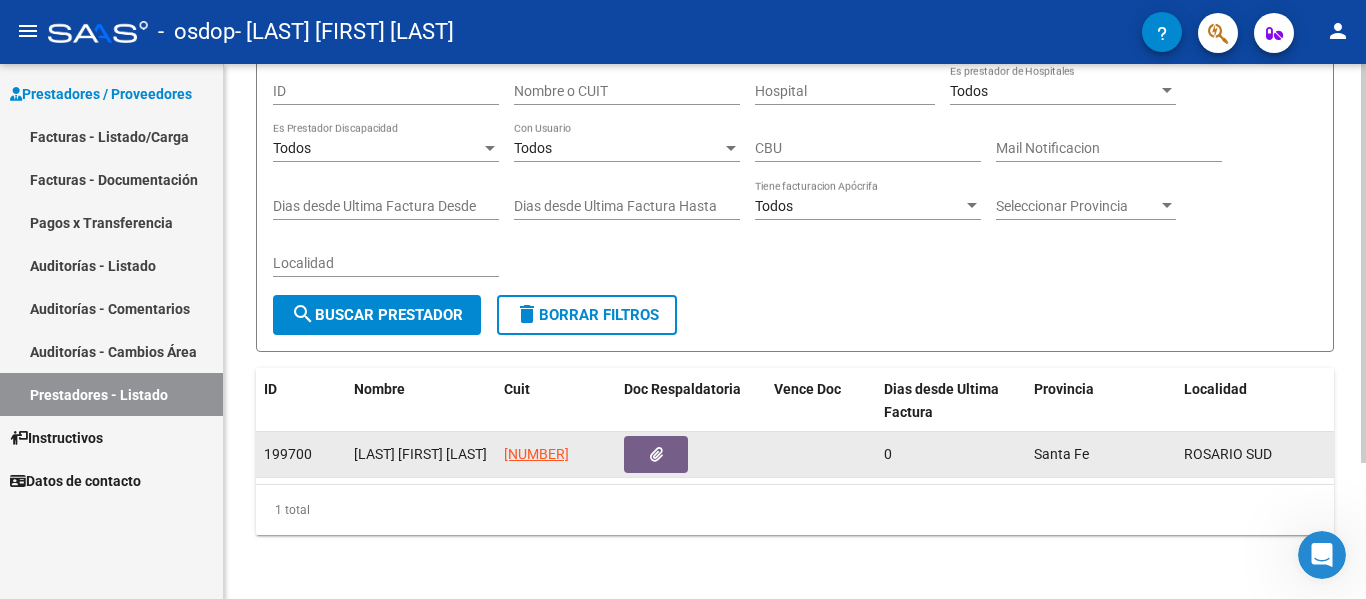 click on "[LAST] [FIRST] [LAST]" 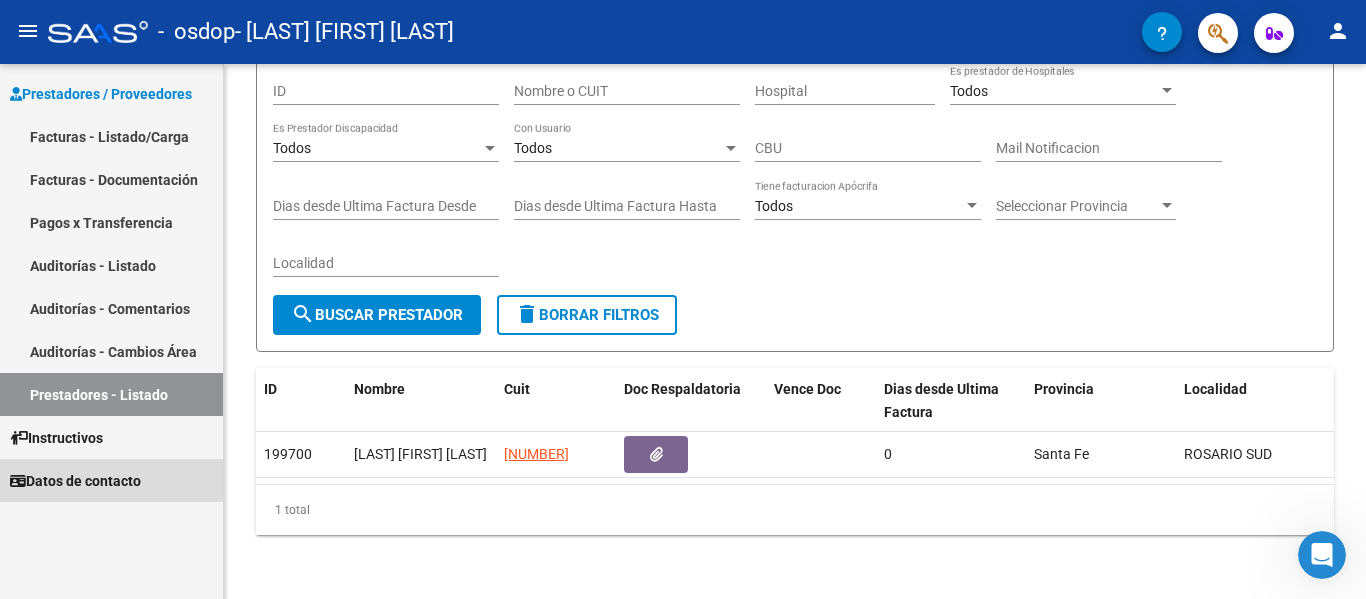 click on "Datos de contacto" at bounding box center [75, 481] 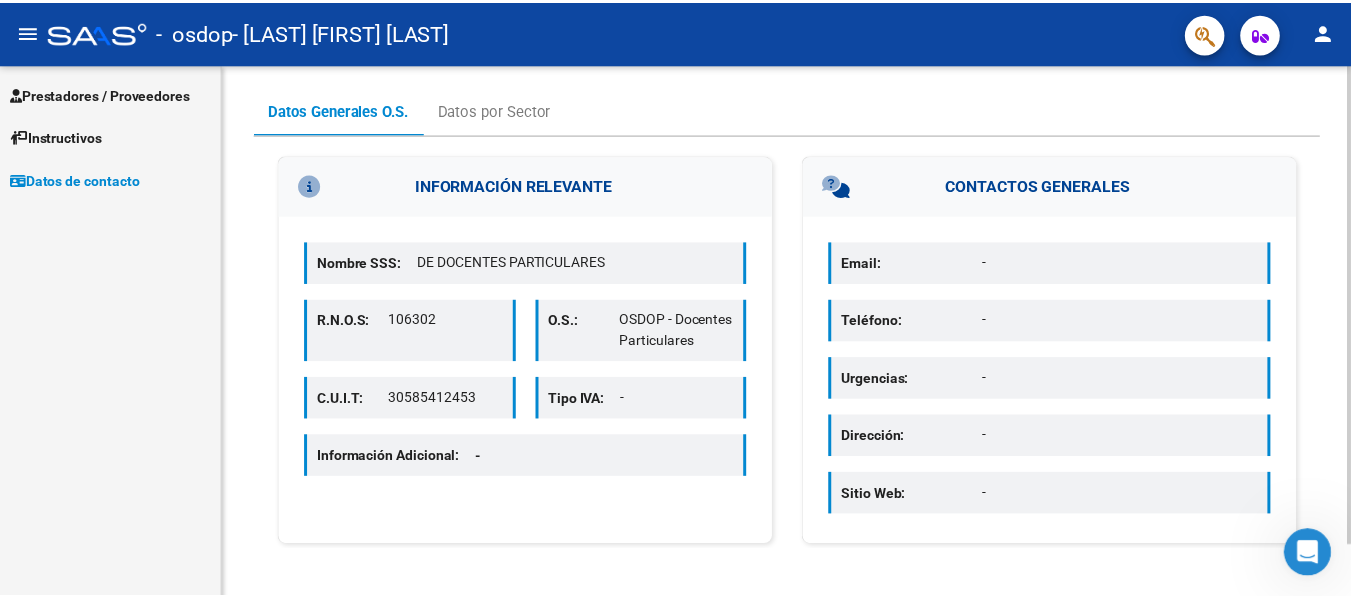 scroll, scrollTop: 0, scrollLeft: 0, axis: both 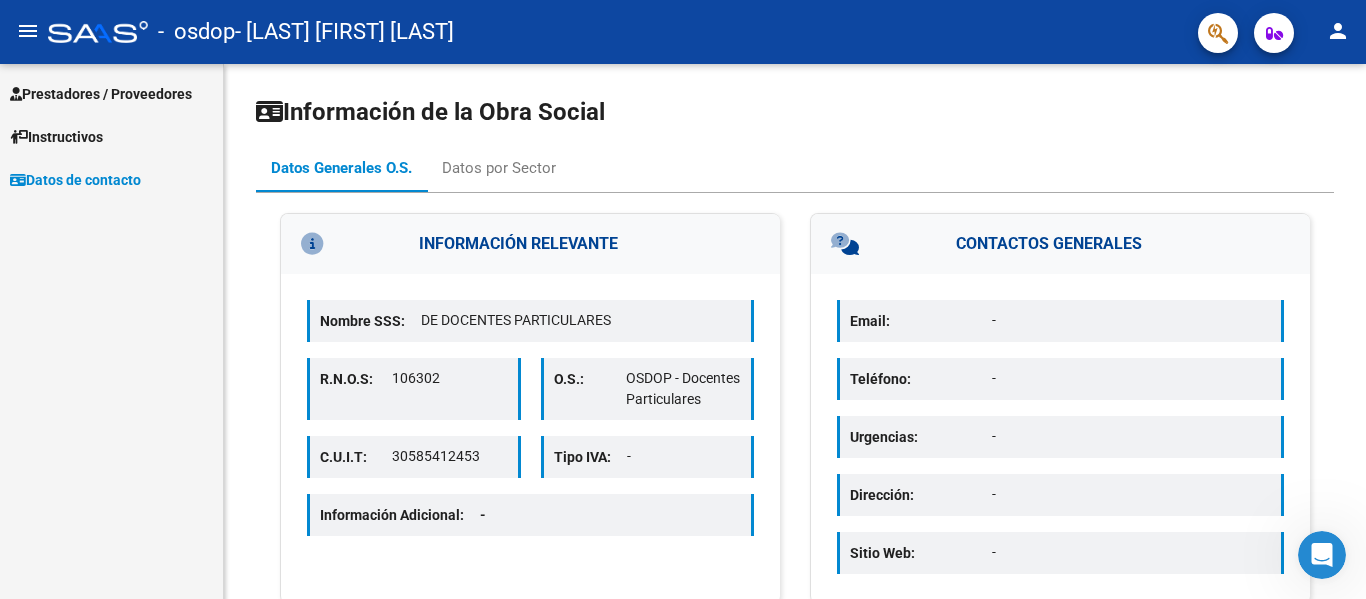 click on "Prestadores / Proveedores" at bounding box center [101, 94] 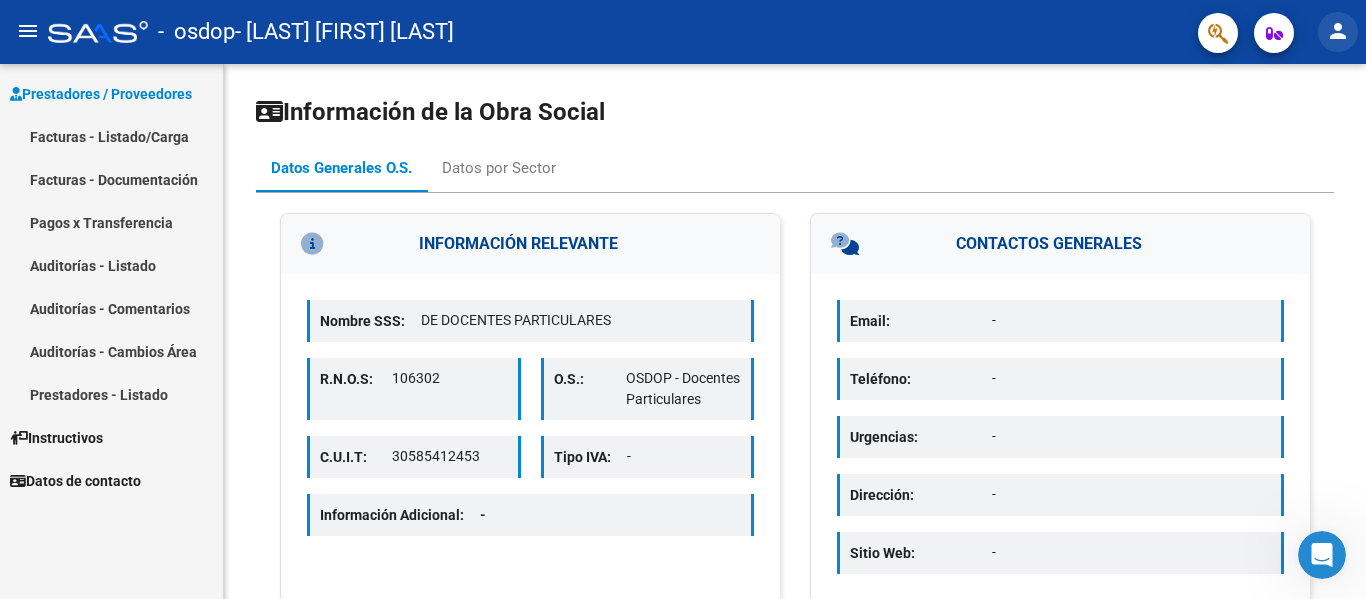 click on "person" 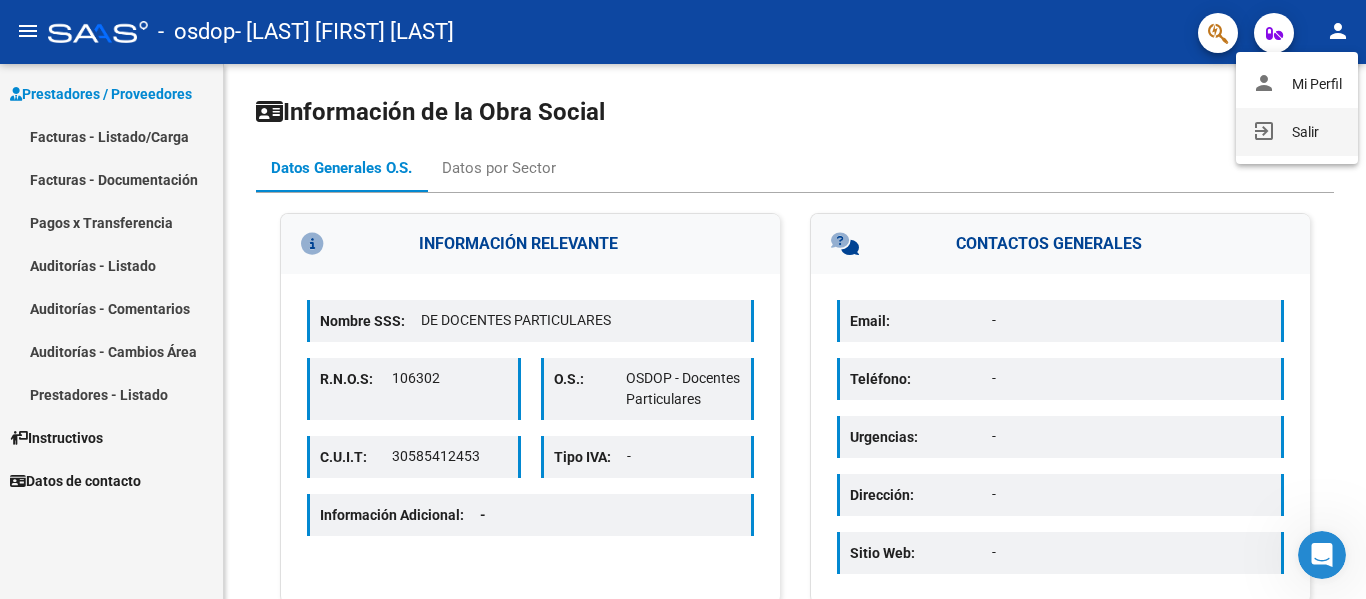 click on "exit_to_app  Salir" at bounding box center (1297, 132) 